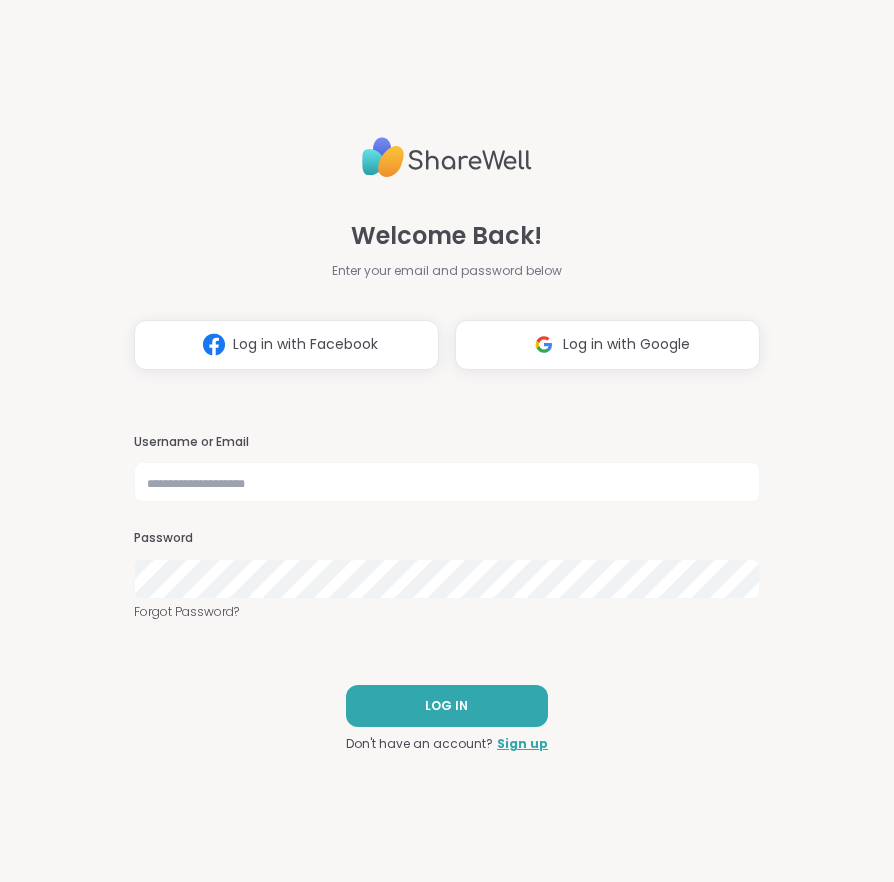scroll, scrollTop: 0, scrollLeft: 0, axis: both 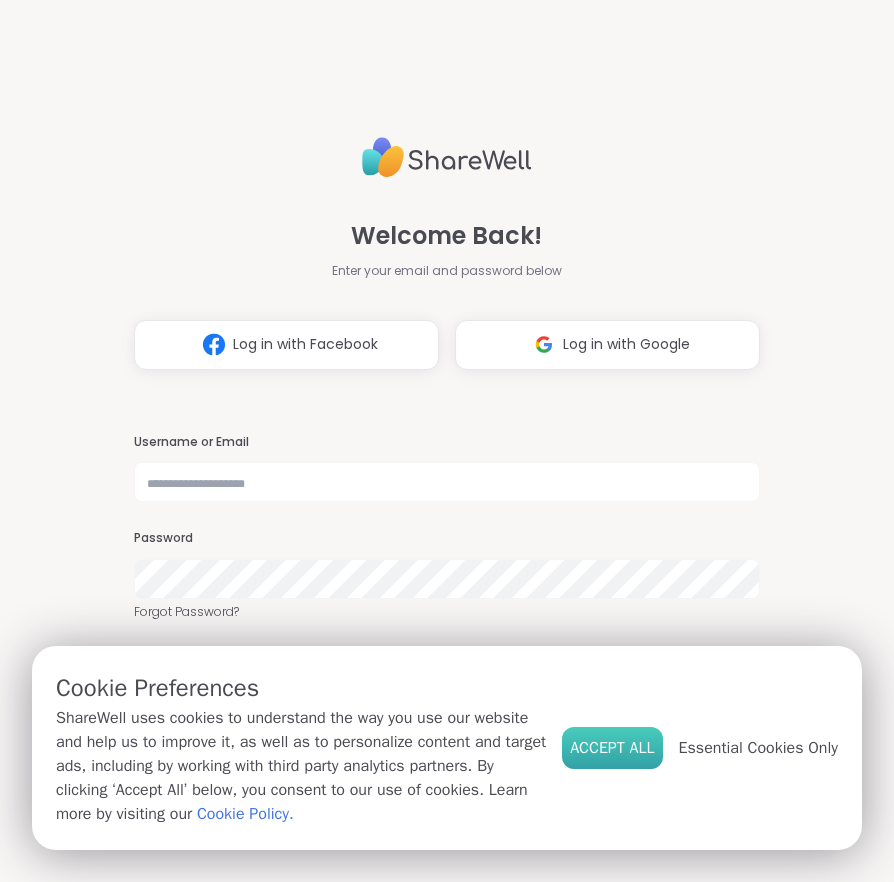 click on "Accept All" at bounding box center [612, 748] 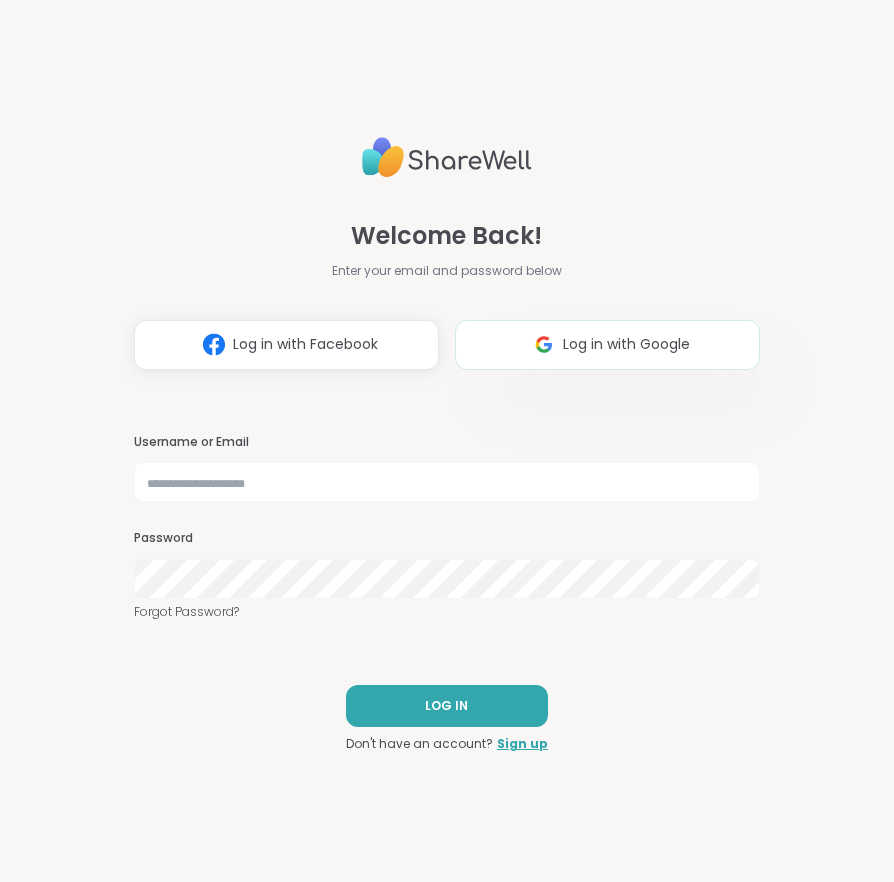 click on "Log in with Google" at bounding box center [626, 344] 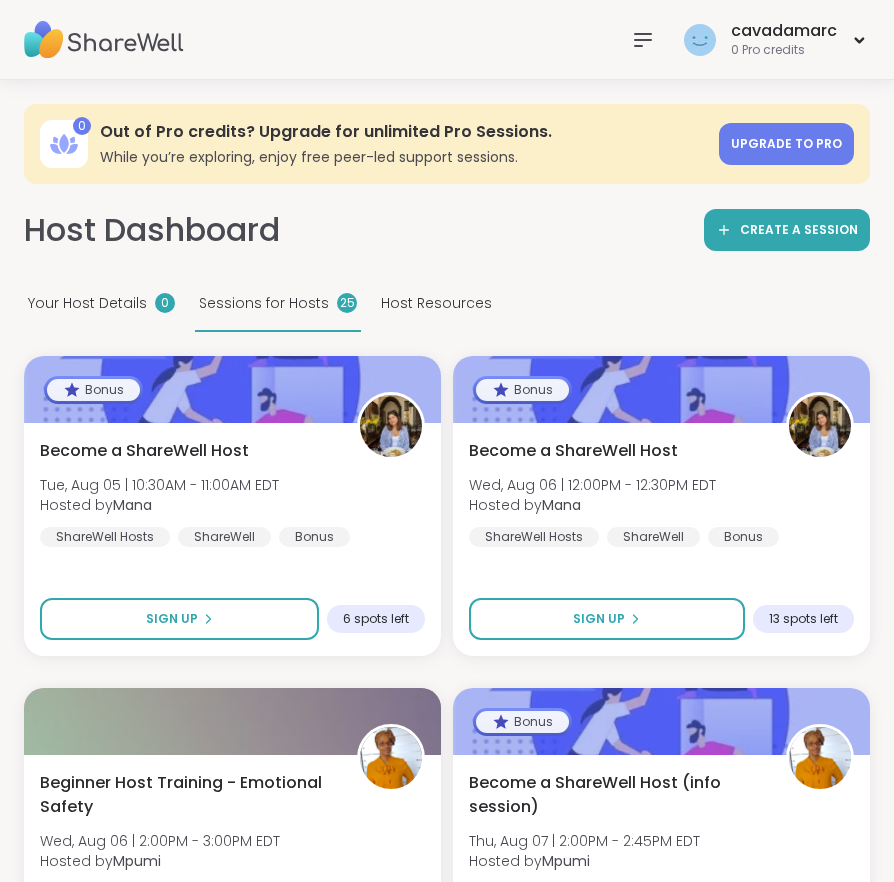 scroll, scrollTop: 0, scrollLeft: 0, axis: both 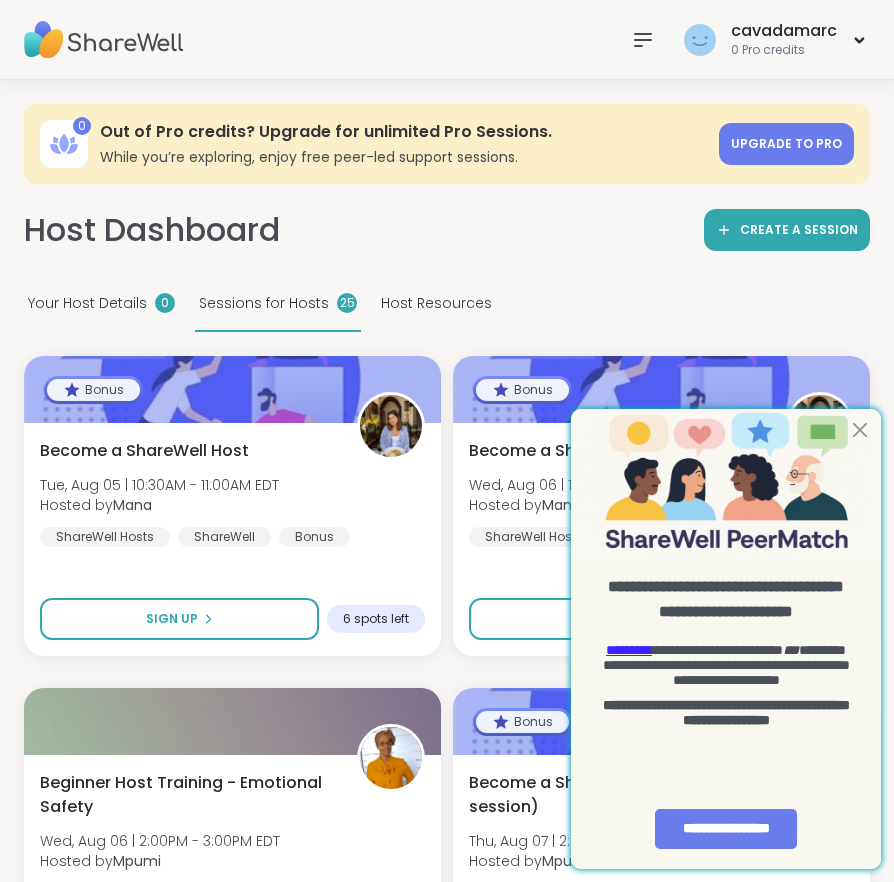 click on "0 Out of Pro credits? Upgrade for unlimited Pro Sessions. While you’re exploring, enjoy free peer-led support sessions. Upgrade to Pro Host Dashboard Create a session Your Host Details 0 Sessions for Hosts 25 Host Resources Bonus Become a ShareWell Host Tue, Aug 05 | 10:30AM - 11:00AM EDT Hosted by Mana ShareWell Hosts ShareWell Bonus Sign Up 6 spots left Bonus Become a ShareWell Host Wed, Aug 06 | 12:00PM - 12:30PM EDT Hosted by Mana ShareWell Hosts ShareWell Bonus Sign Up 13 spots left Beginner Host Training - Emotional Safety Wed, Aug 06 | 2:00PM - 3:00PM EDT Hosted by Mpumi Growth ShareWell Hosts Personal development + 1 more topic Sign Up 10 spots left Bonus Become a ShareWell Host (info session) Thu, Aug 07 | 2:00PM - 2:45PM EDT Hosted by Mpumi Bonus ShareWell Hosts New Members / New Hosts + 1 more topic Sign Up 13 spots left Bonus Host Support Circle (have hosted 1+ session) Thu, Aug 07 | 6:00PM - 7:00PM EDT Hosted by amyvaninetti ShareWell Hosts ShareWell Bonus Sign Up 9 spots left Bonus" at bounding box center (447, 741) 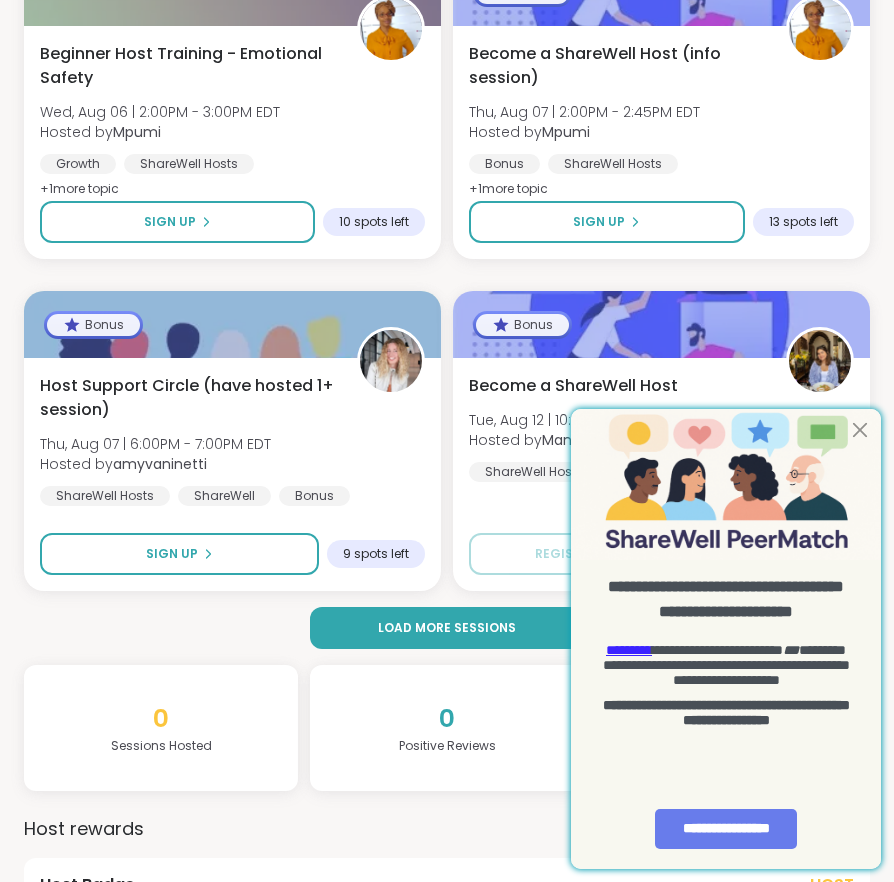 scroll, scrollTop: 716, scrollLeft: 0, axis: vertical 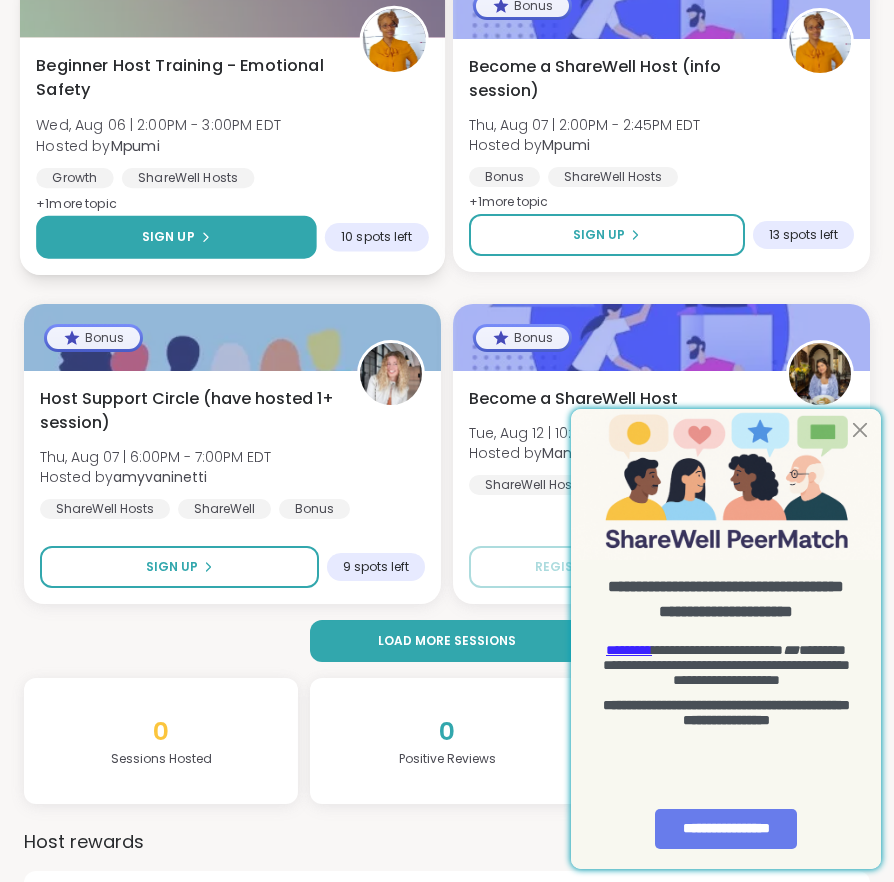 click on "Sign Up" at bounding box center (176, 237) 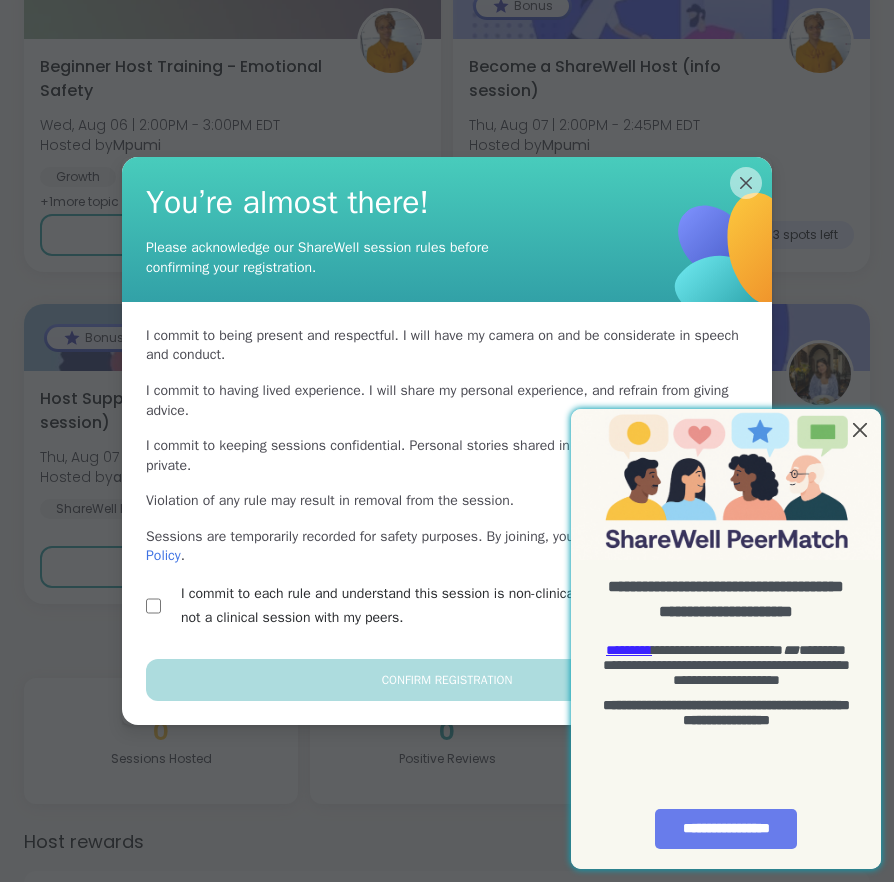 click at bounding box center (860, 429) 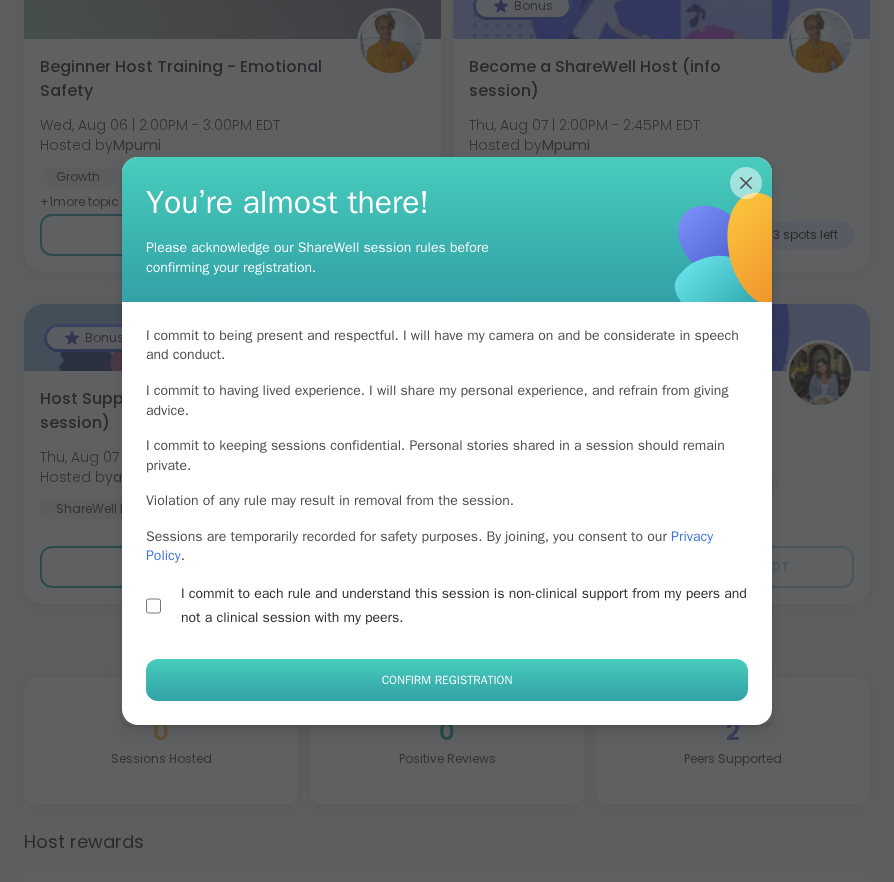 click on "Confirm Registration" at bounding box center (447, 680) 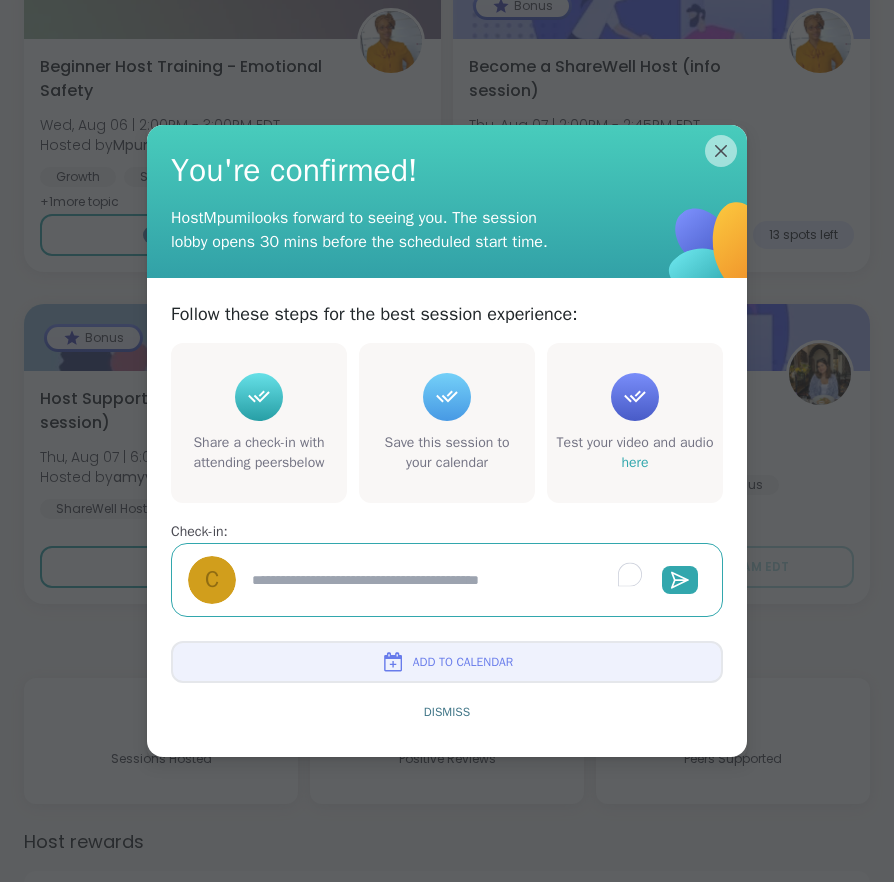 click at bounding box center [445, 580] 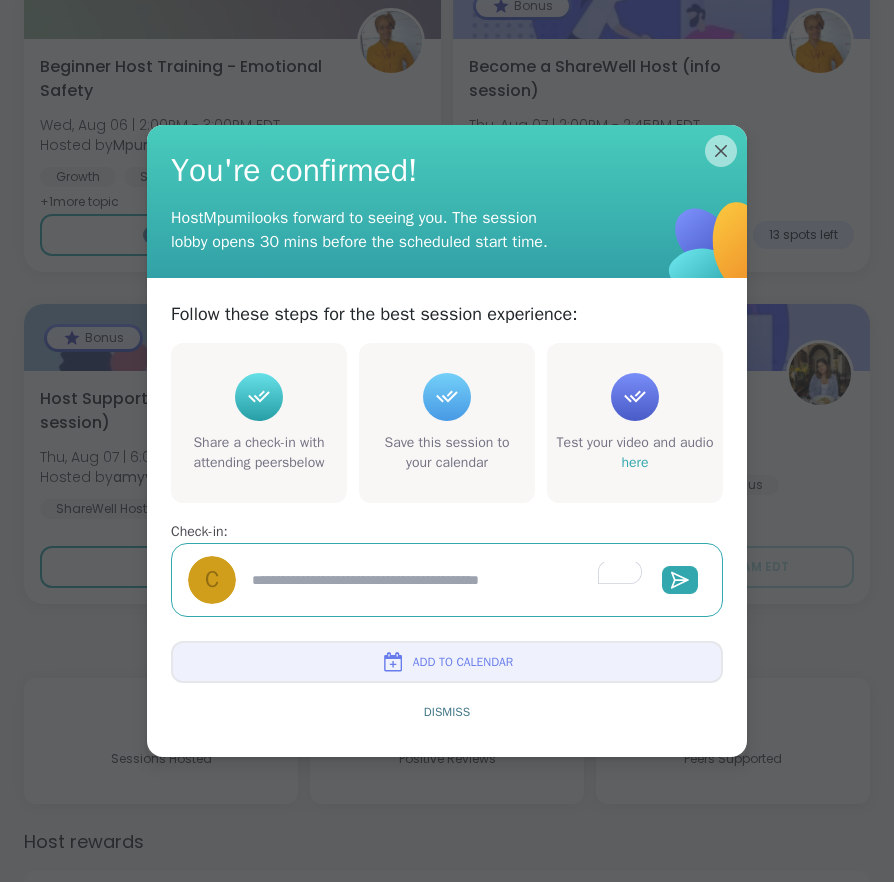 click at bounding box center [445, 580] 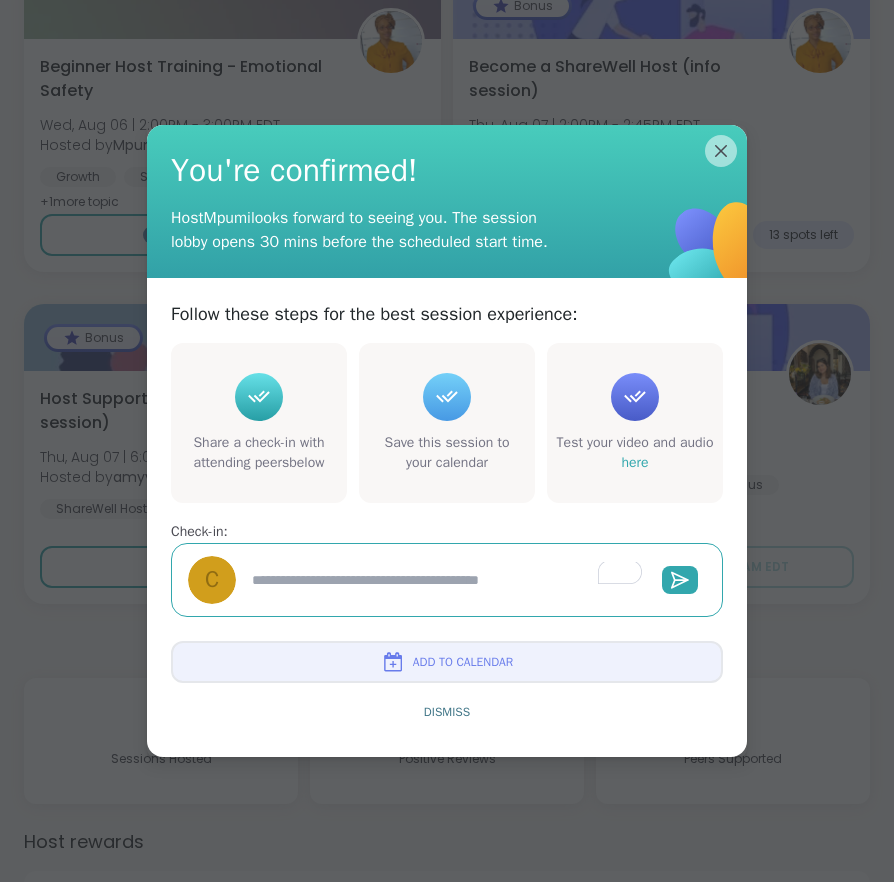 click at bounding box center (445, 580) 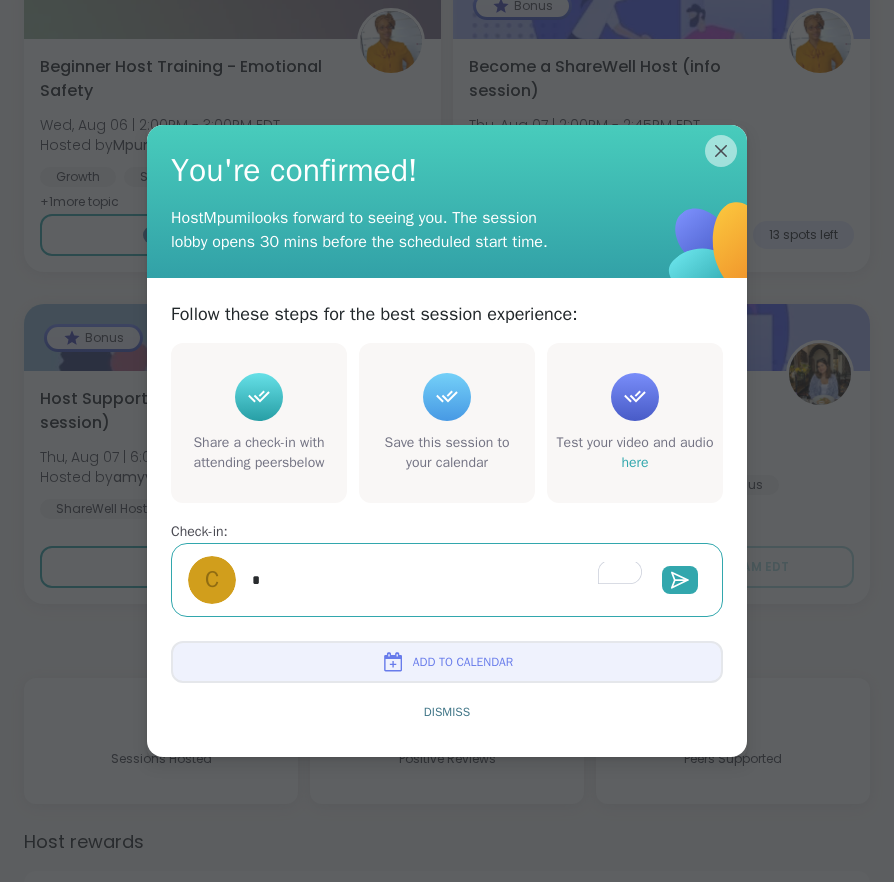 type on "*" 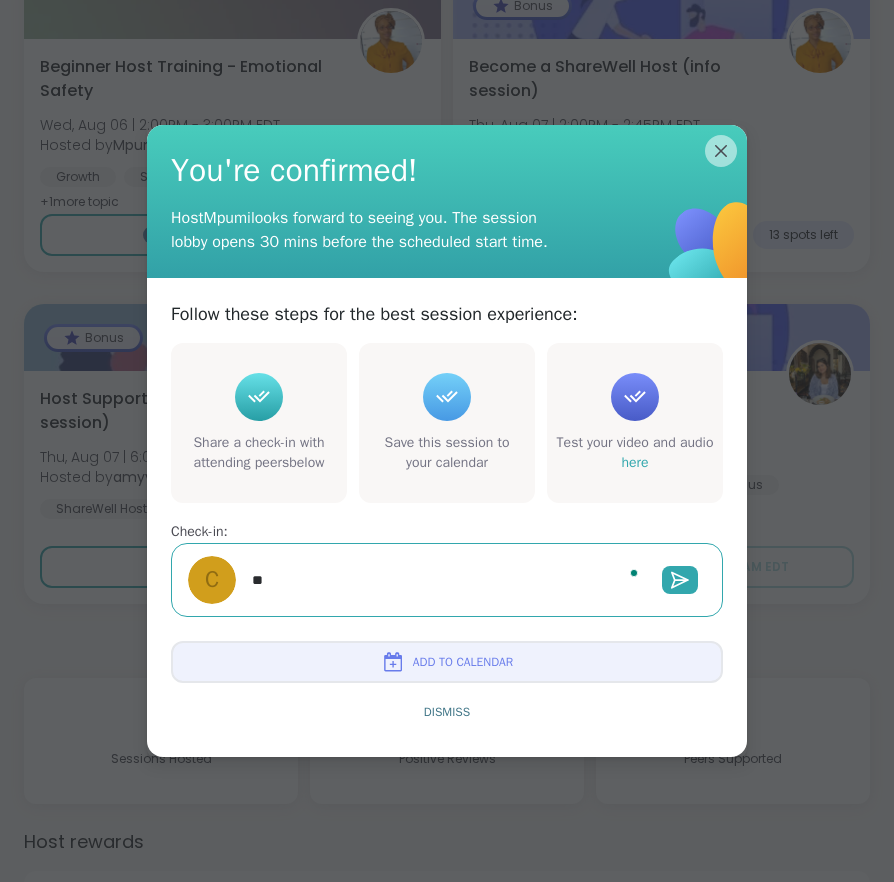 type on "*" 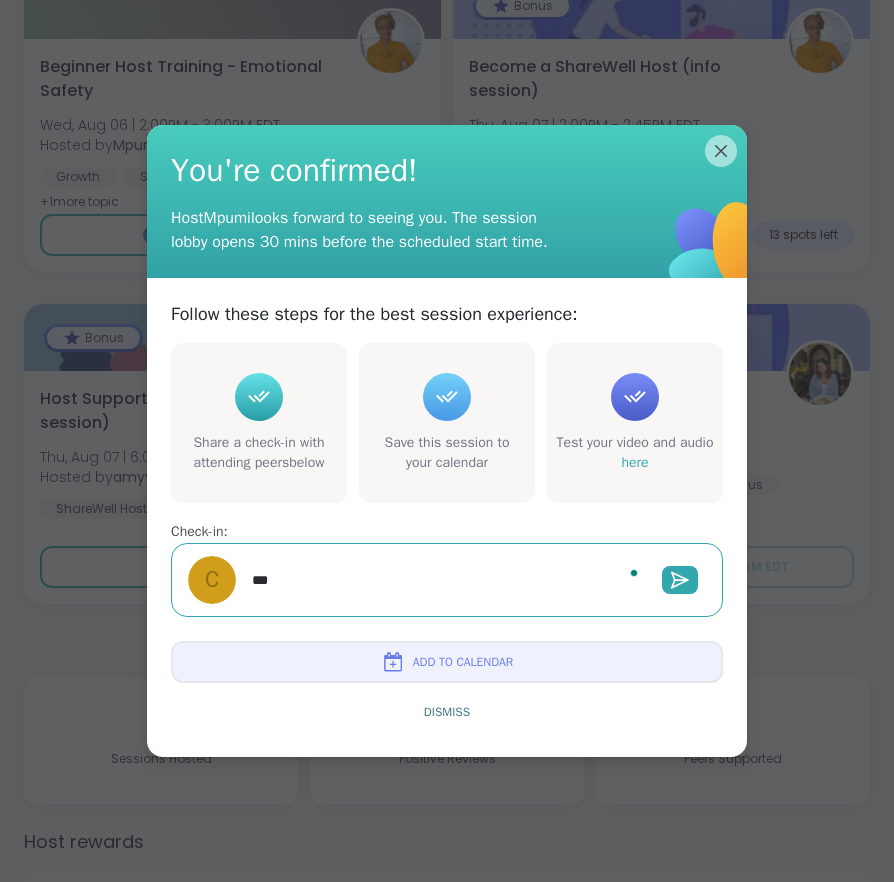 type on "*" 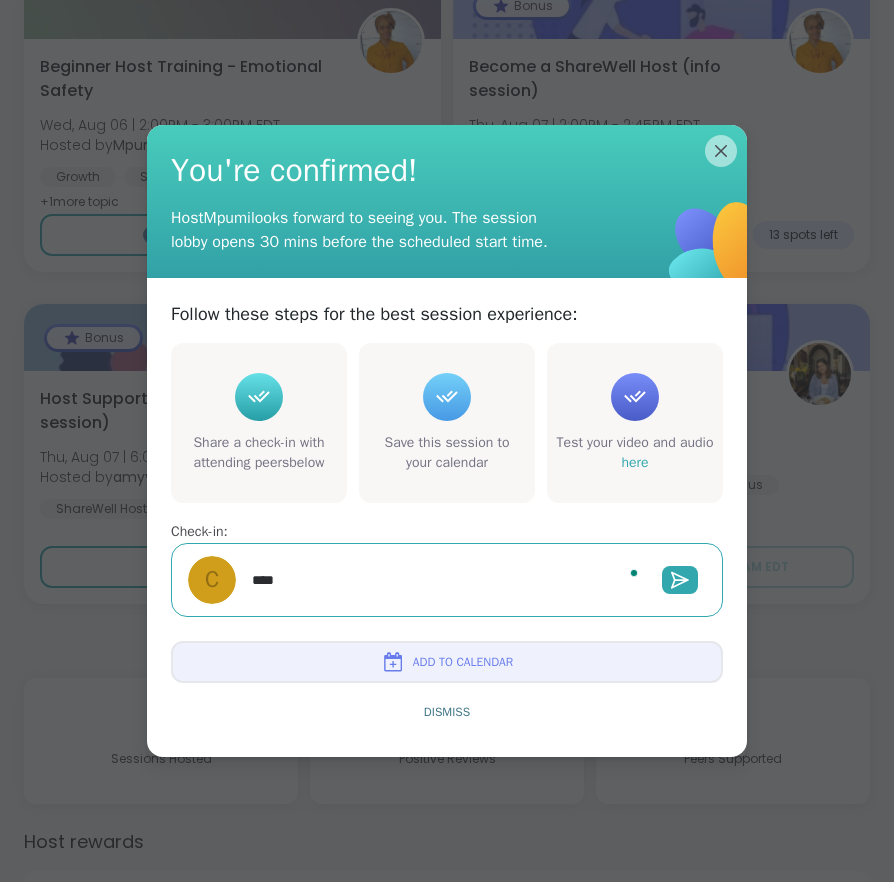 type on "*" 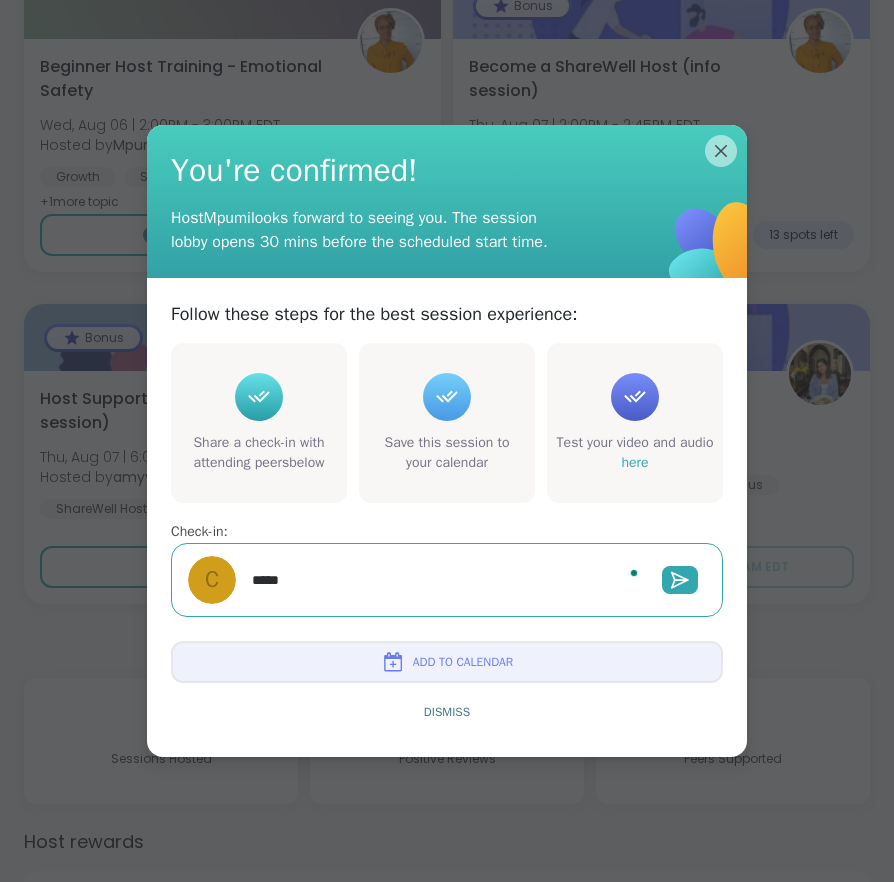 type on "*" 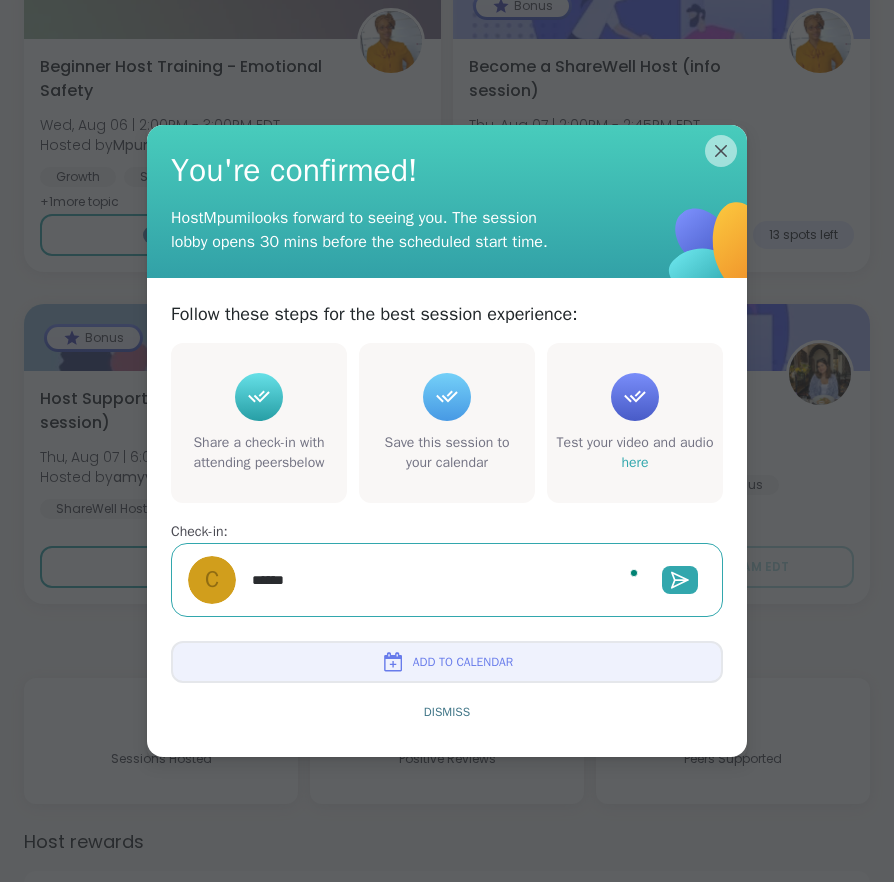 type on "******" 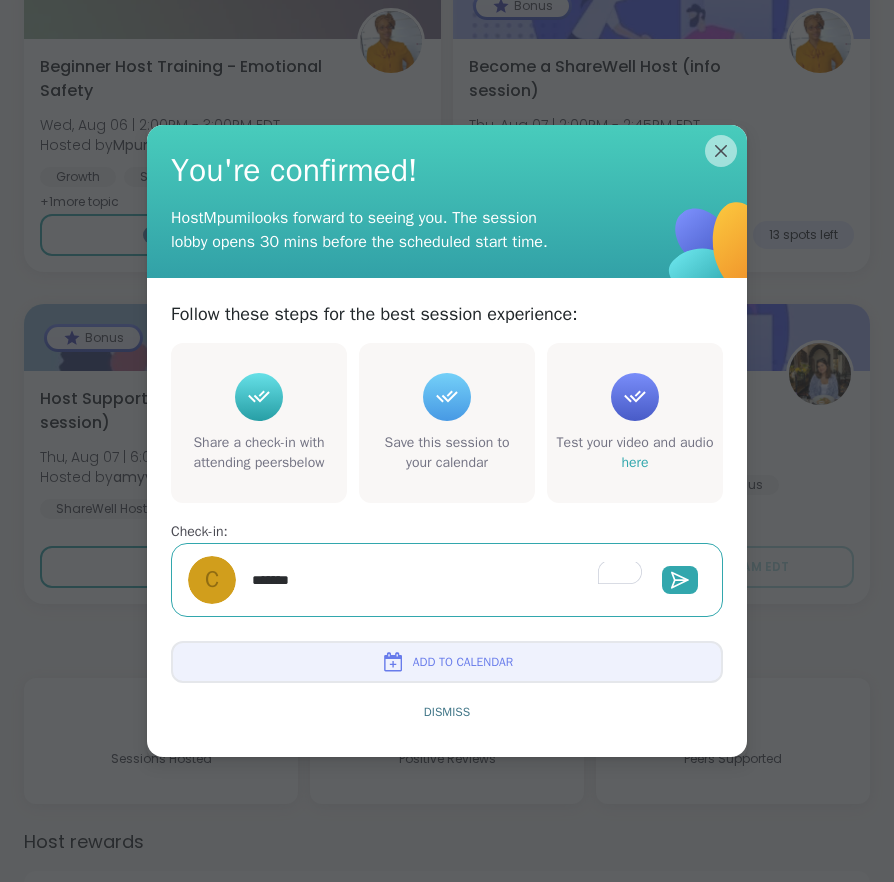 type on "*" 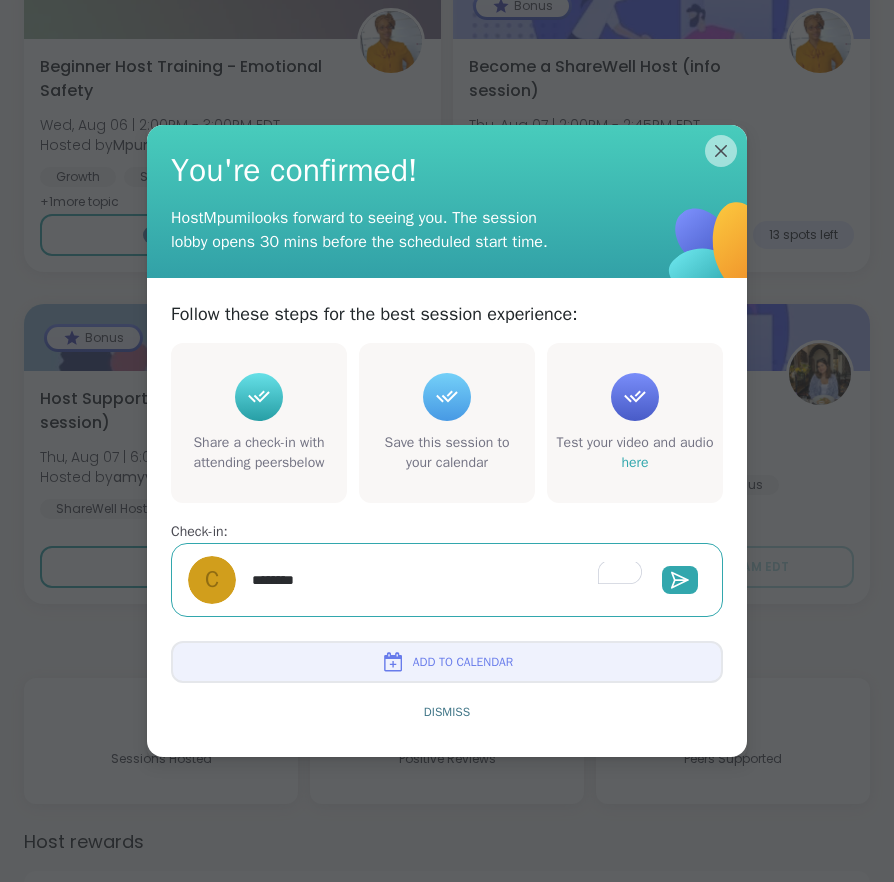 type on "*" 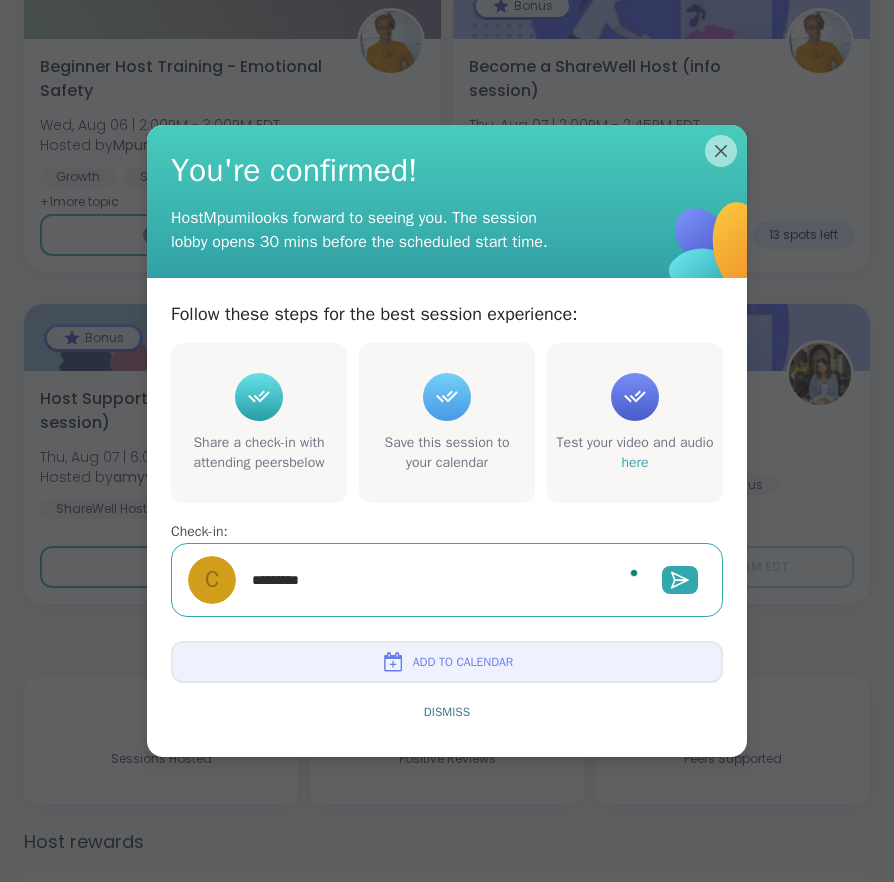 type on "*" 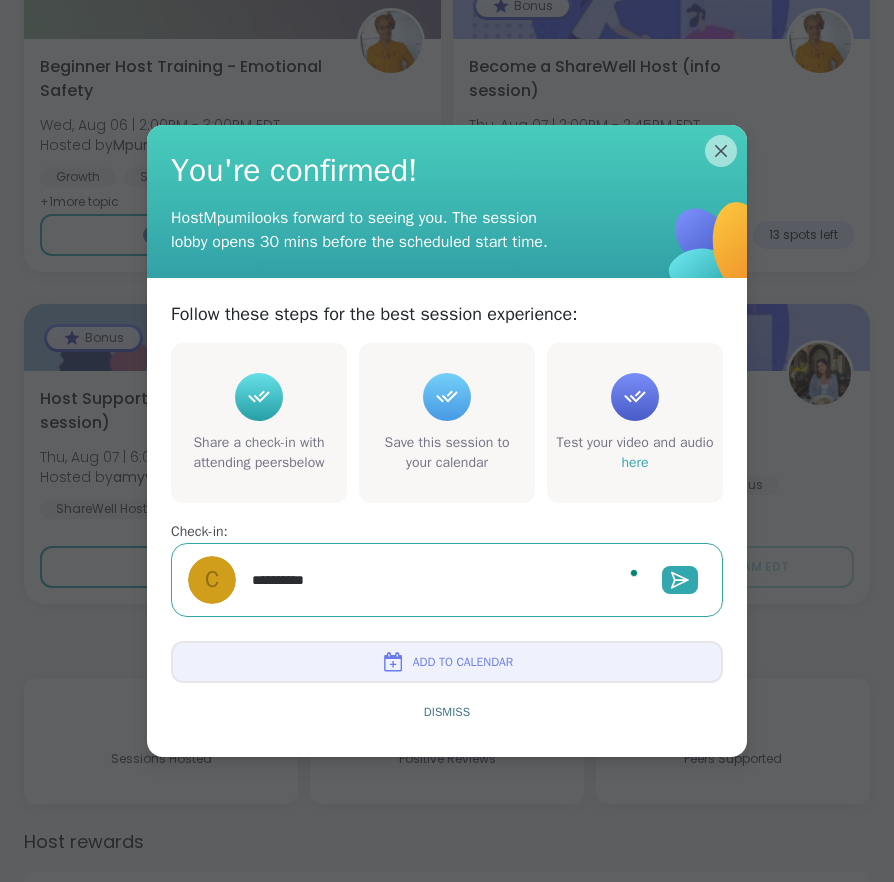 type on "*" 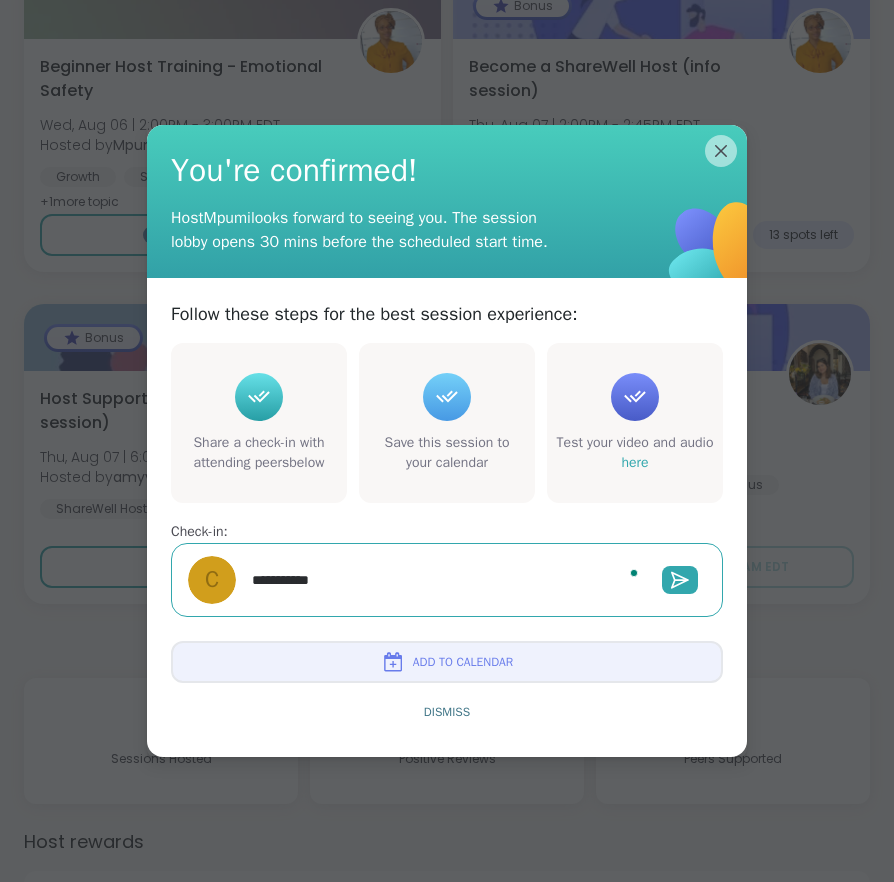type on "*" 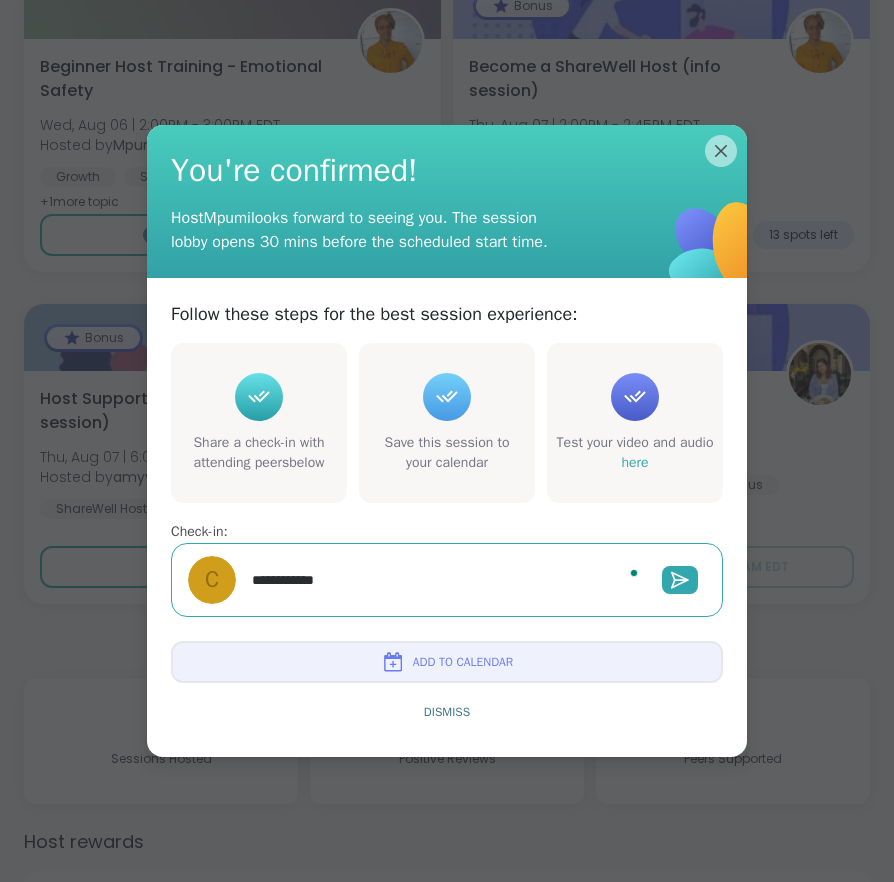 type on "*" 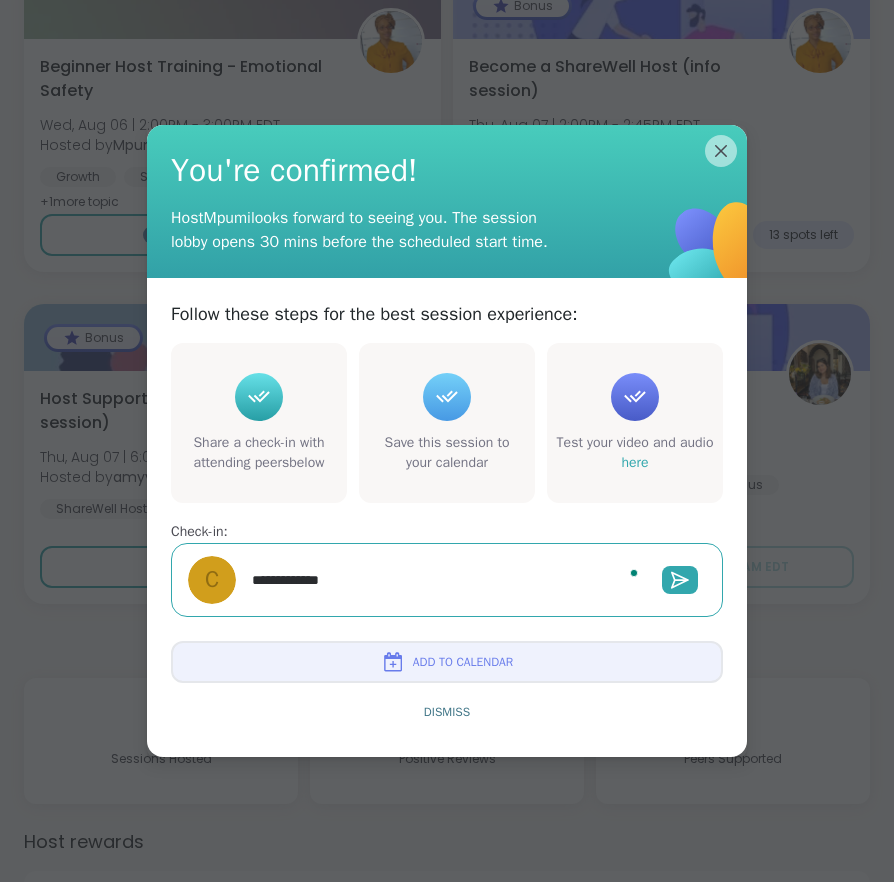 type on "*" 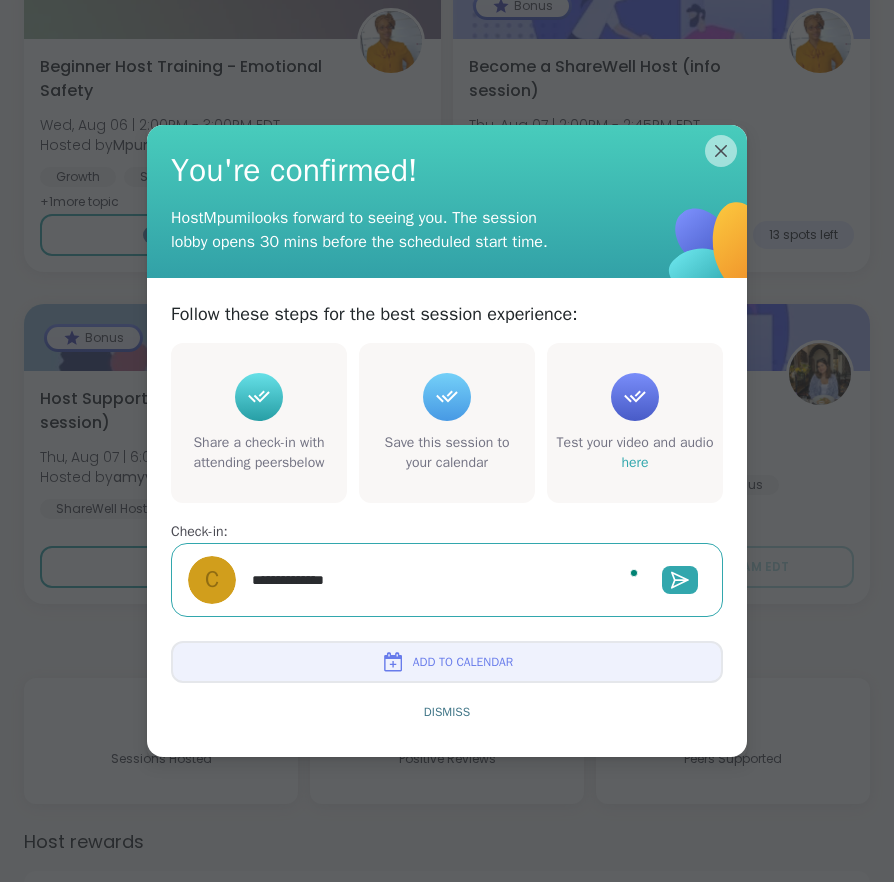 type on "*" 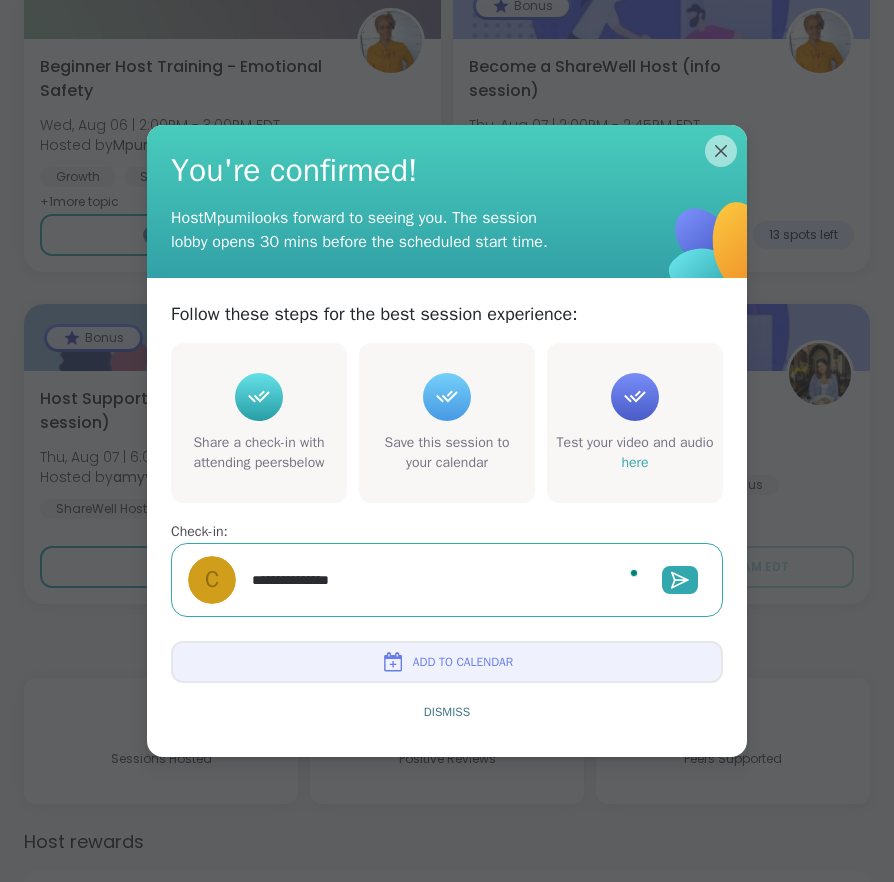 type on "*" 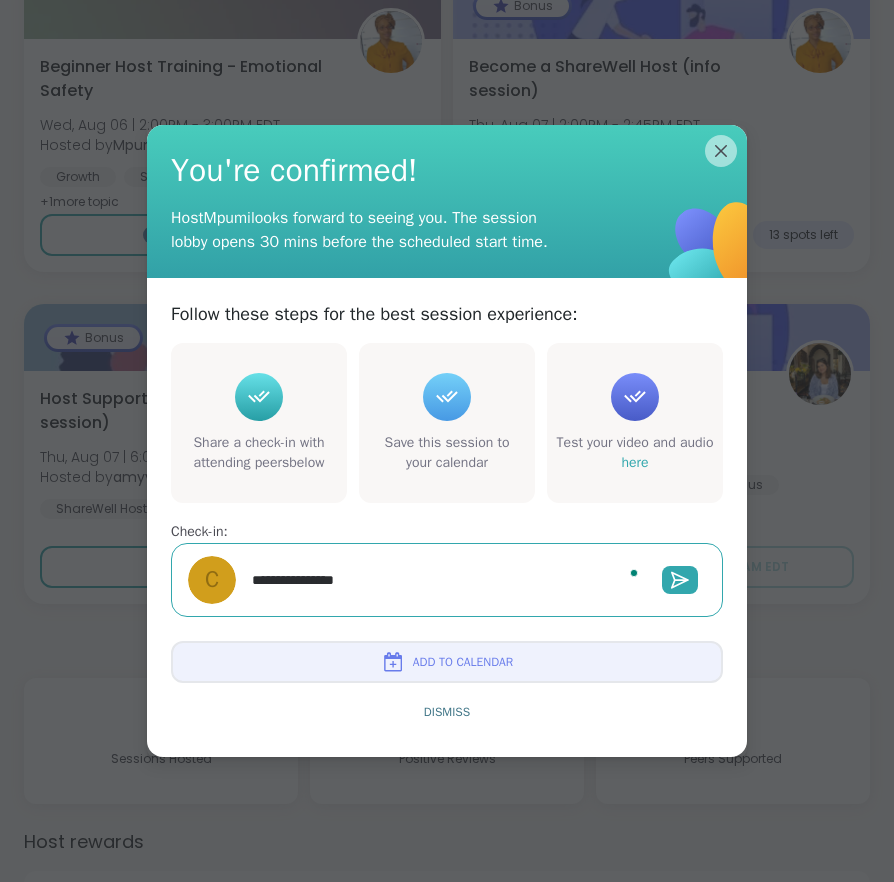 type on "*" 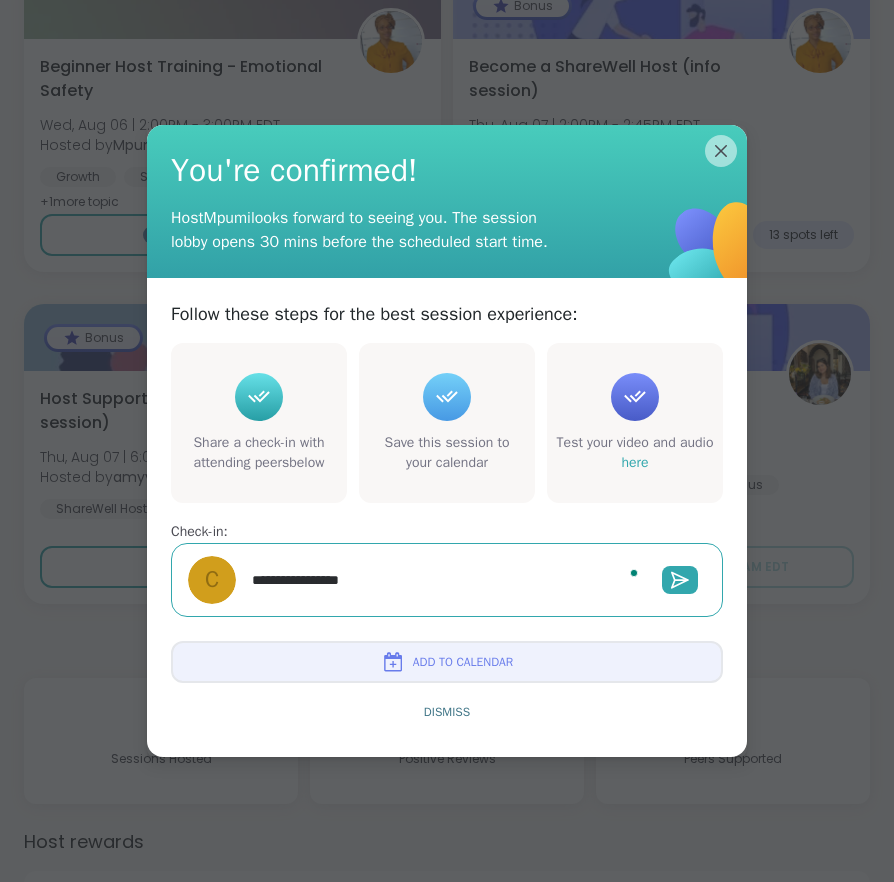 type on "*" 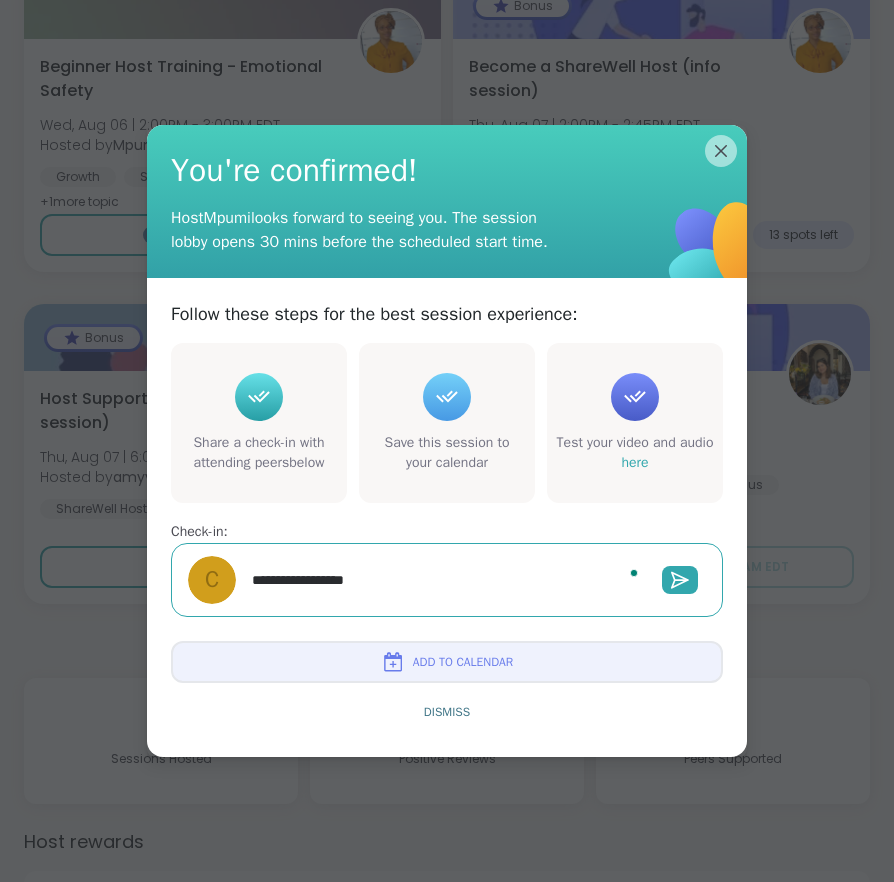 type on "*" 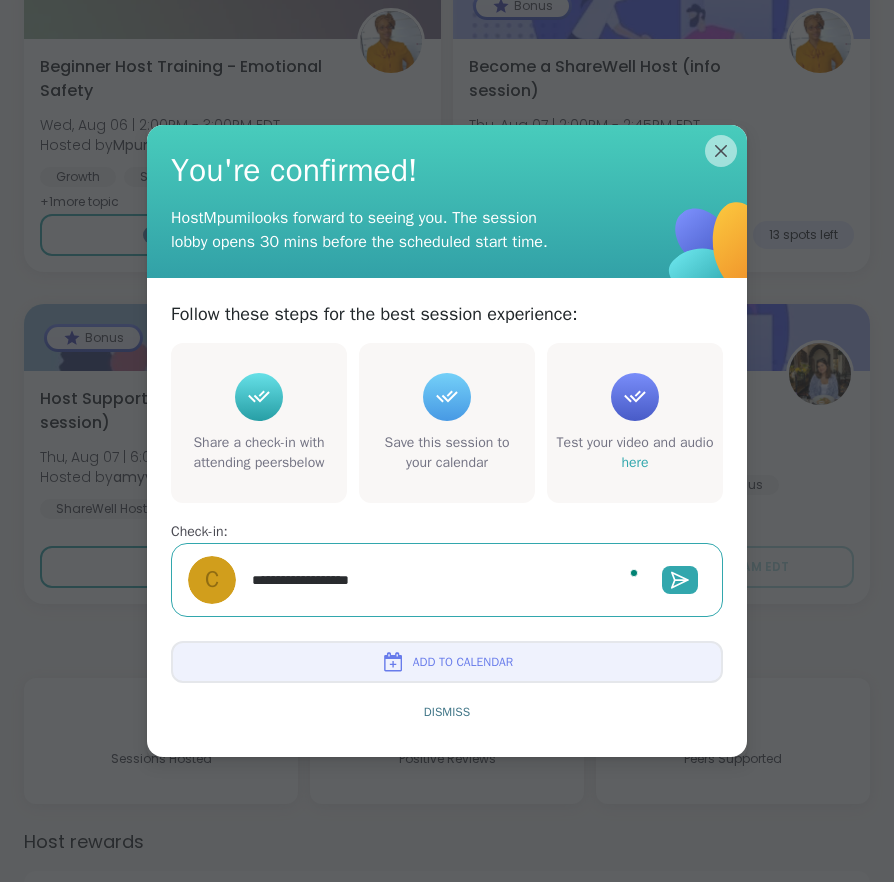 type on "*" 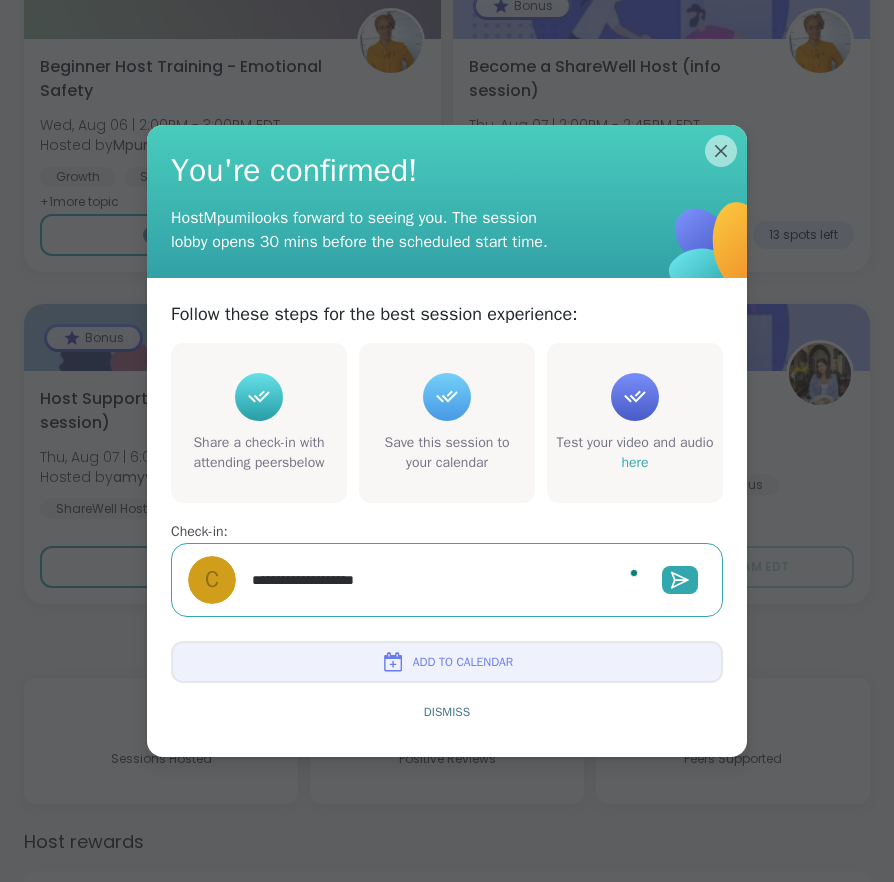 type on "**********" 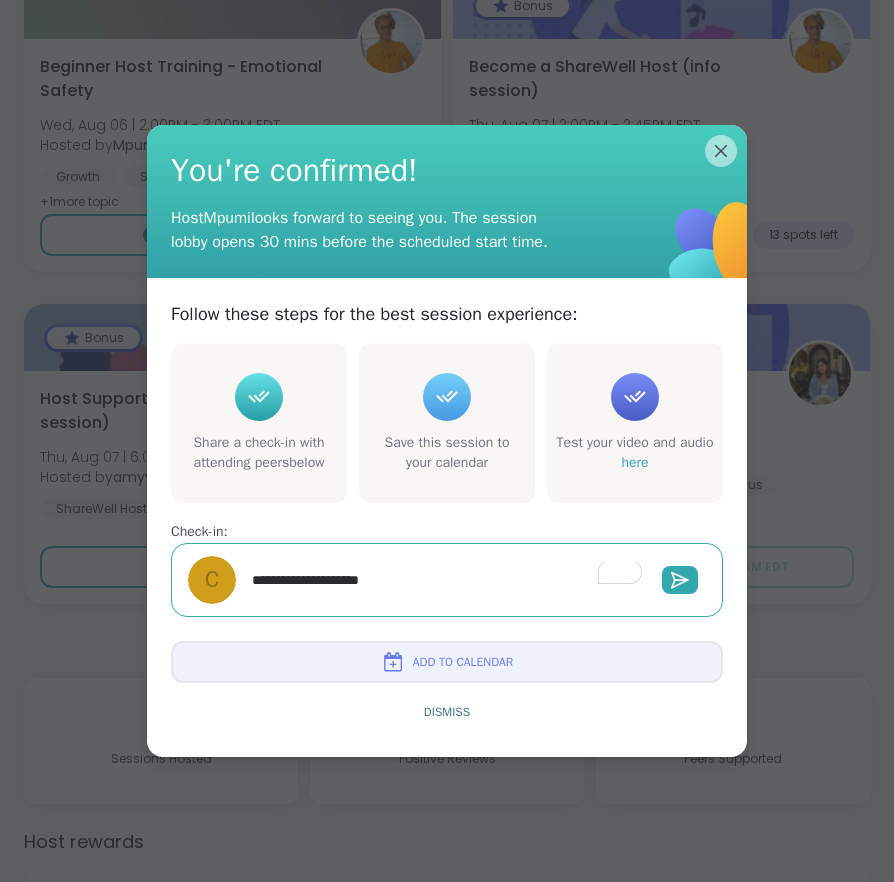 type on "*" 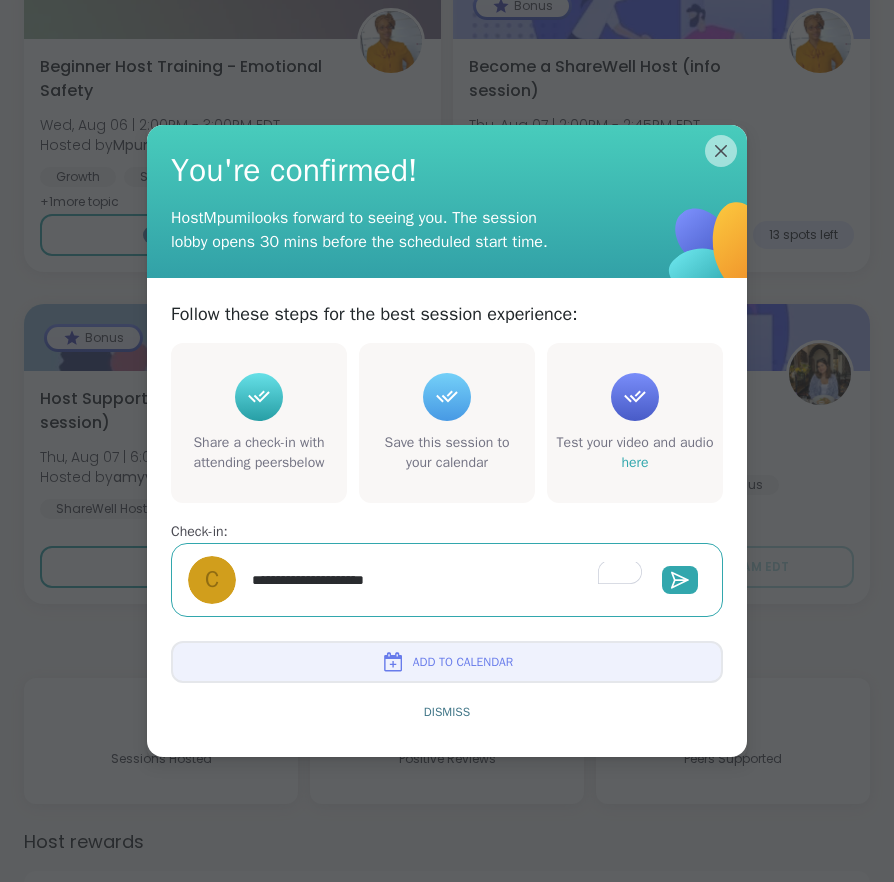 type on "*" 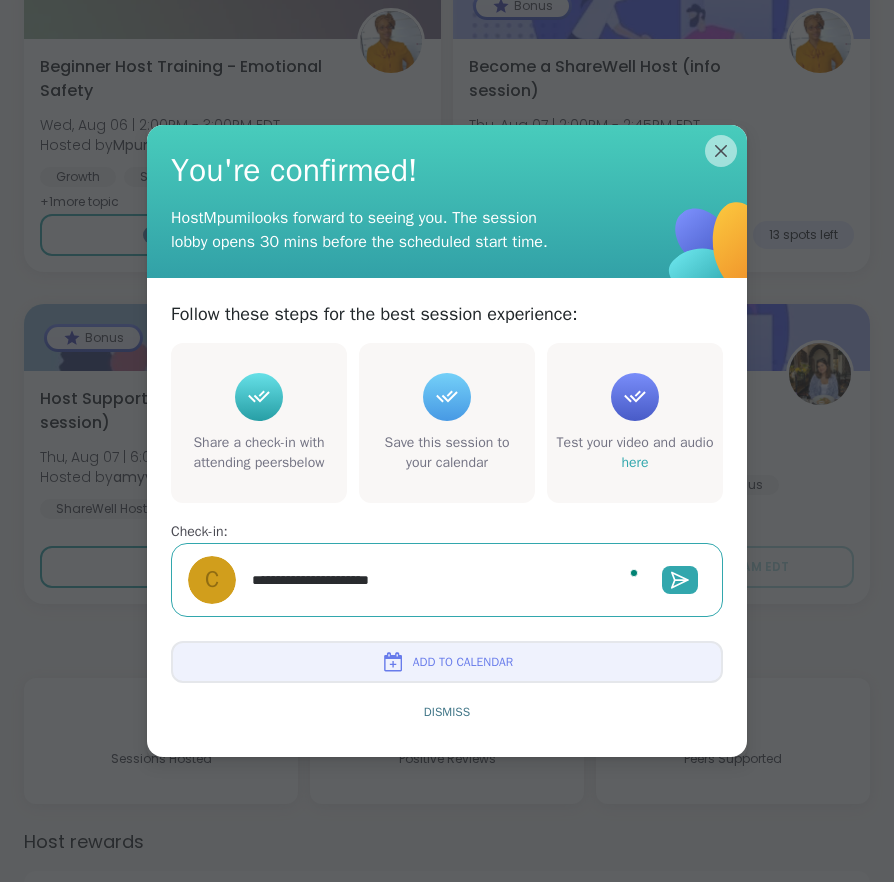 type on "**********" 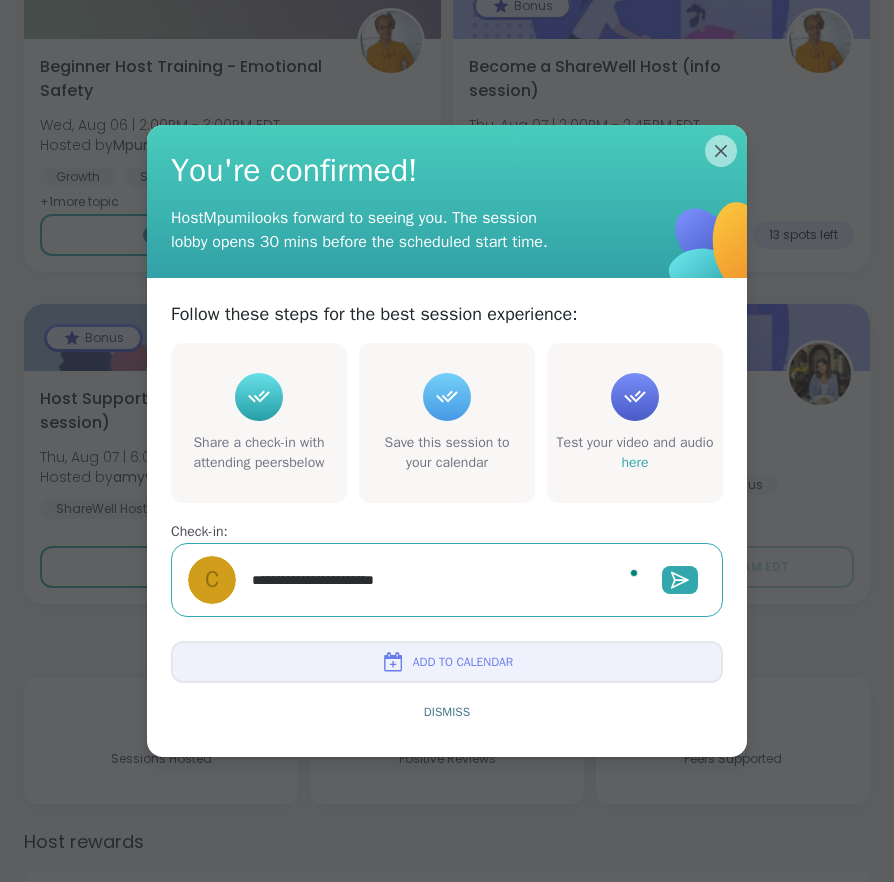 type on "*" 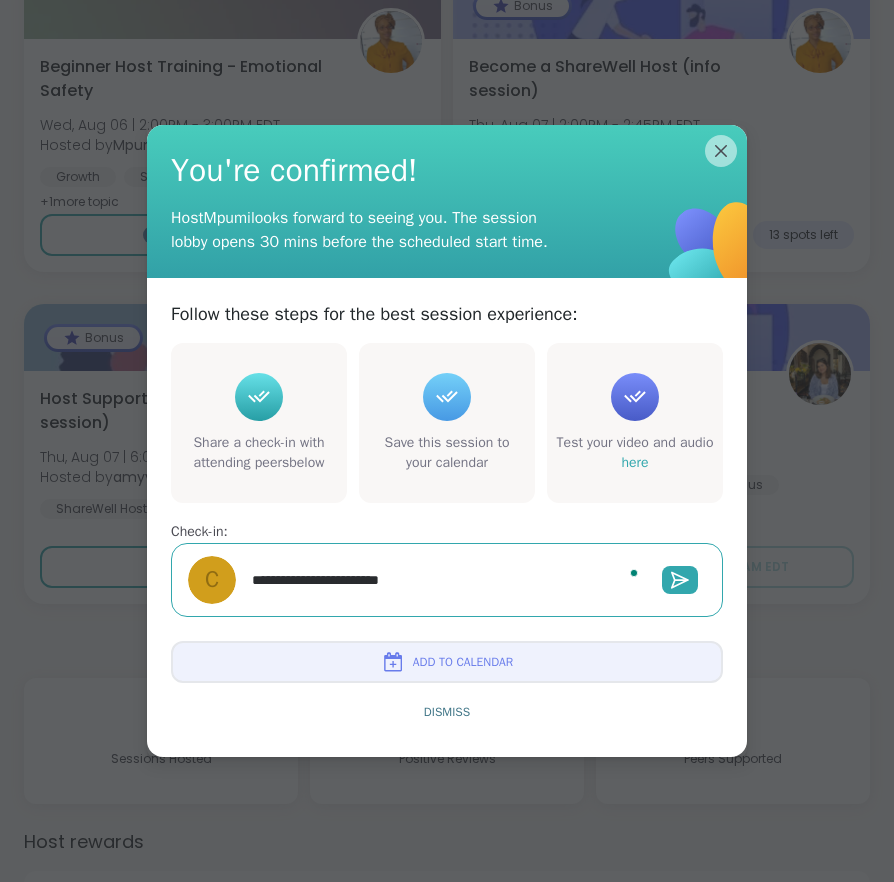 type on "*" 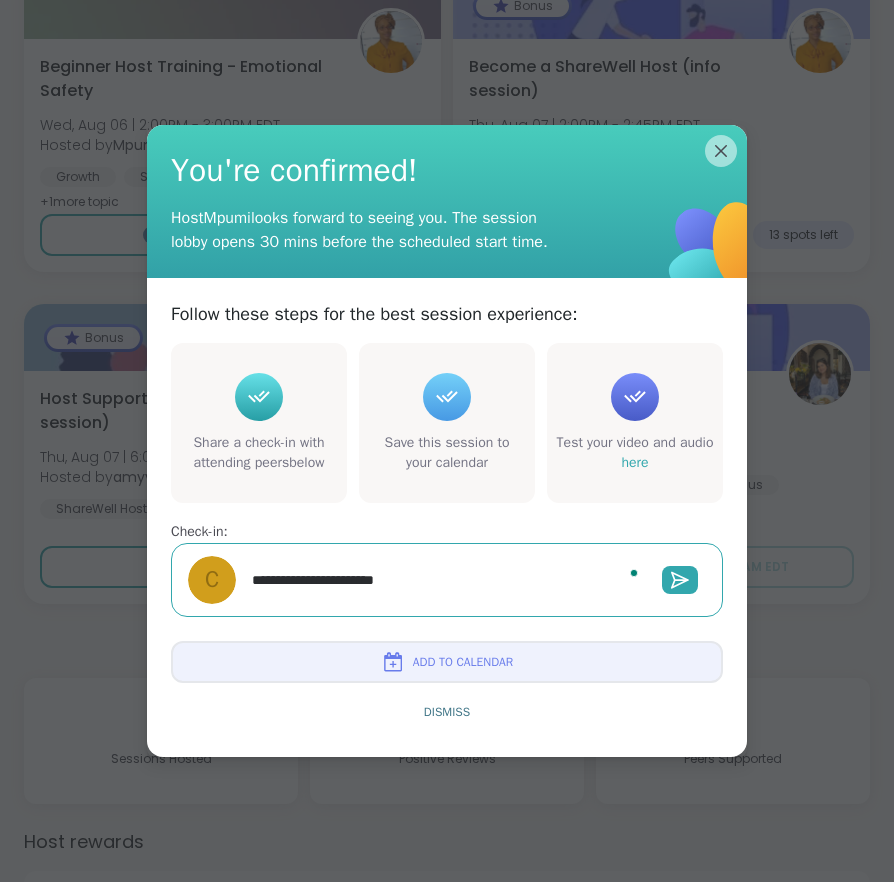 type on "*" 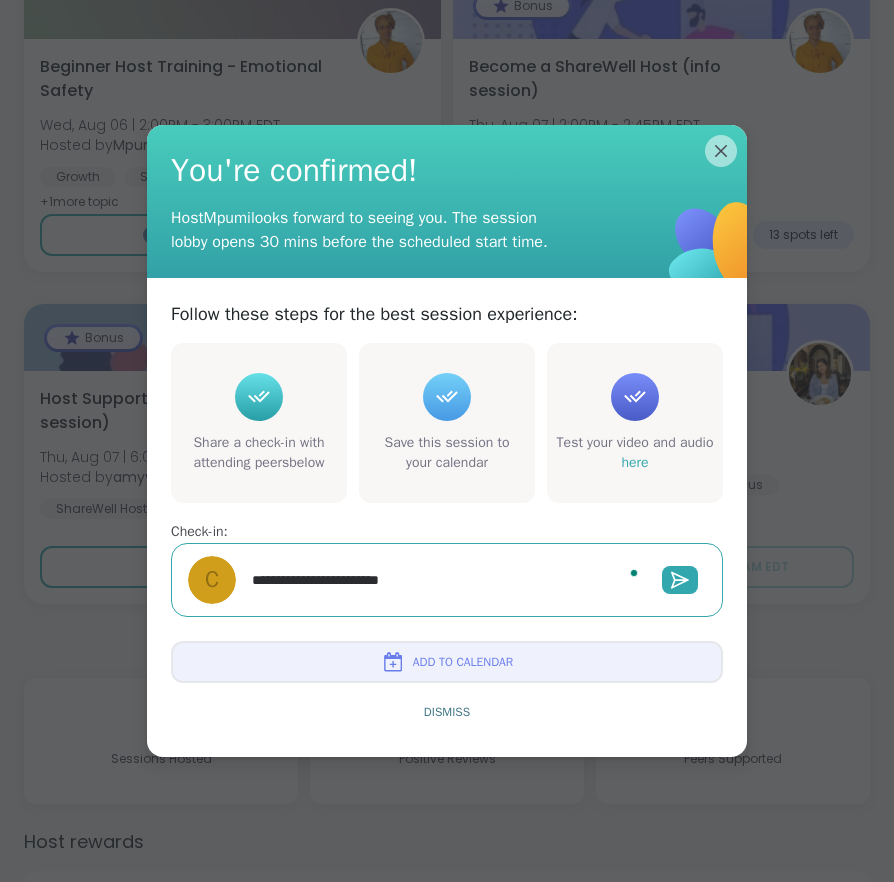 type on "*" 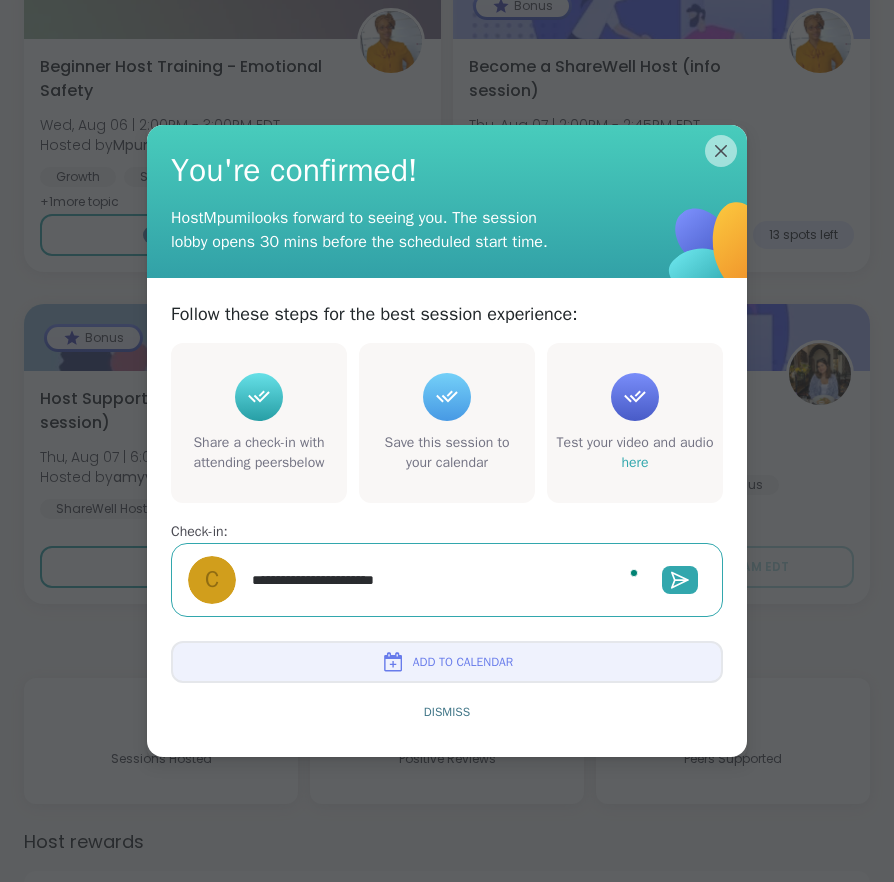 type on "*" 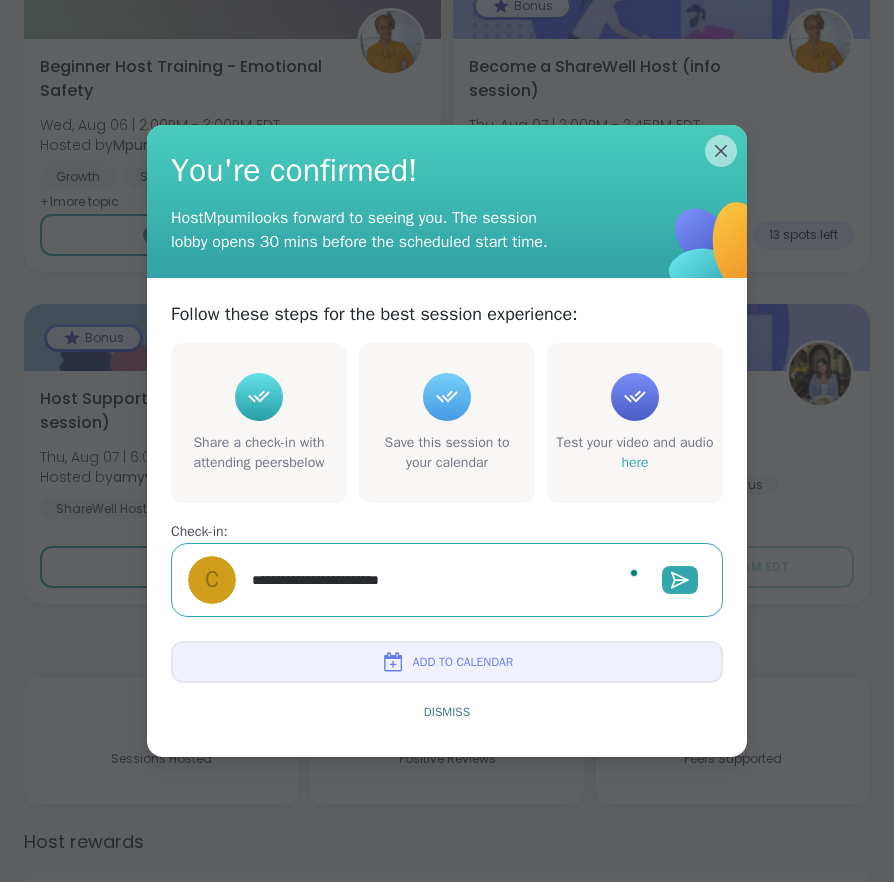 type on "*" 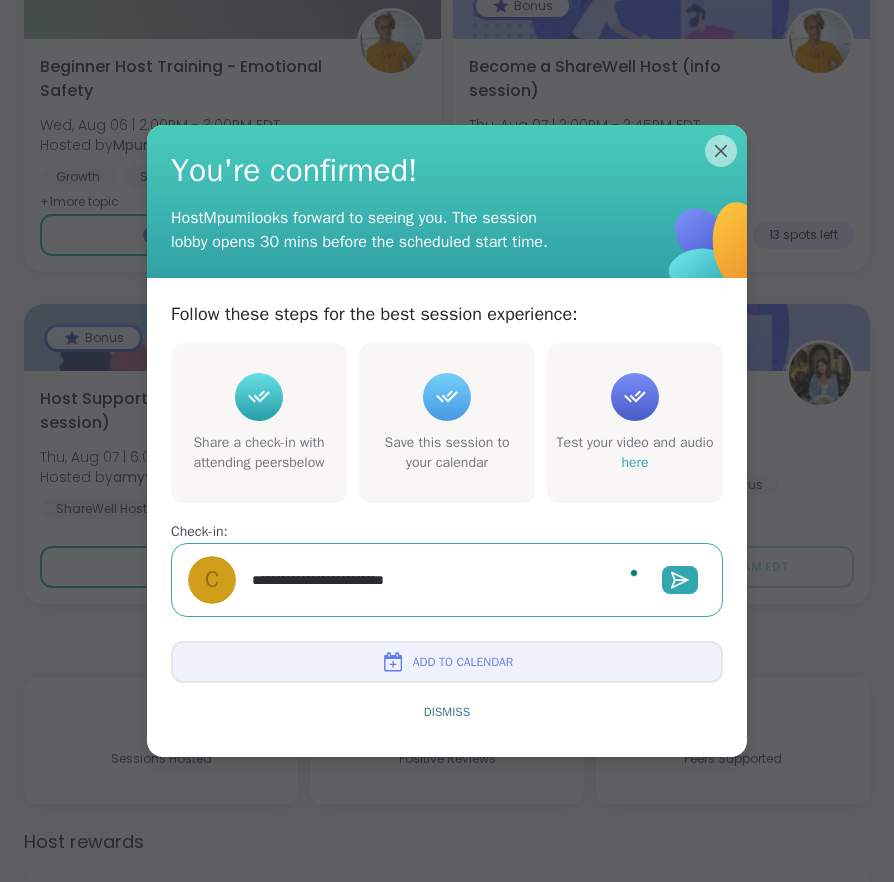 type on "*" 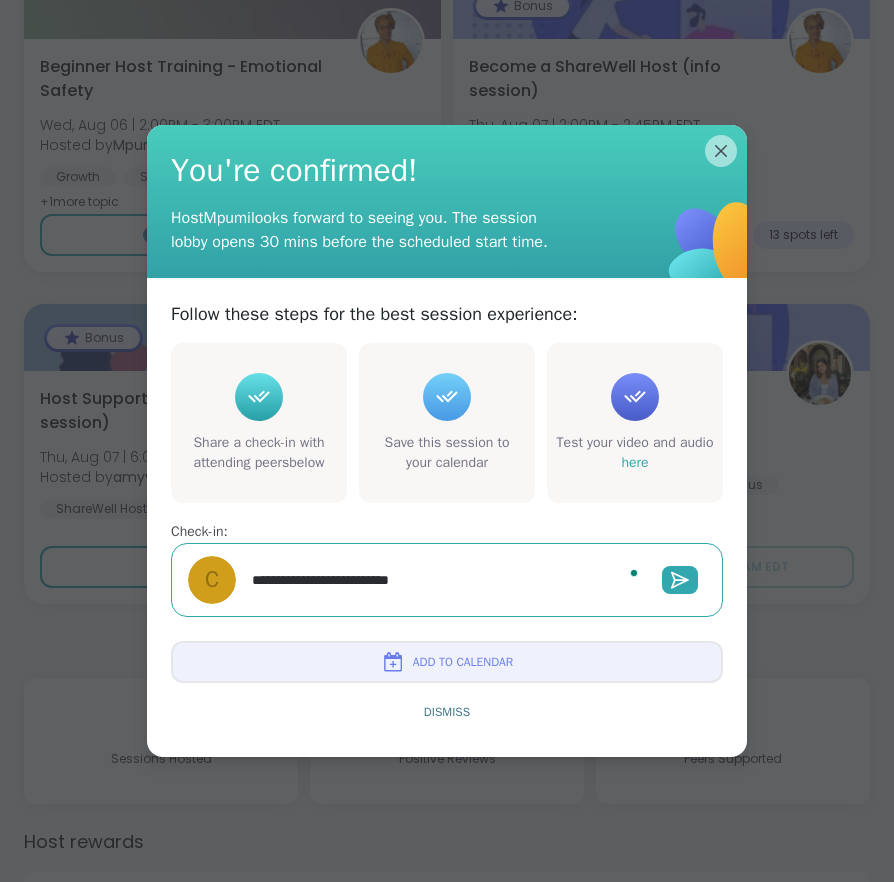 type on "*" 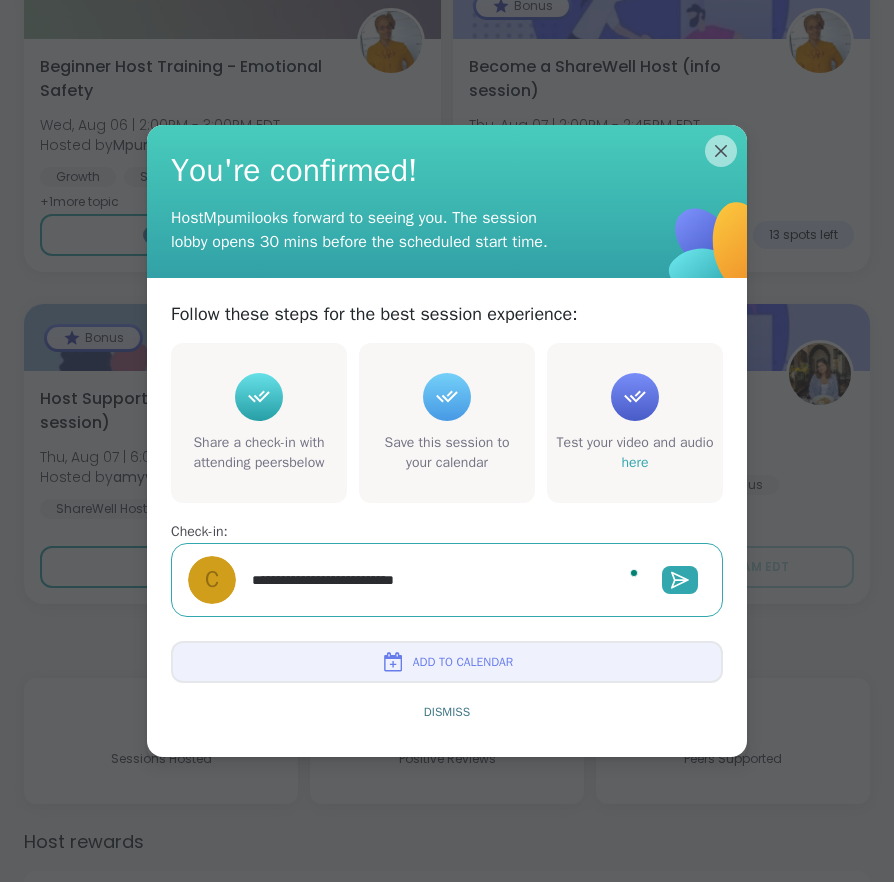 type on "*" 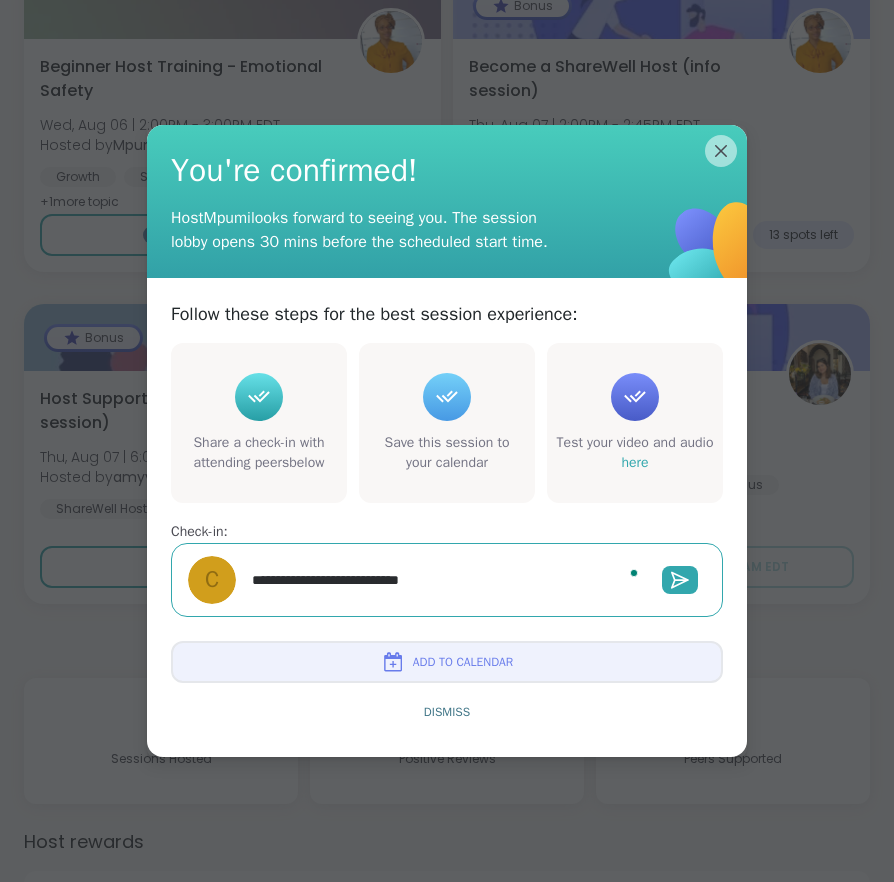 type on "*" 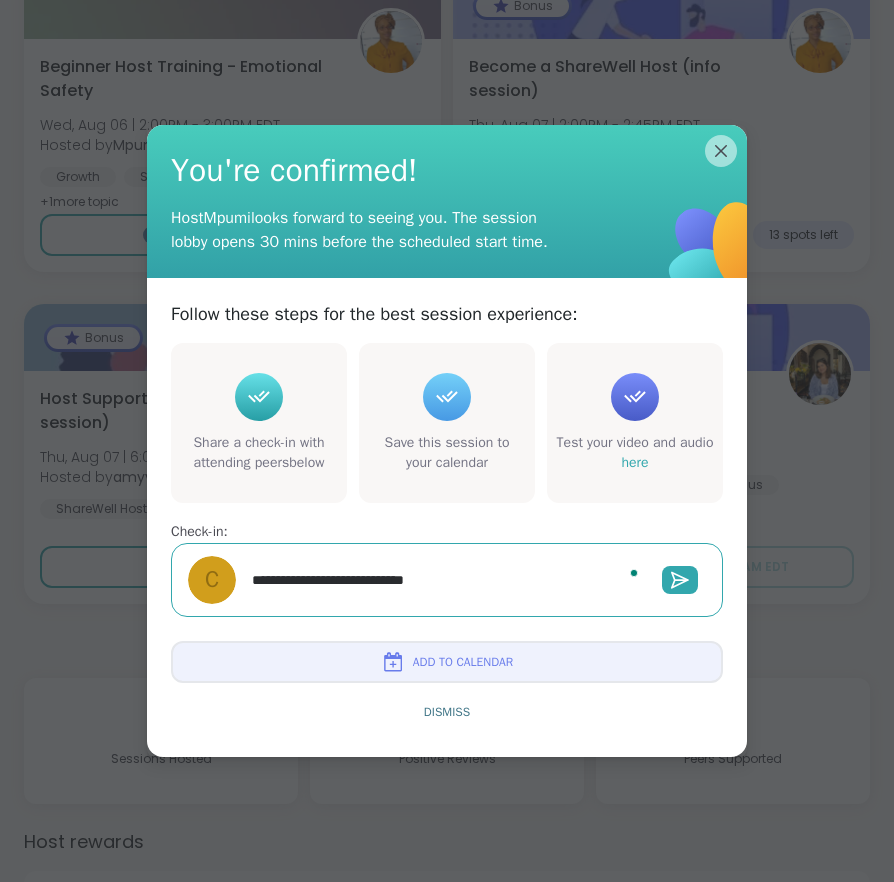type on "*" 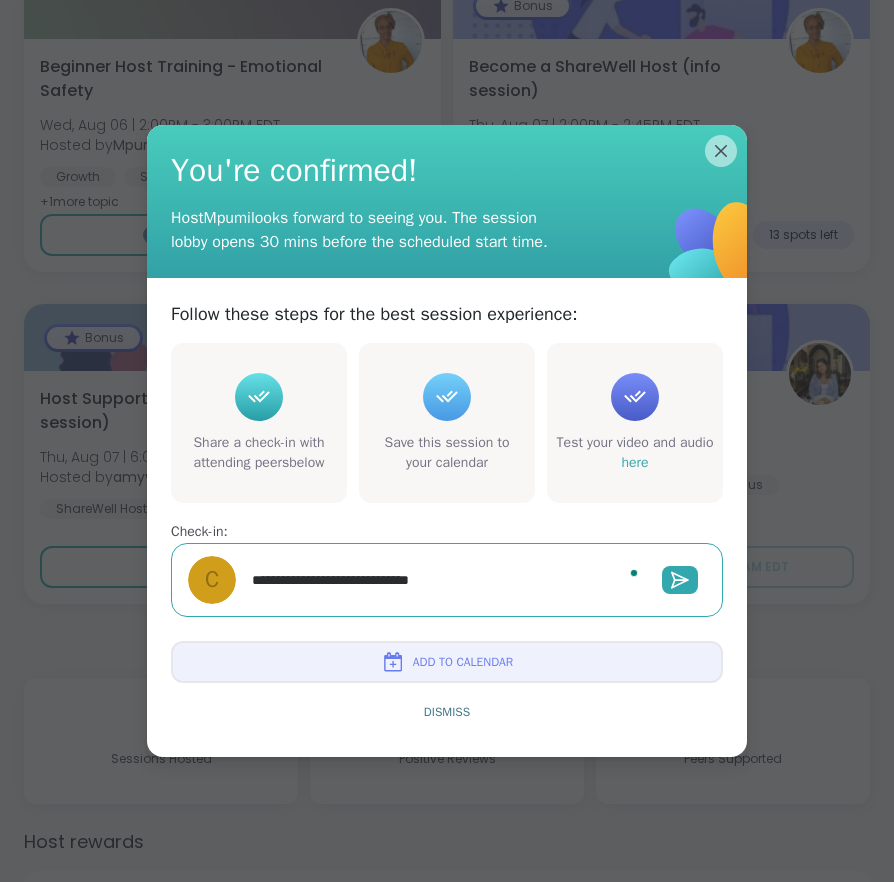 type on "*" 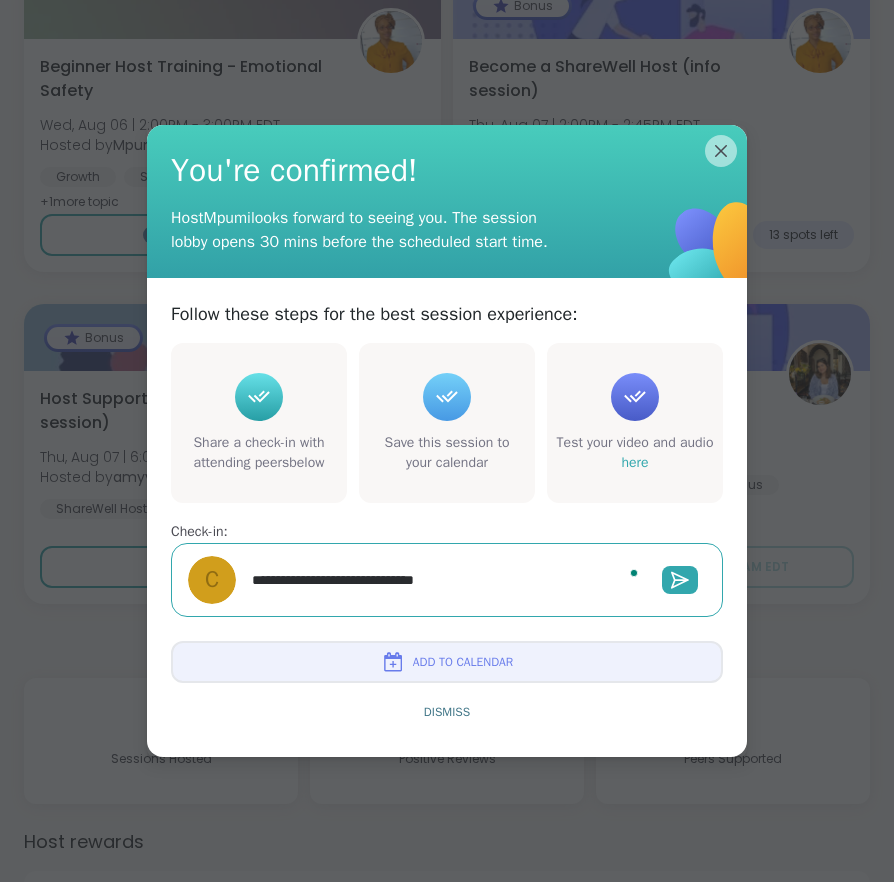type on "*" 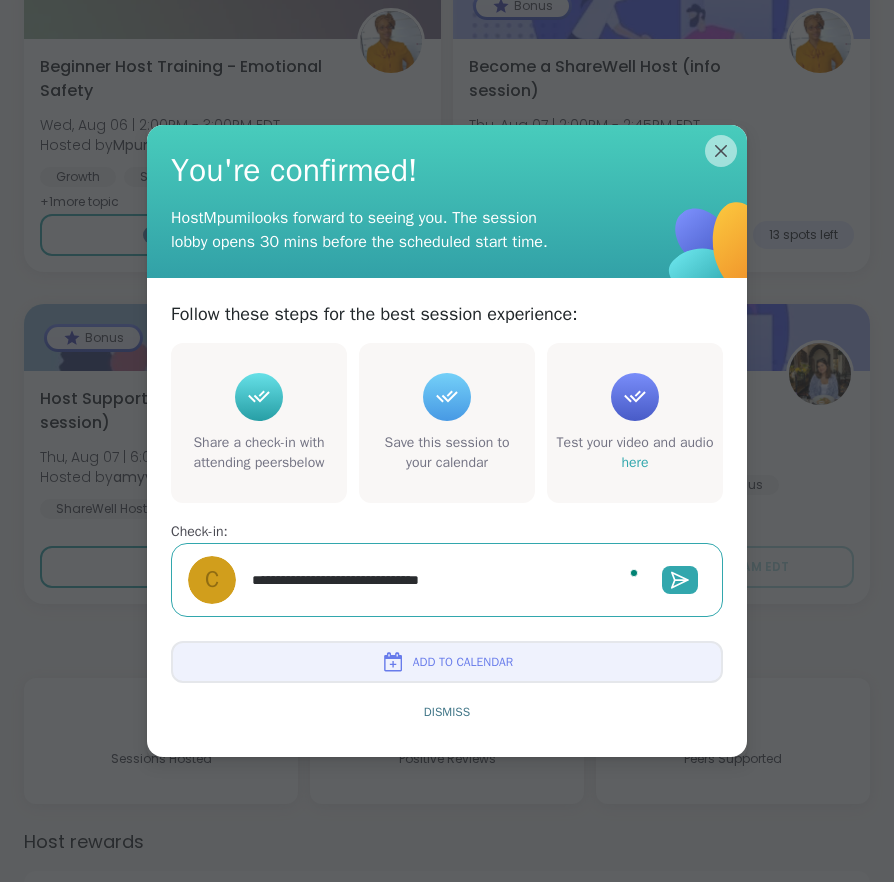 type on "*" 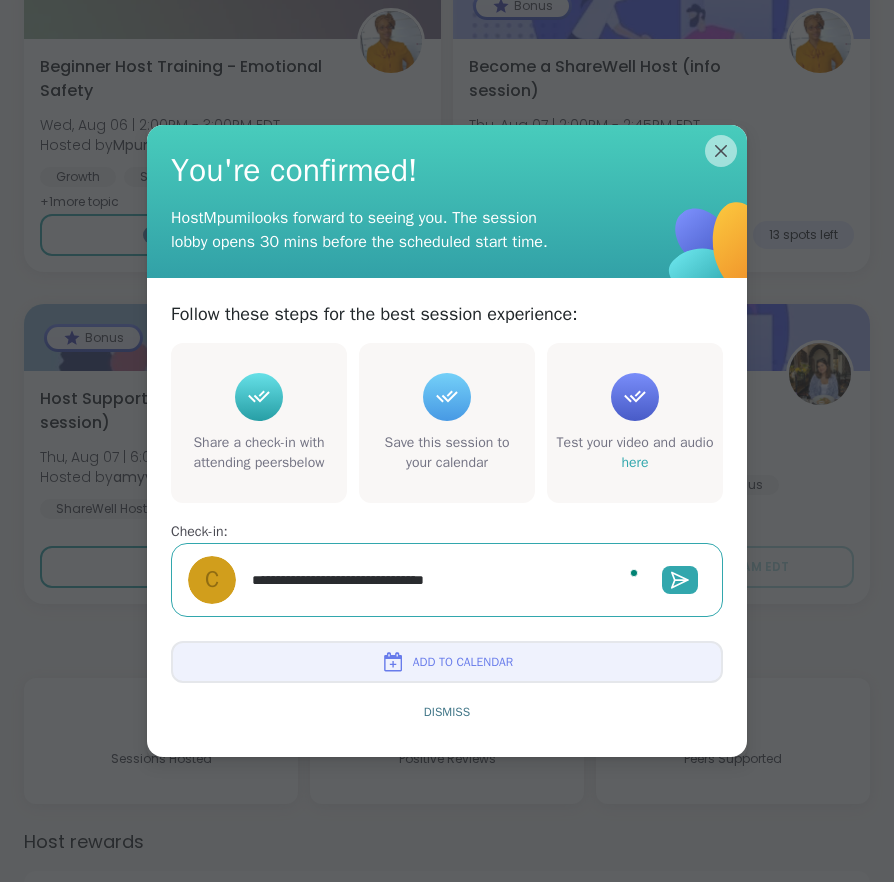 type on "*" 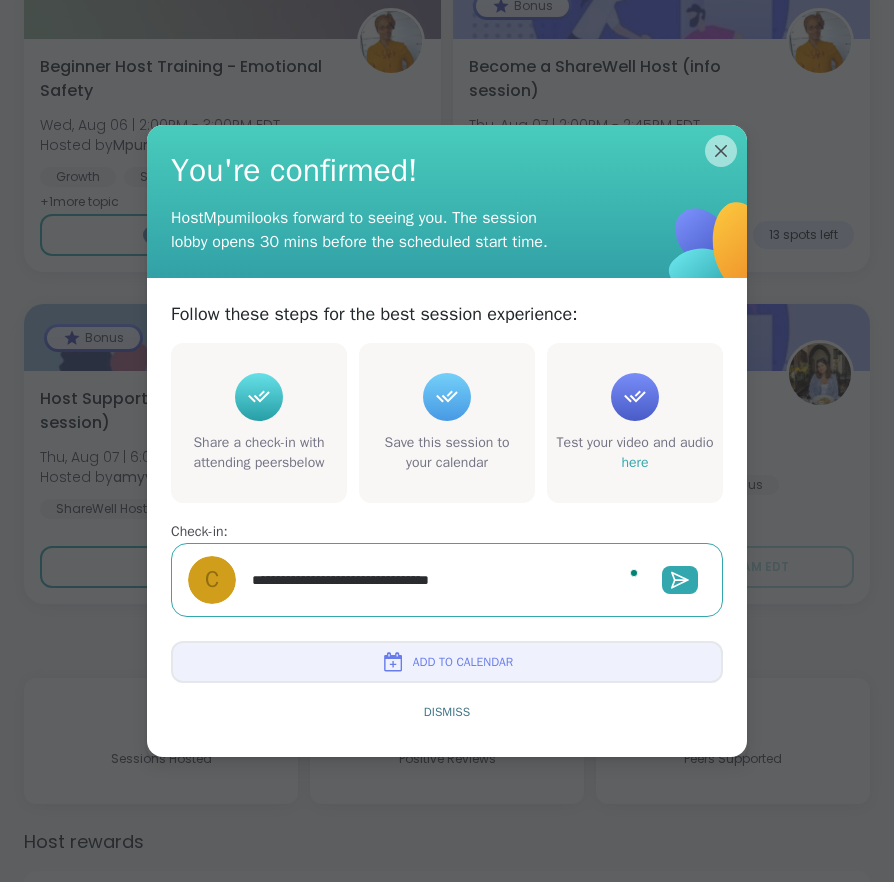 type on "*" 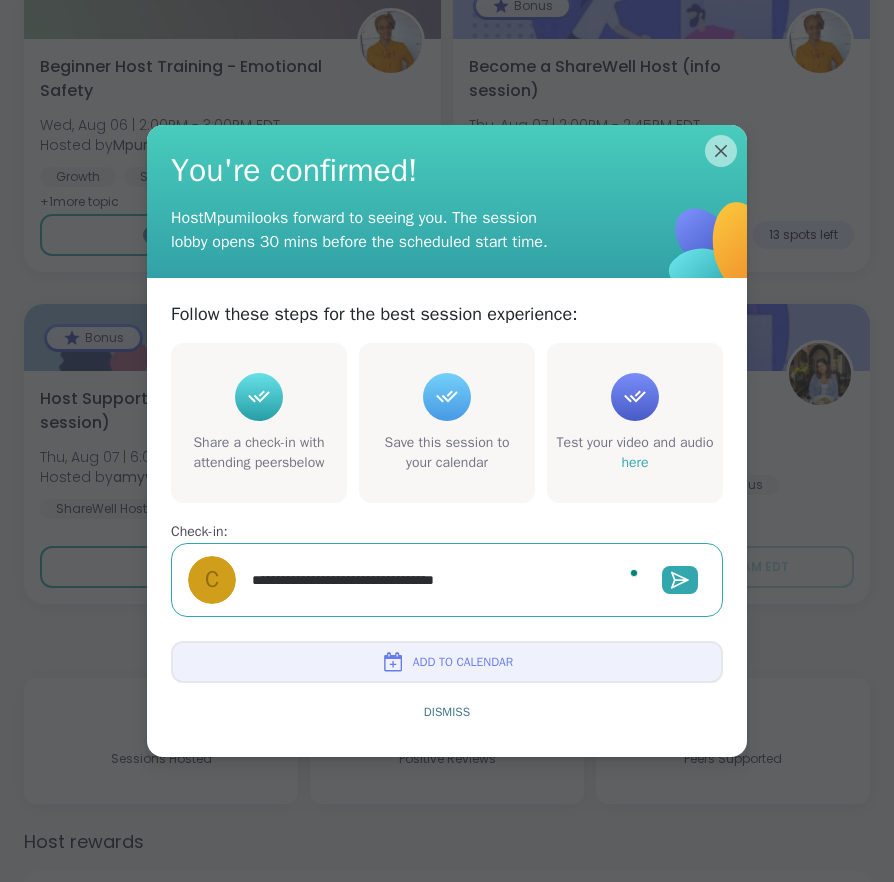 type on "*" 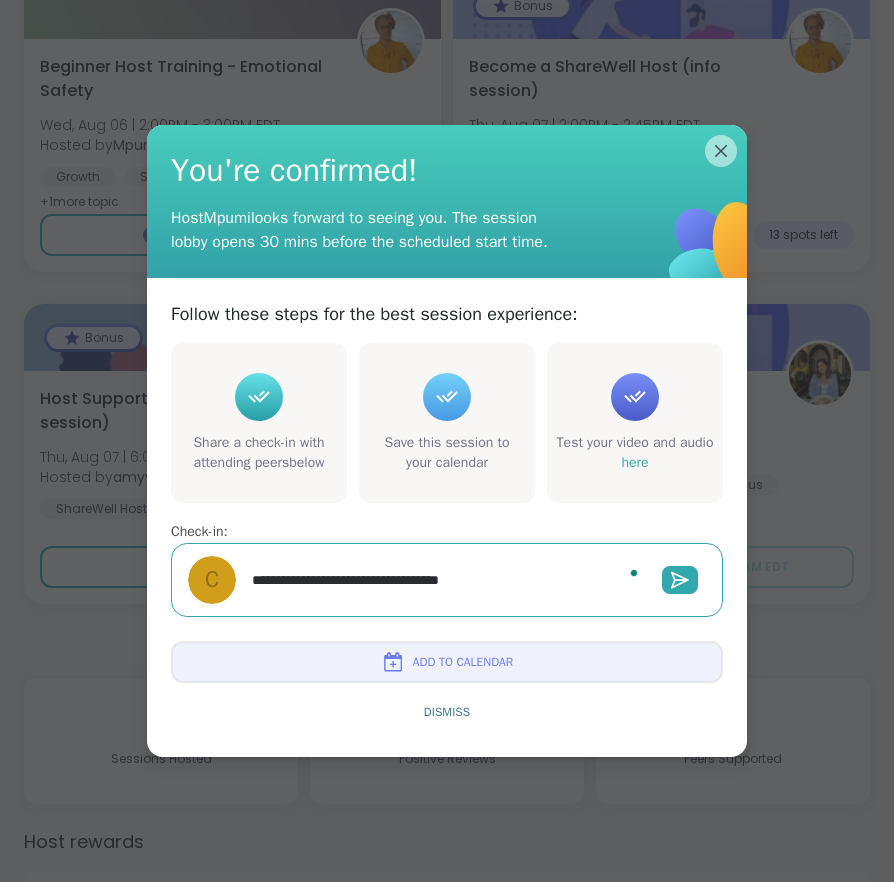 type on "*" 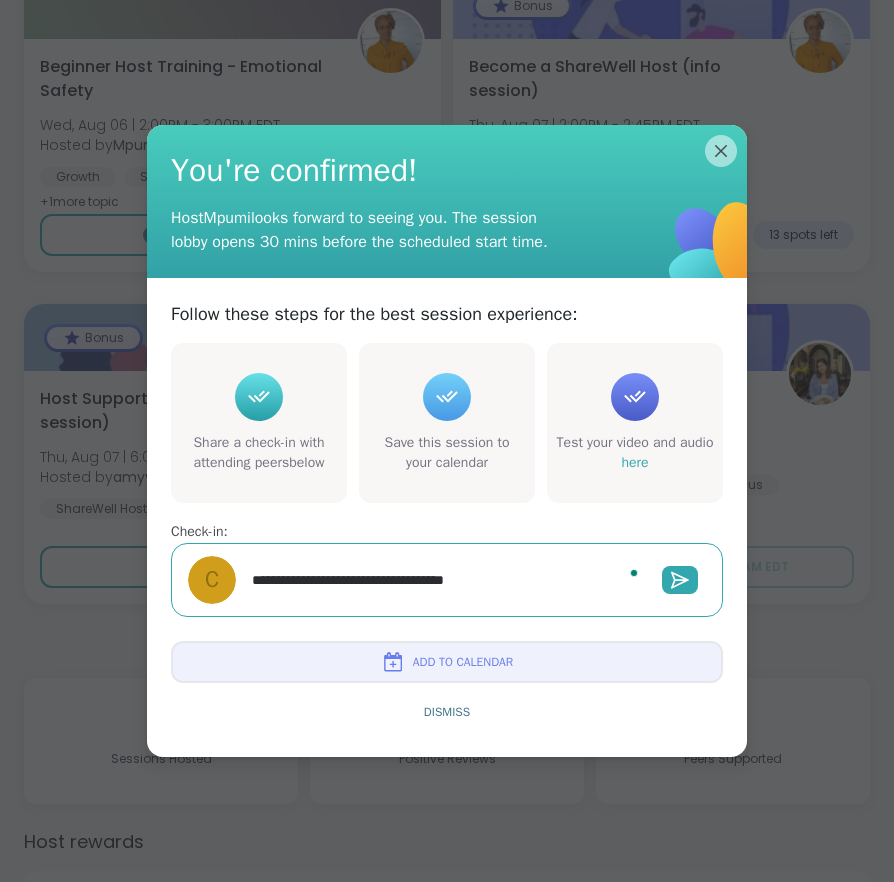 type on "*" 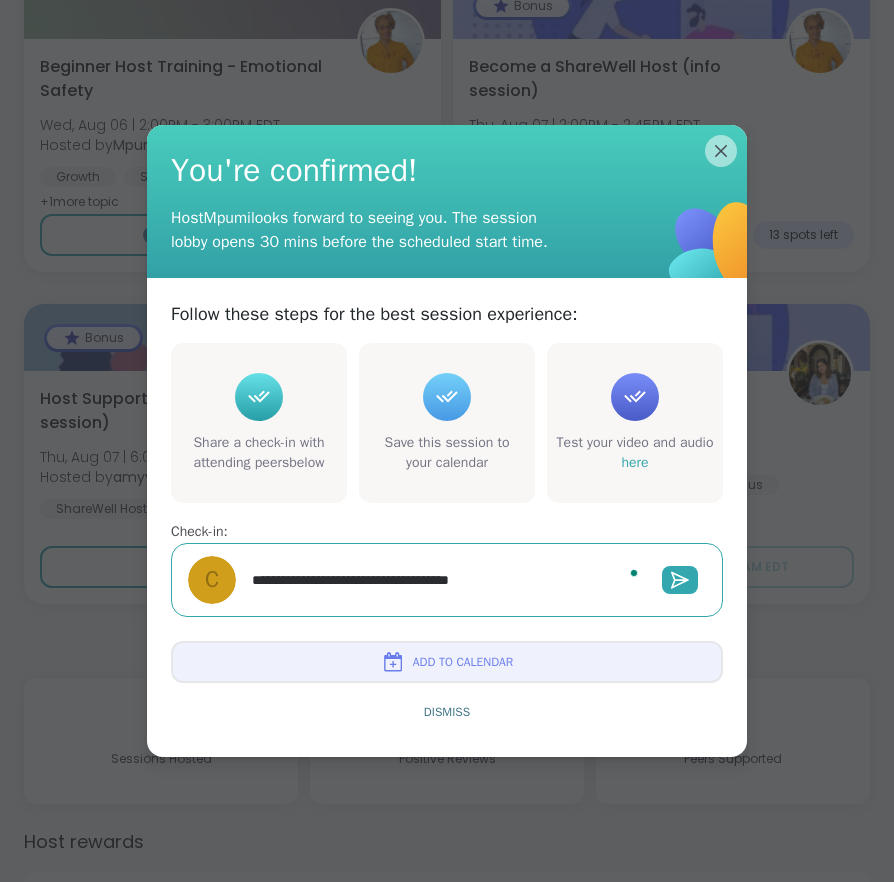 type on "*" 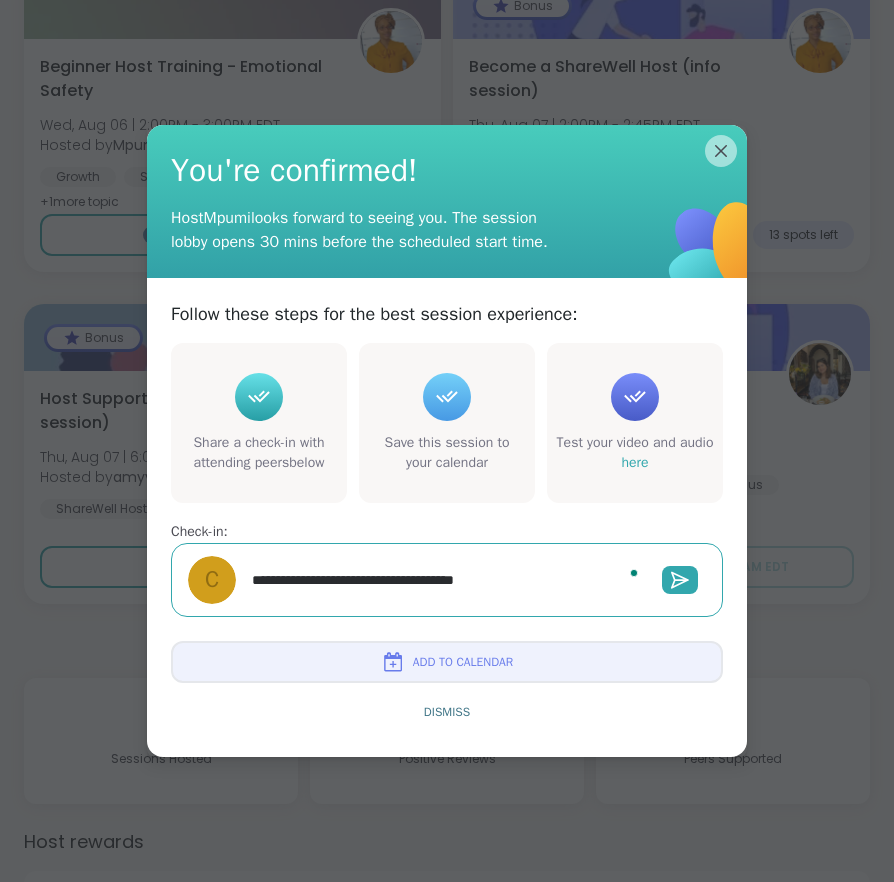 type on "*" 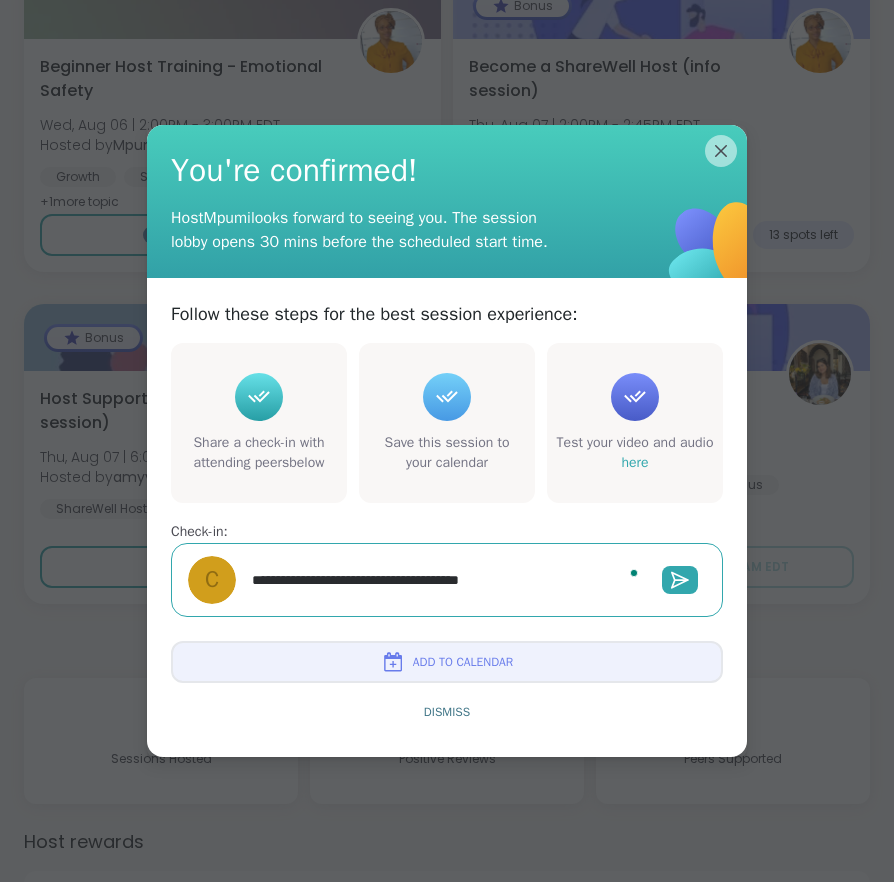 type on "*" 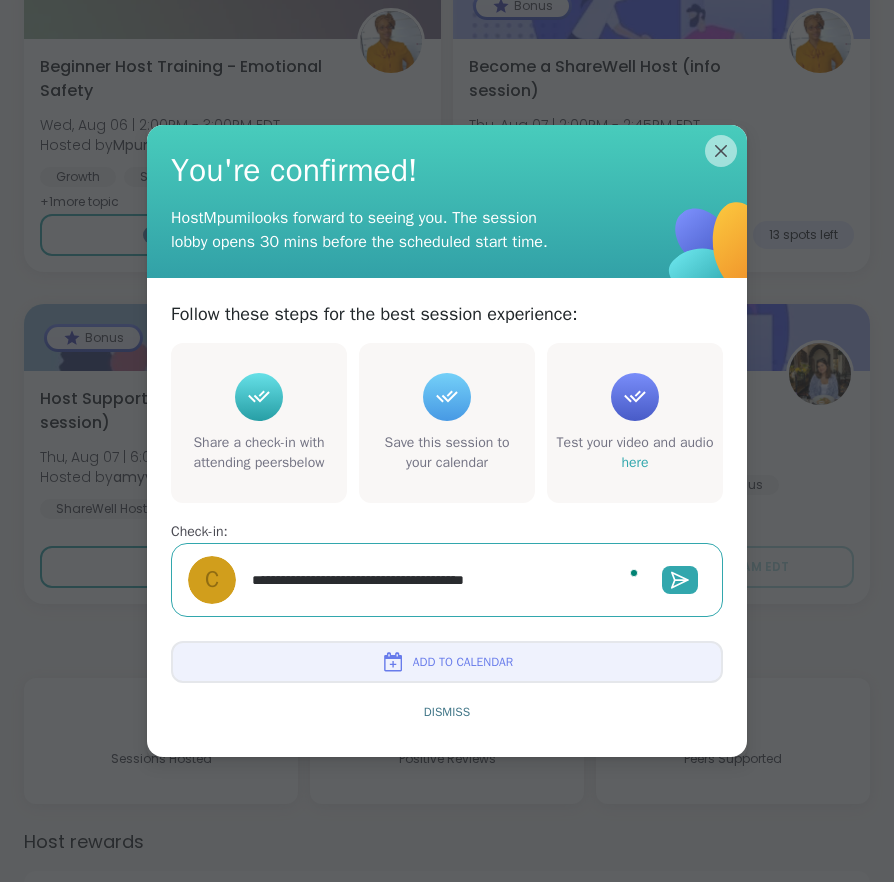 type on "*" 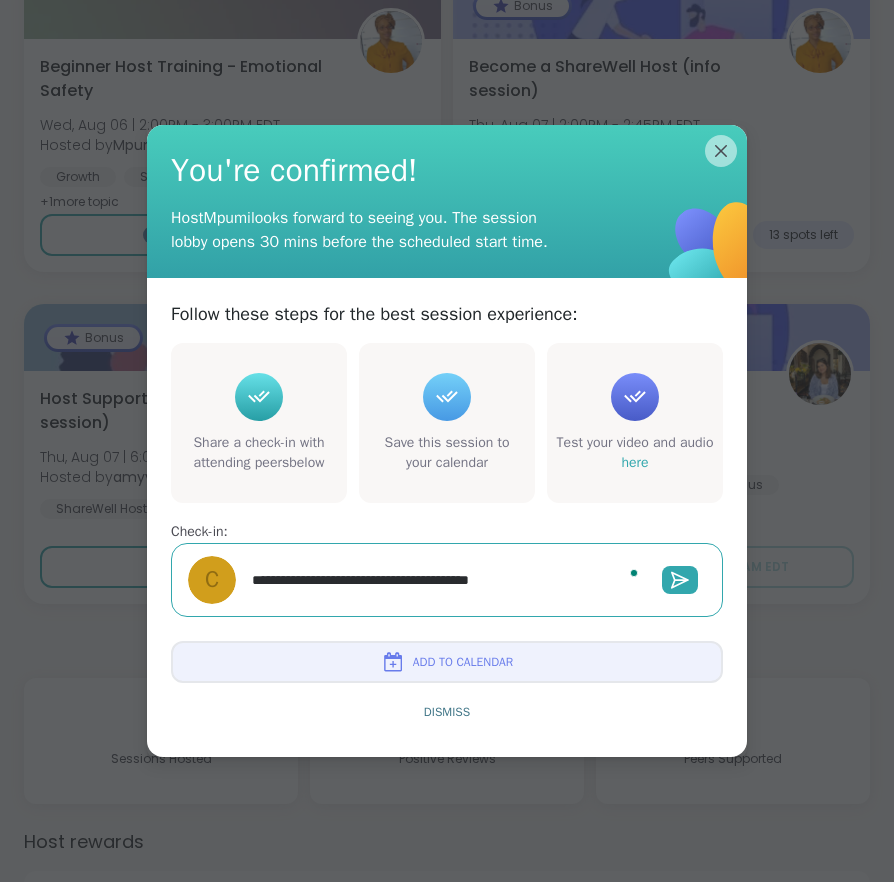 type on "*" 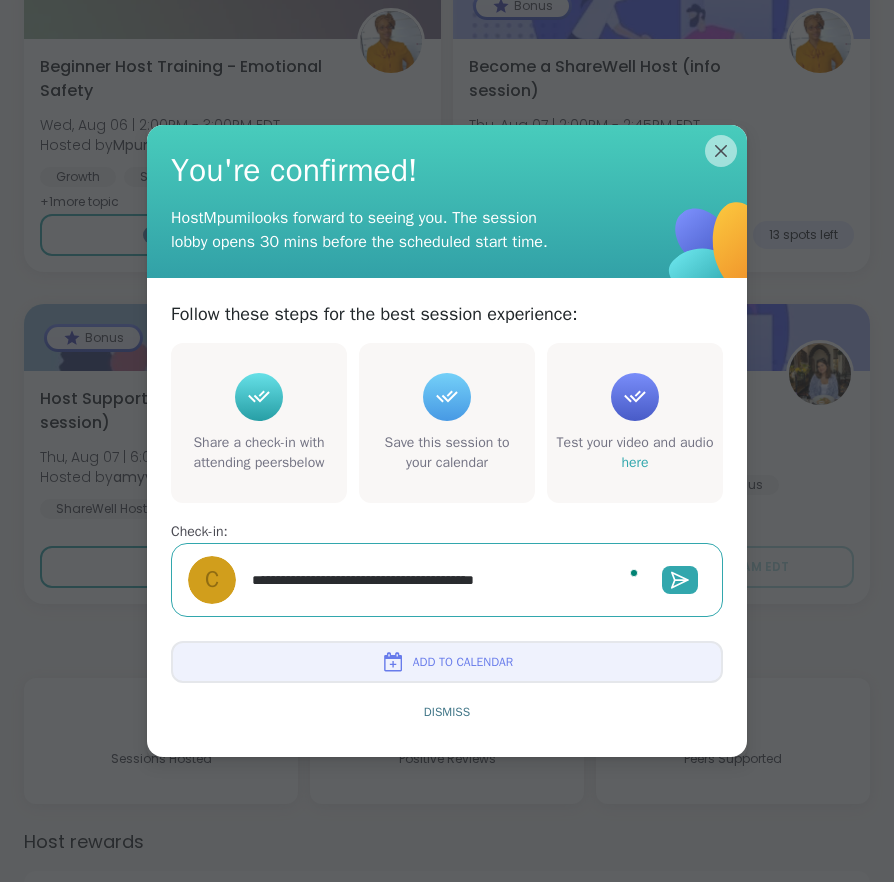 type on "*" 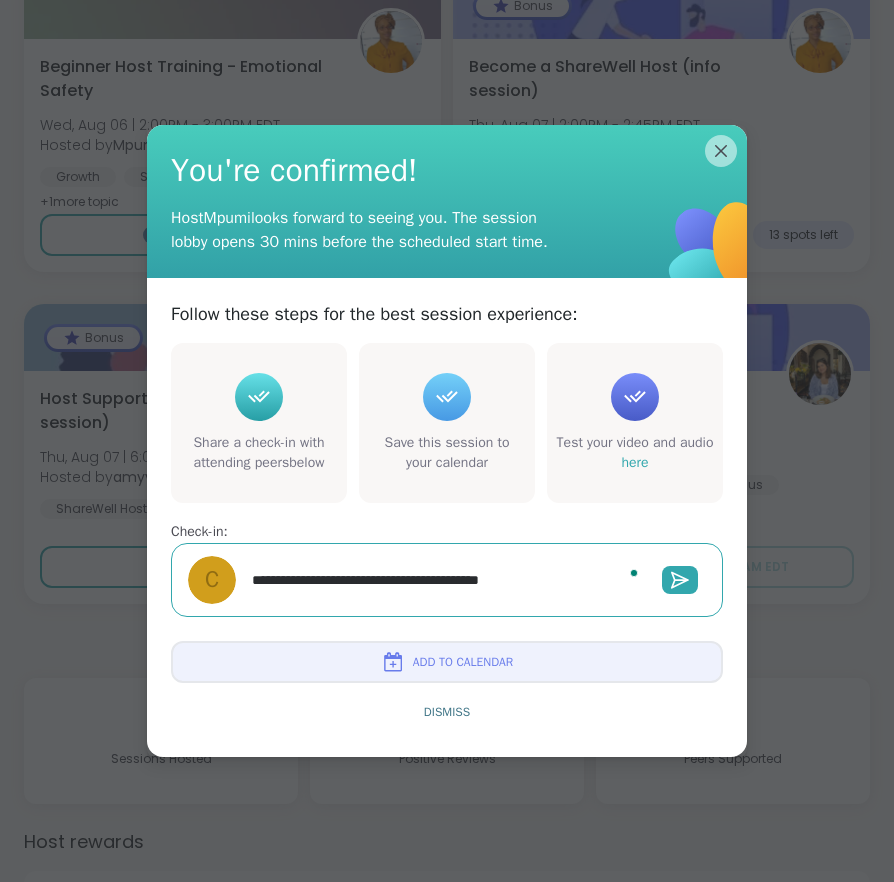 type on "*" 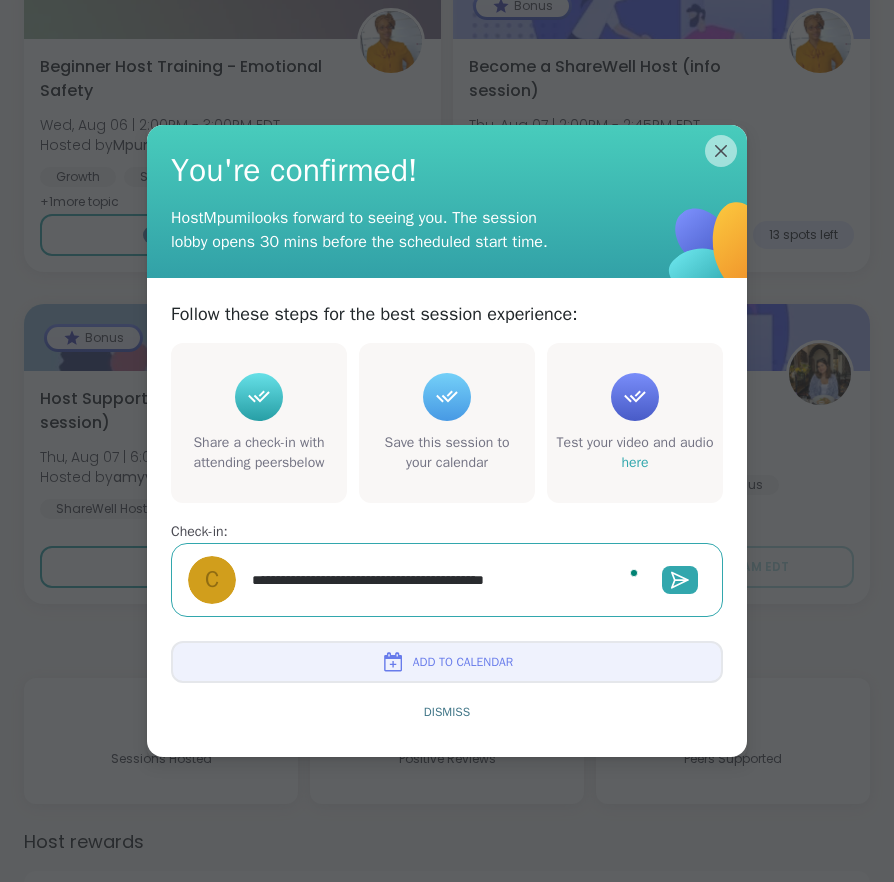 type on "*" 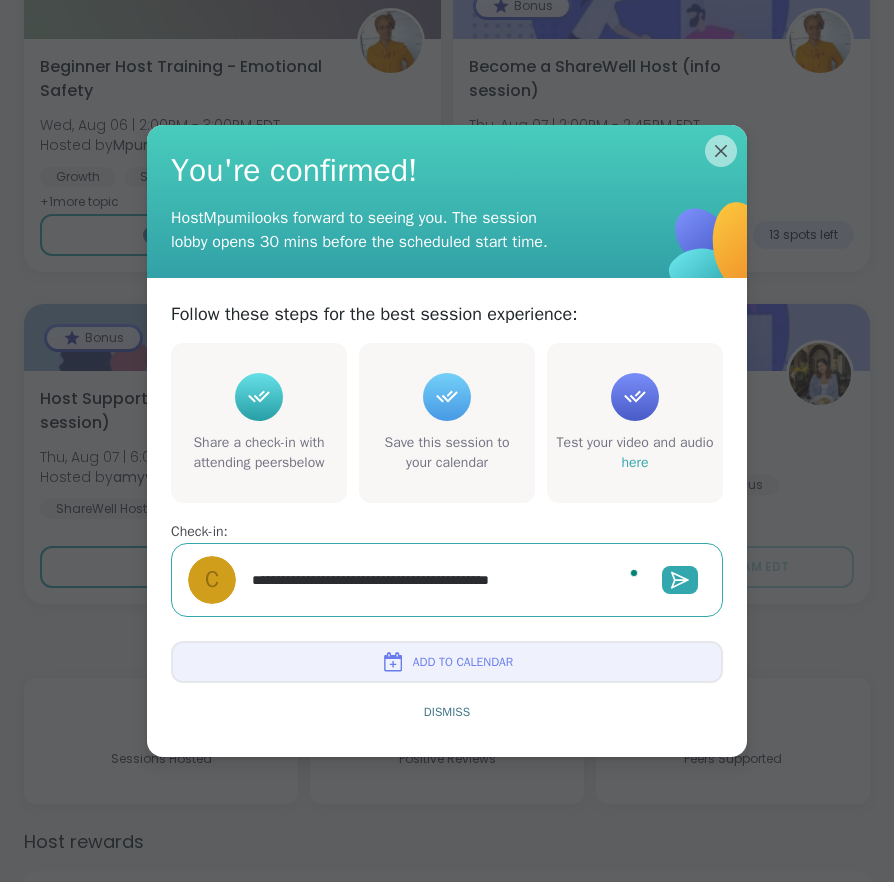 type on "*" 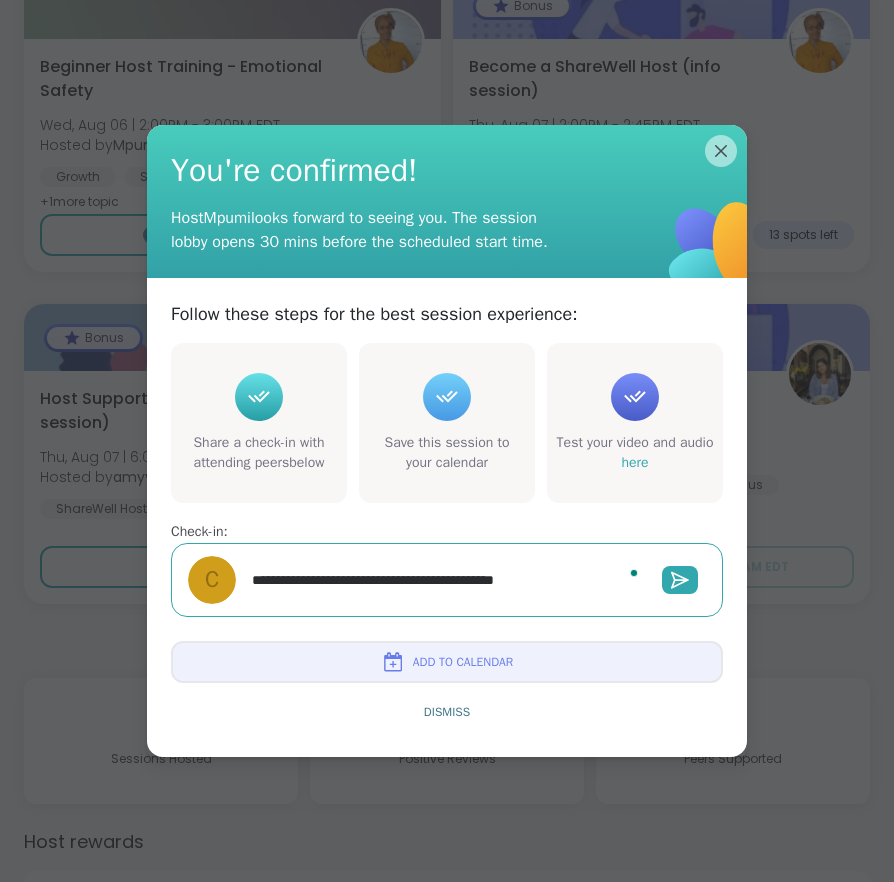 type on "*" 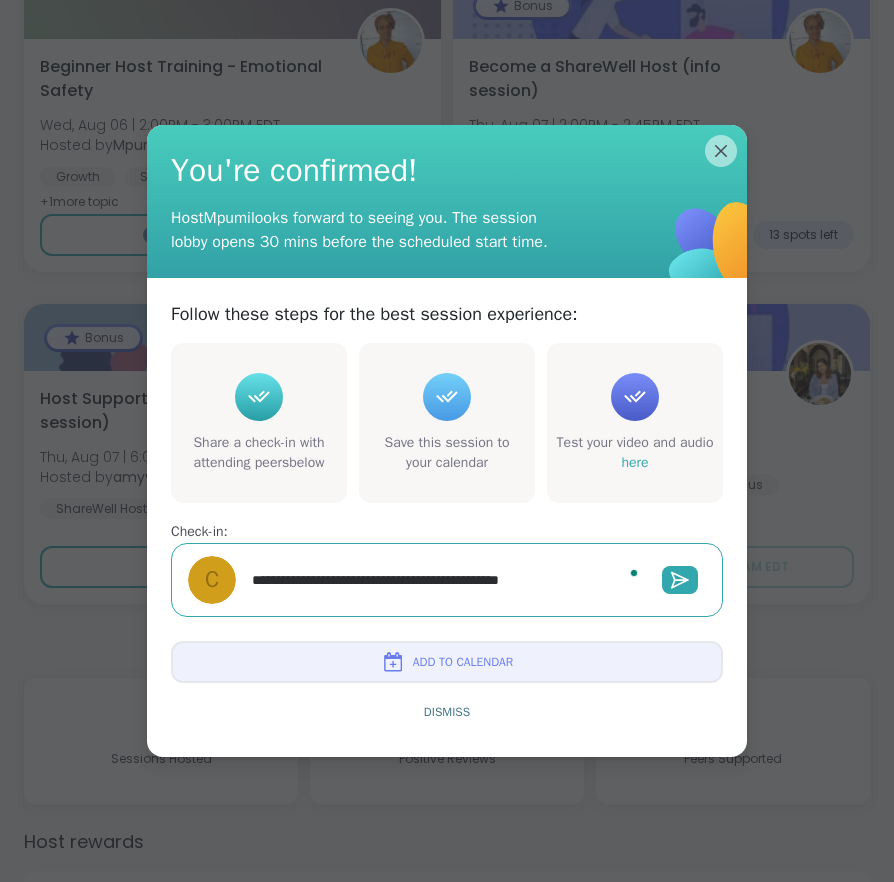 type on "*" 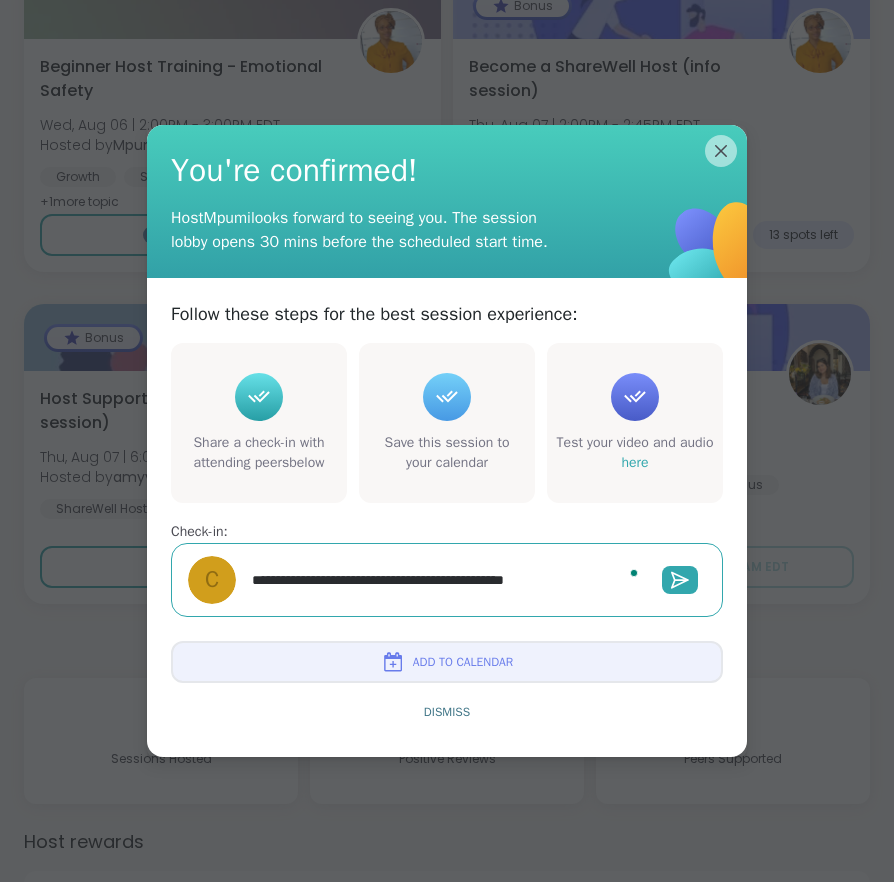 type on "*" 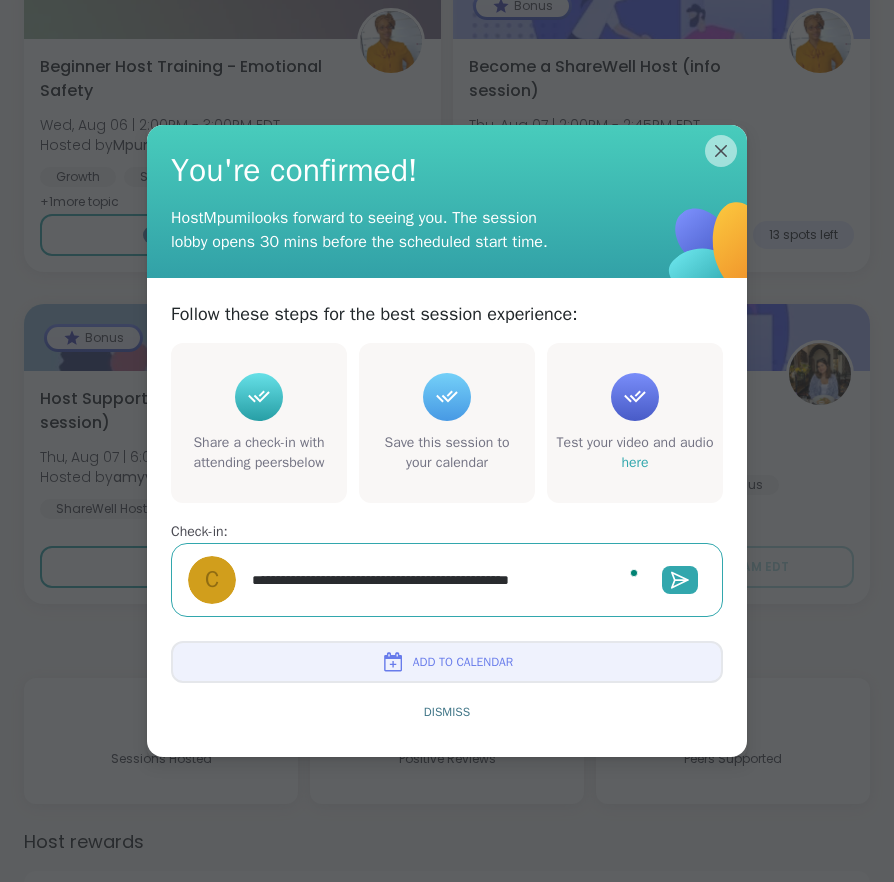 type on "*" 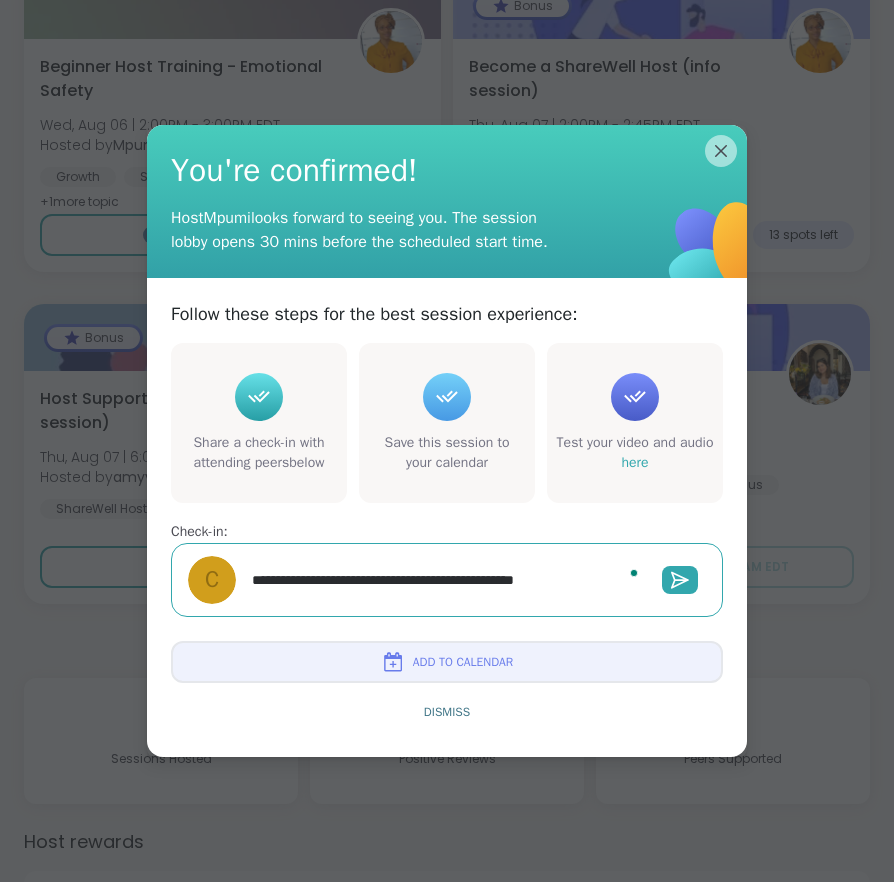 type on "*" 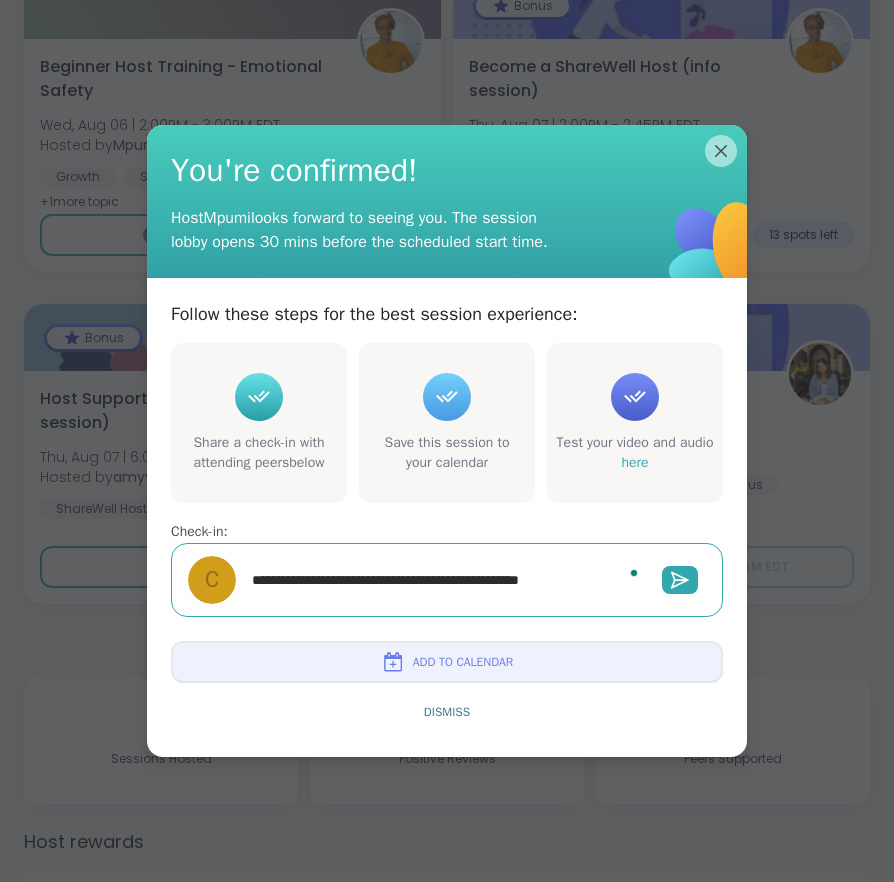 type on "*" 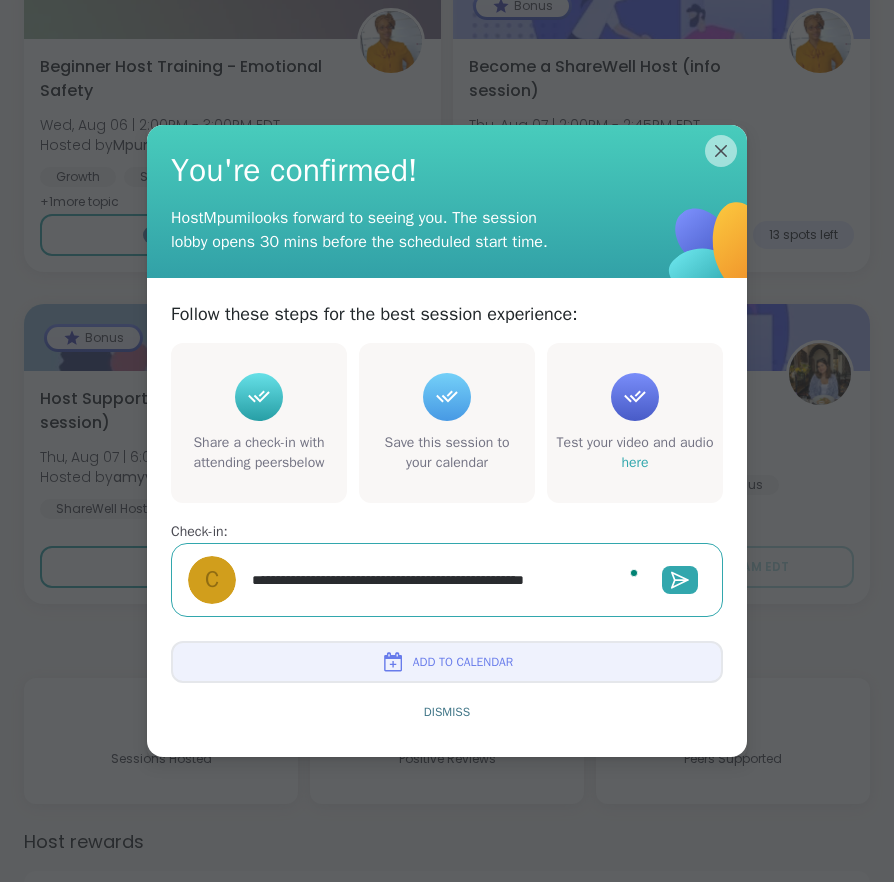 type on "*" 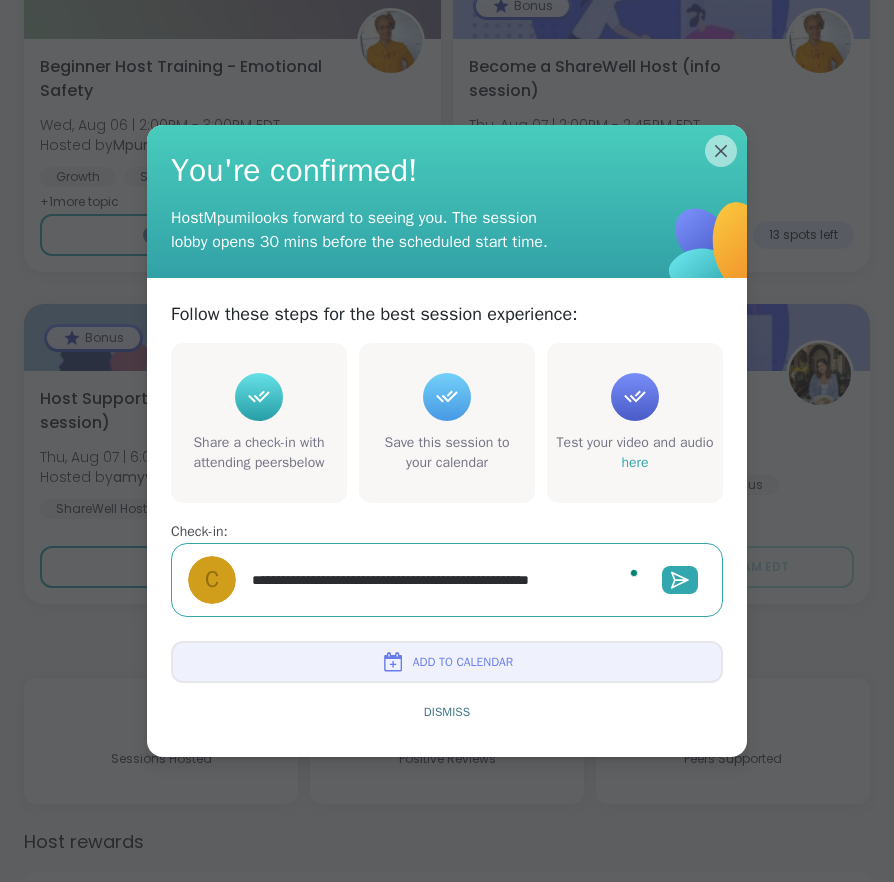 type on "*" 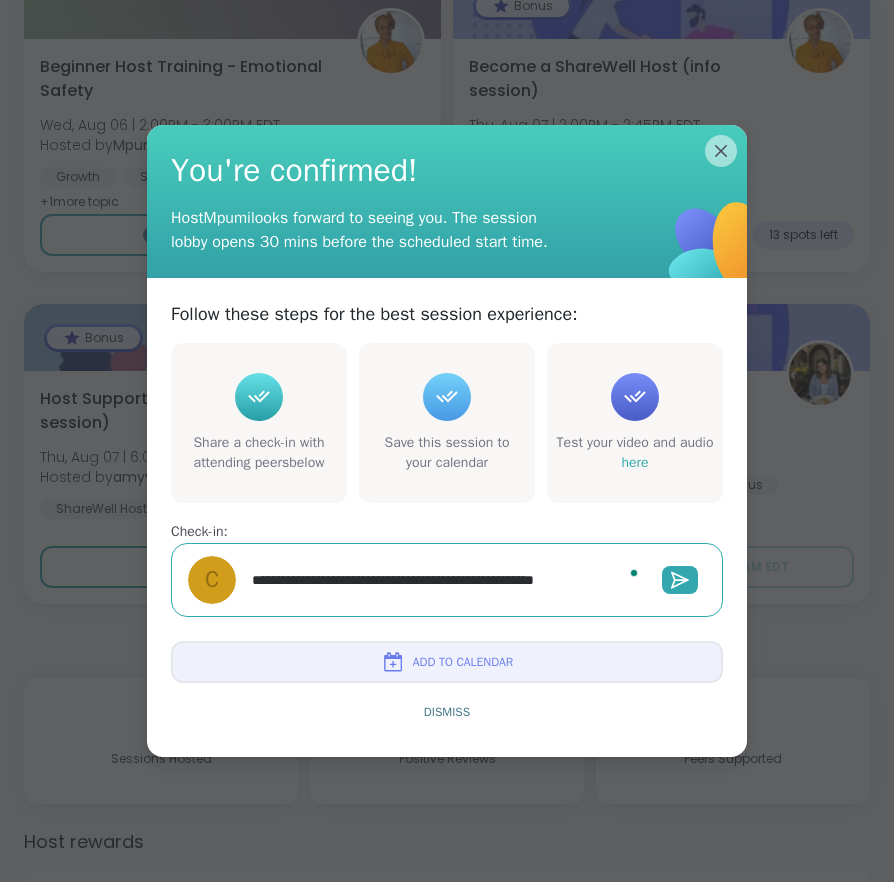 type on "*" 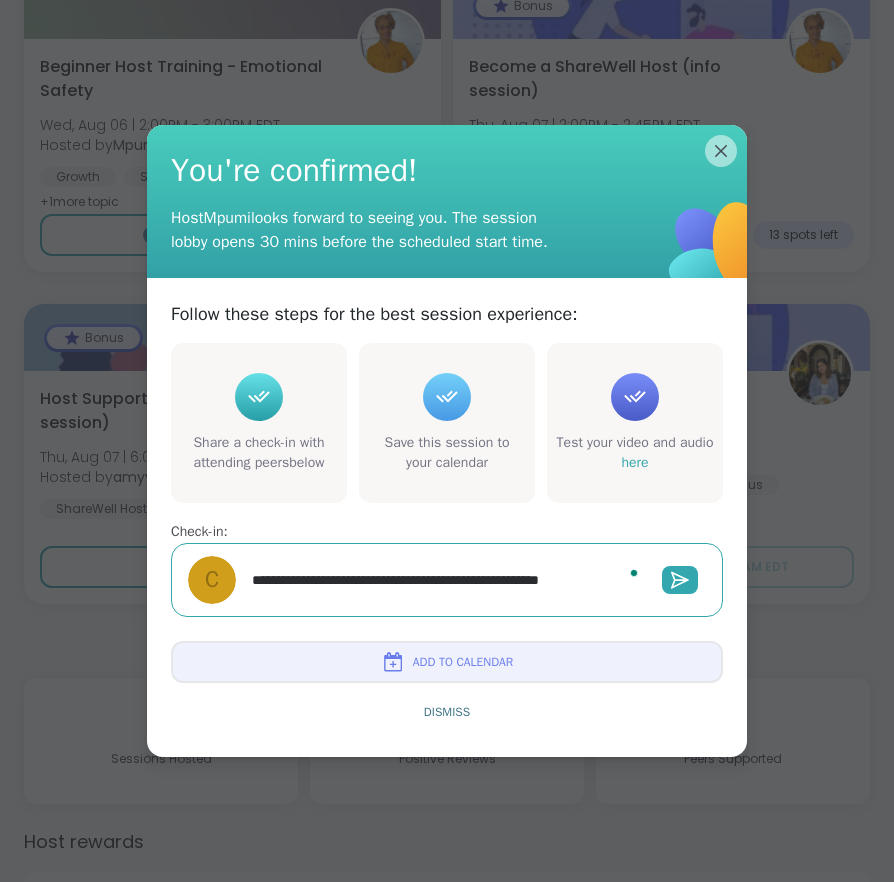 type on "*" 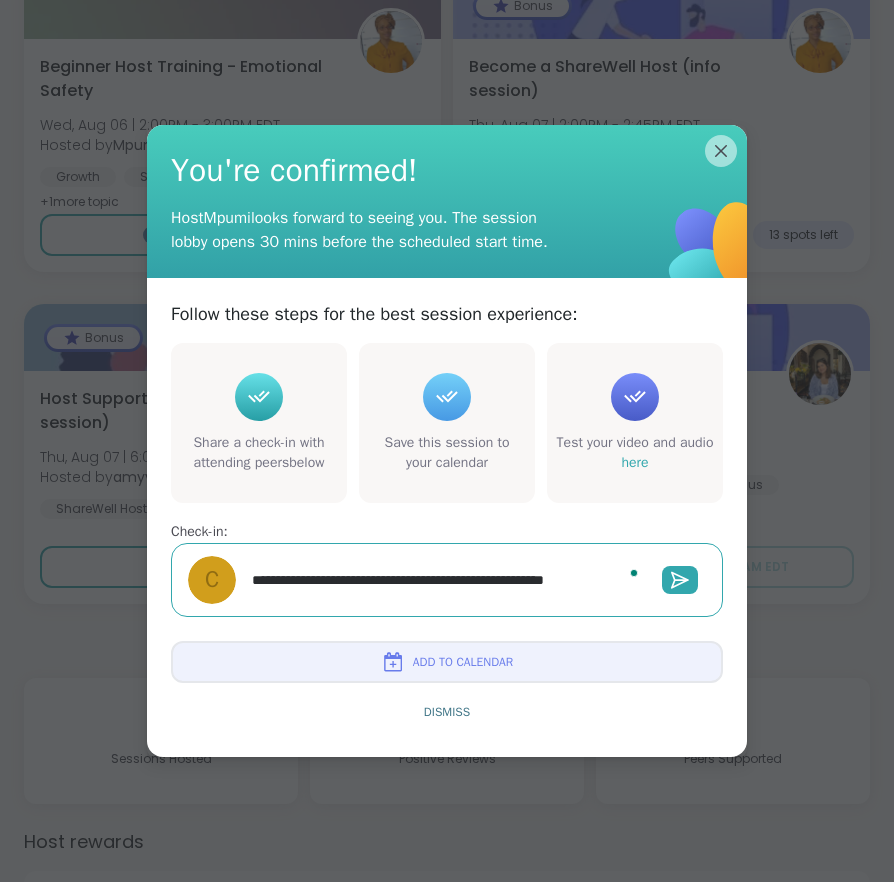 type on "*" 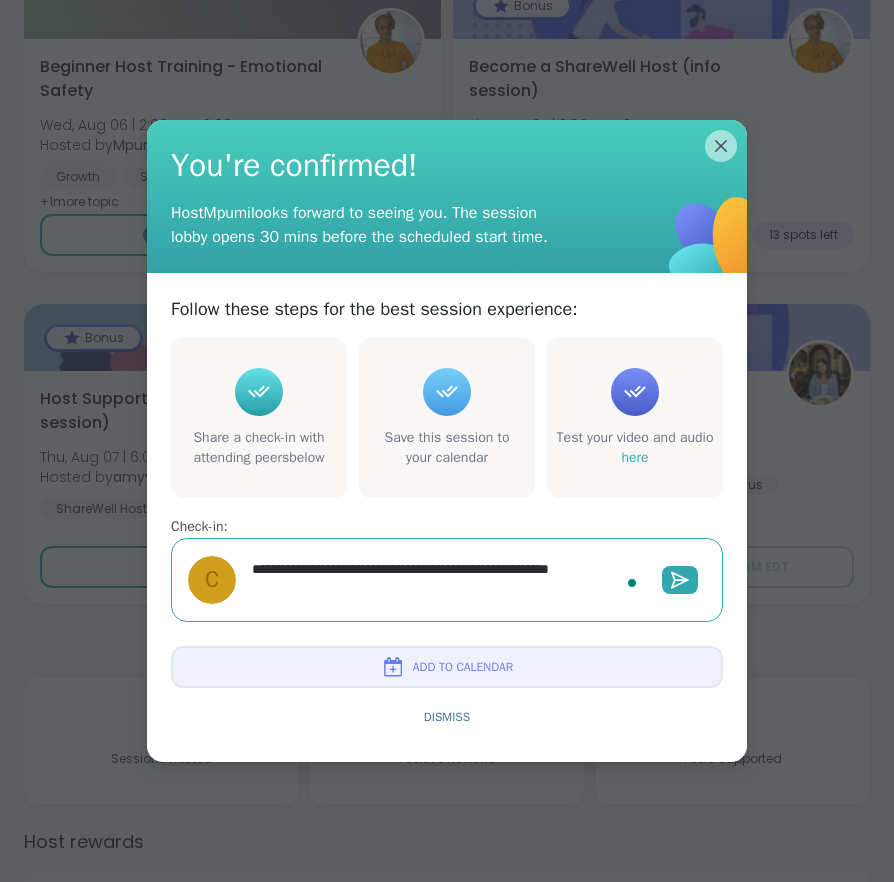 type on "*" 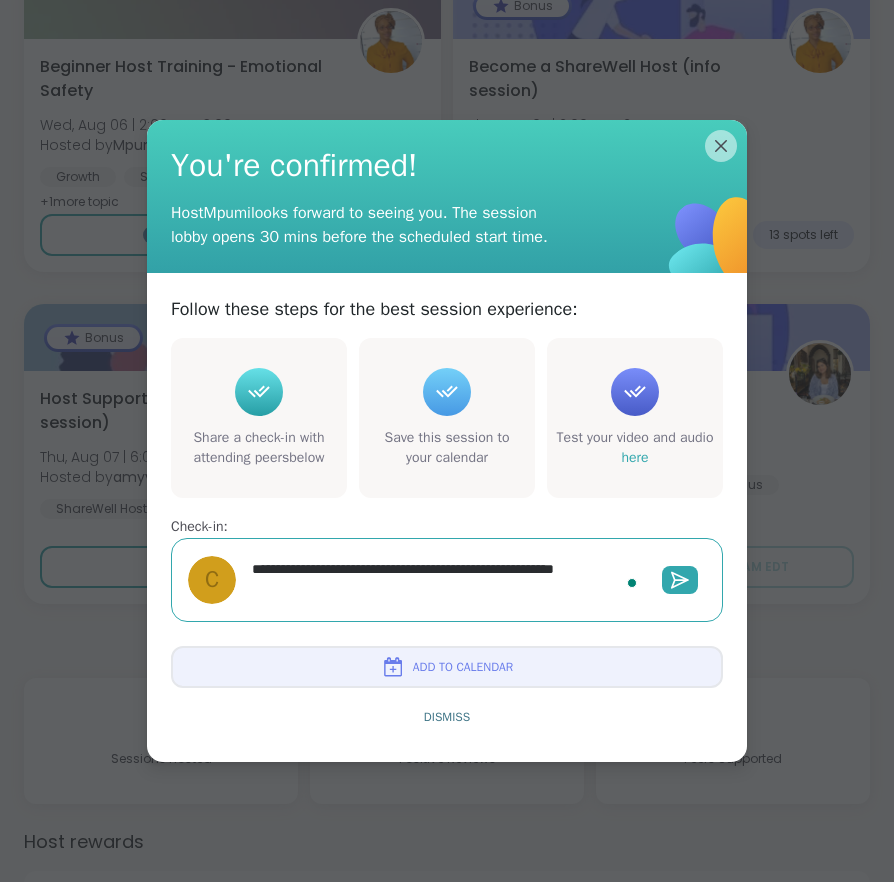 type on "*" 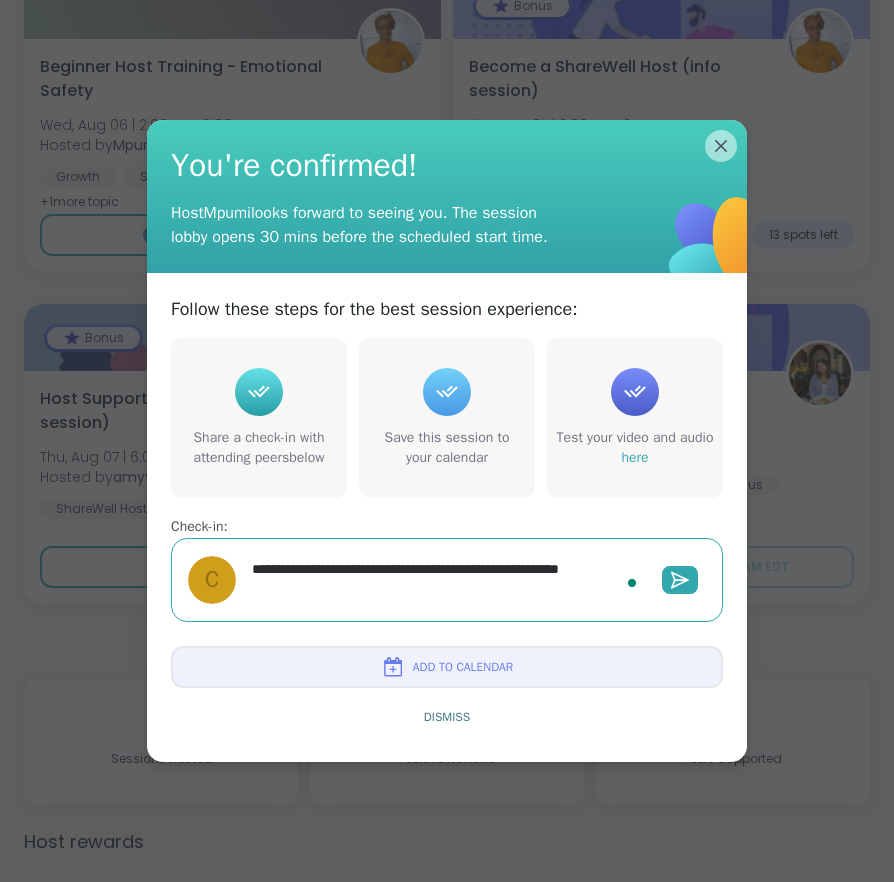 type on "*" 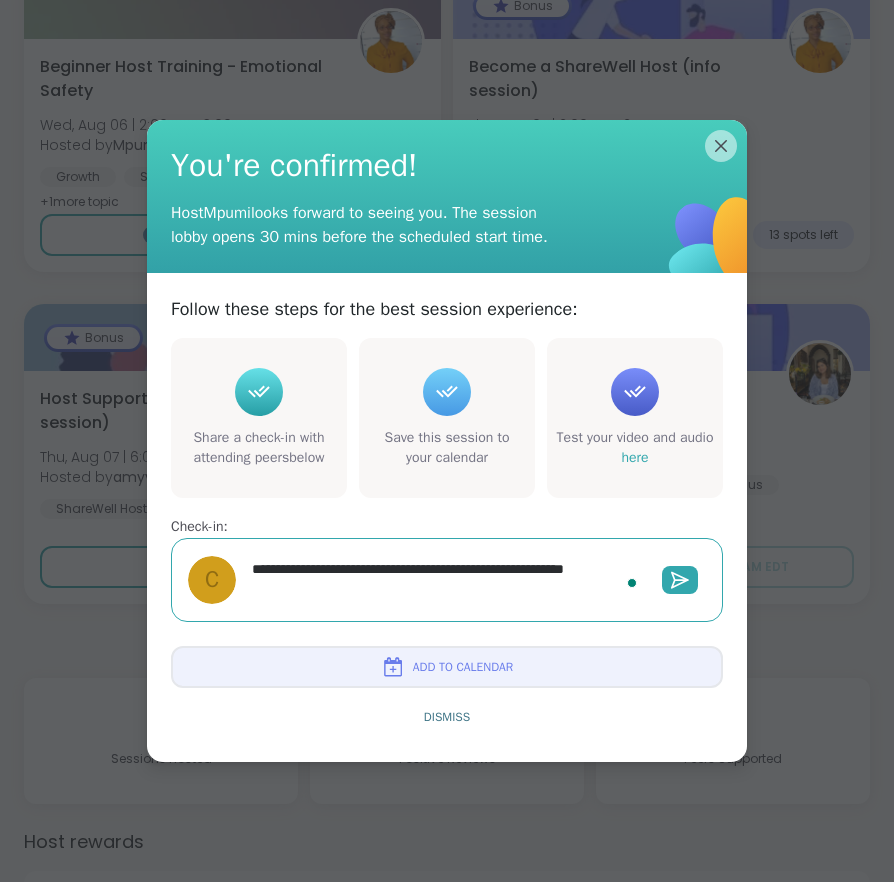 type on "*" 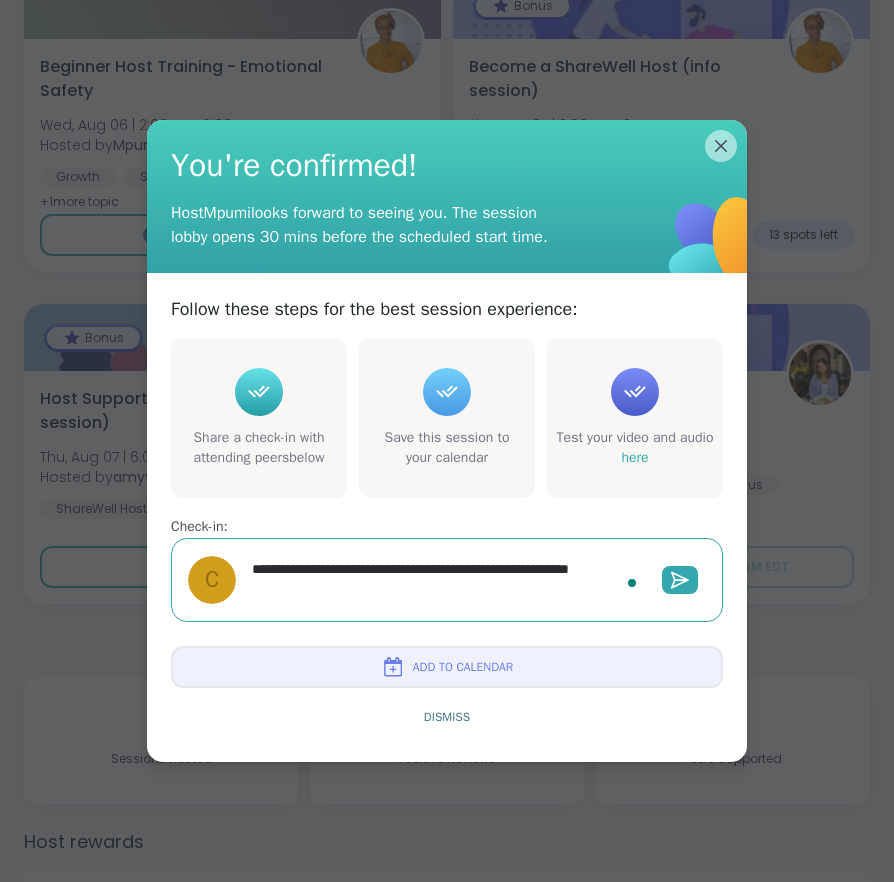 type on "*" 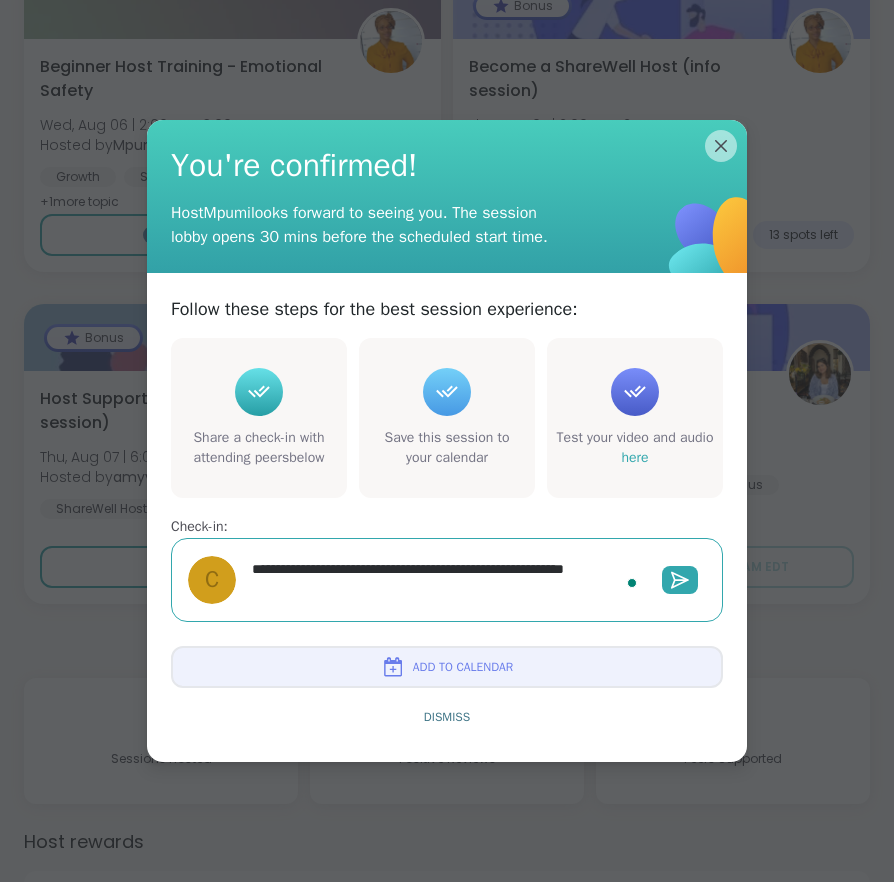 type on "*" 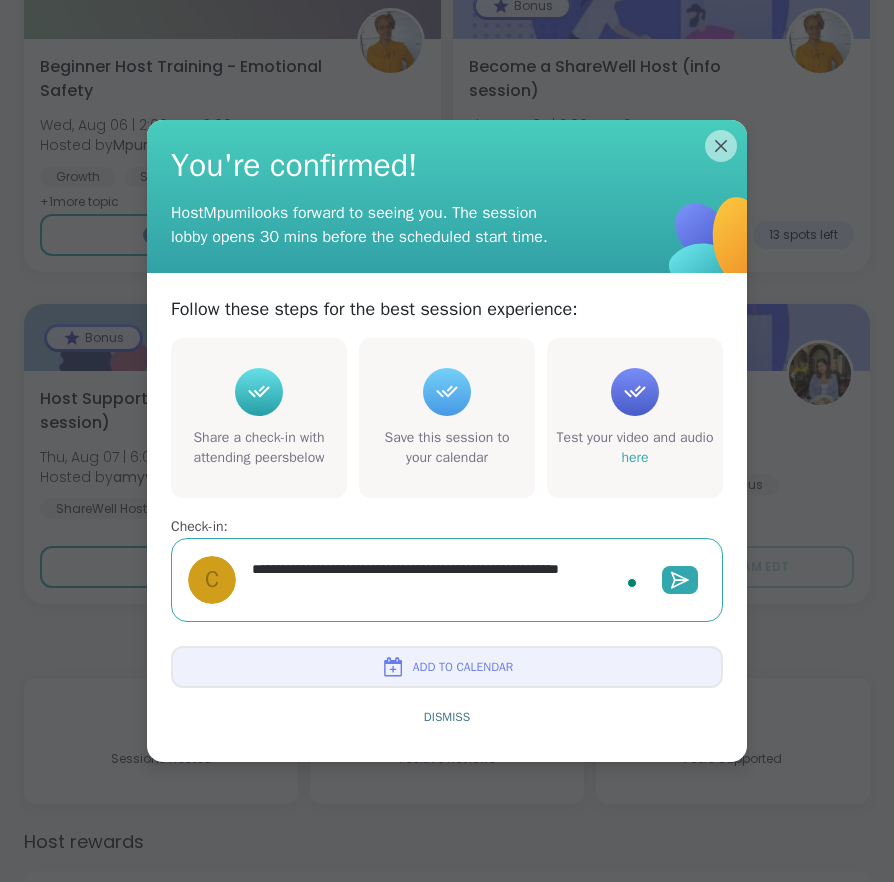 type on "*" 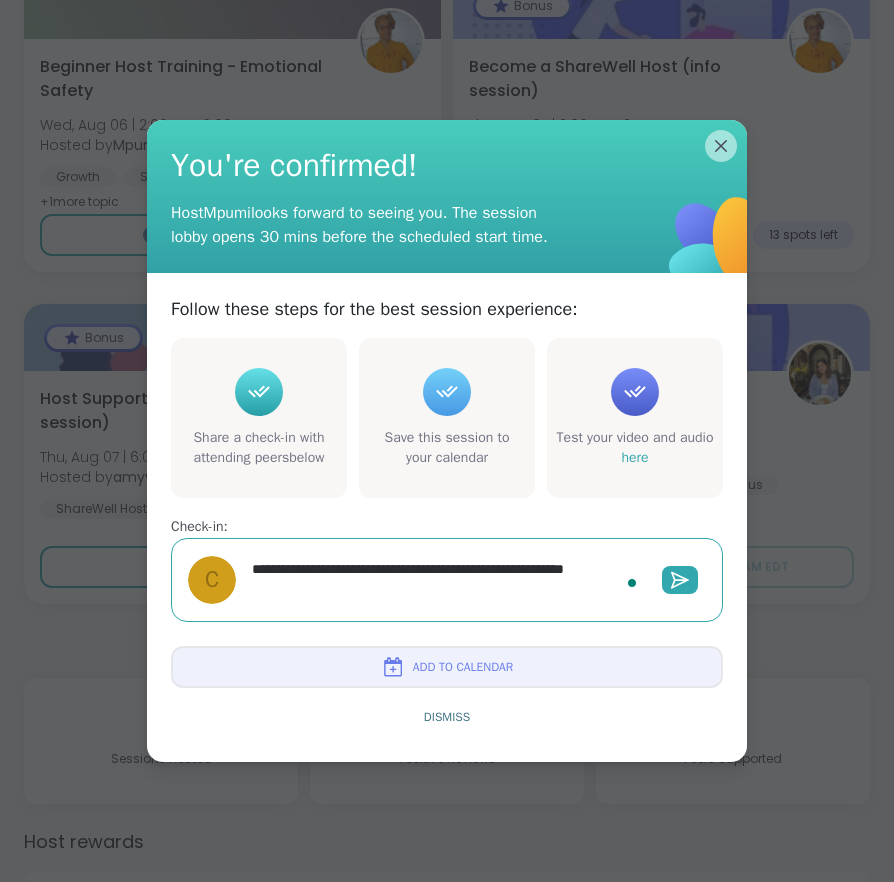 type on "*" 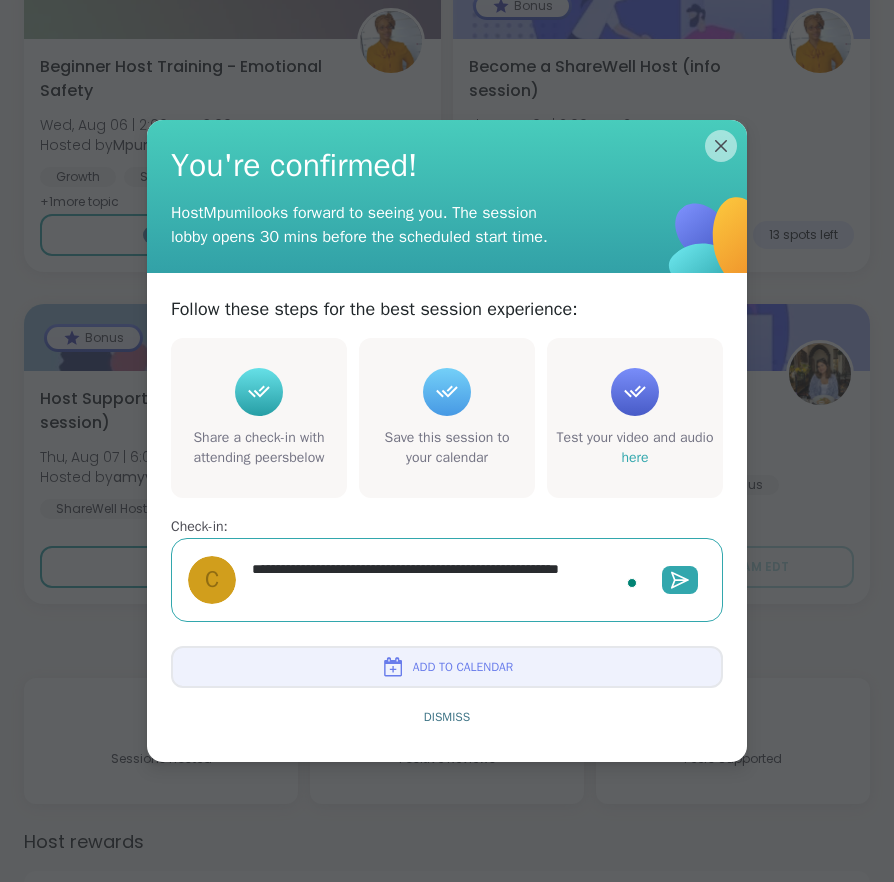 type on "*" 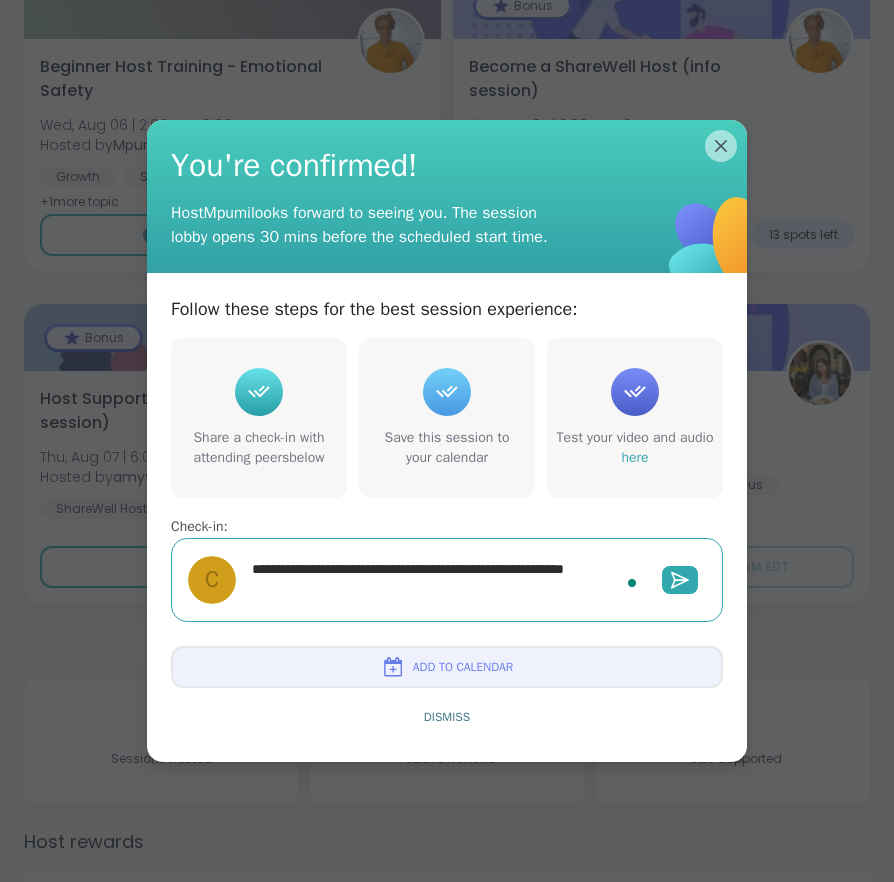 type on "**********" 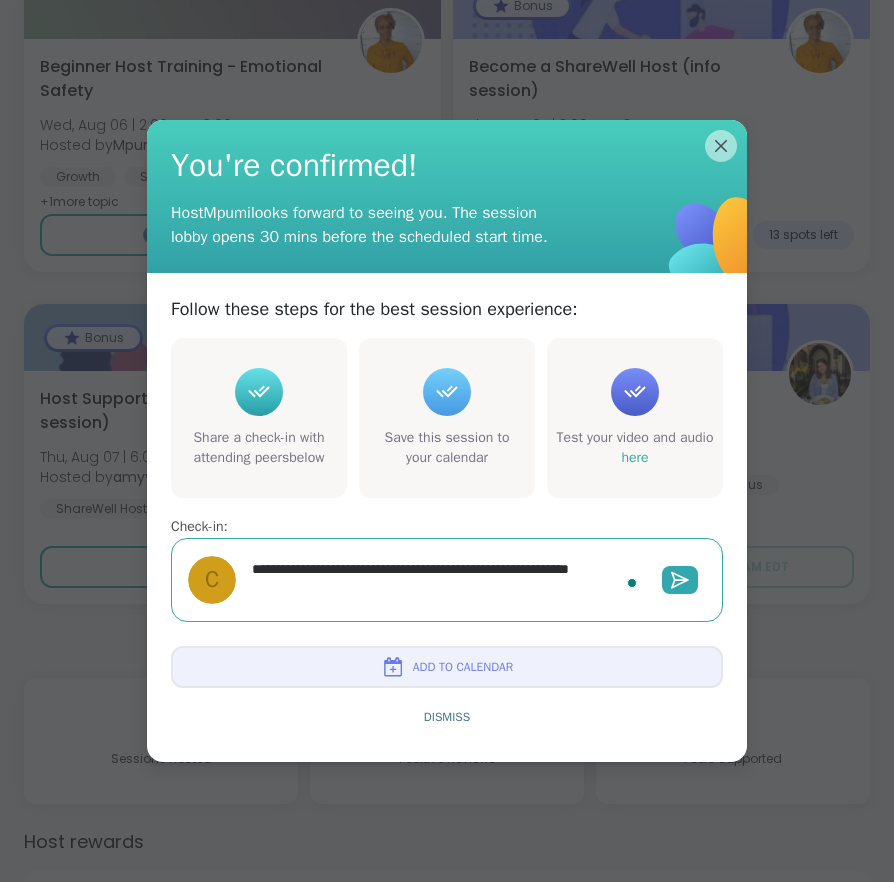 type on "*" 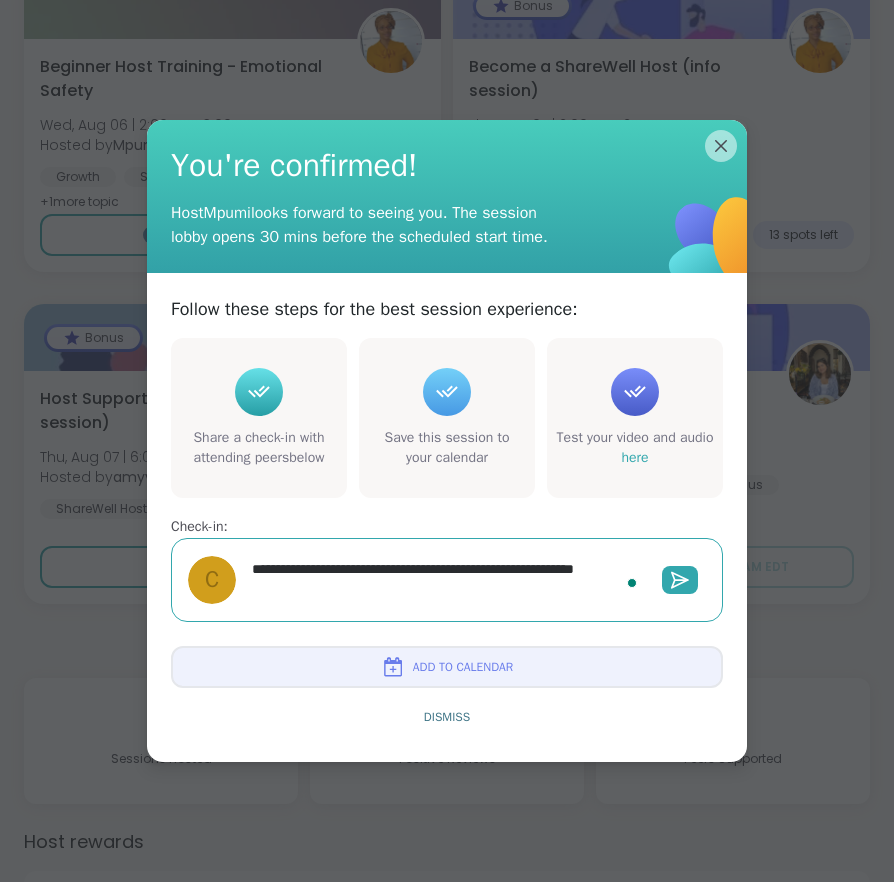 type on "*" 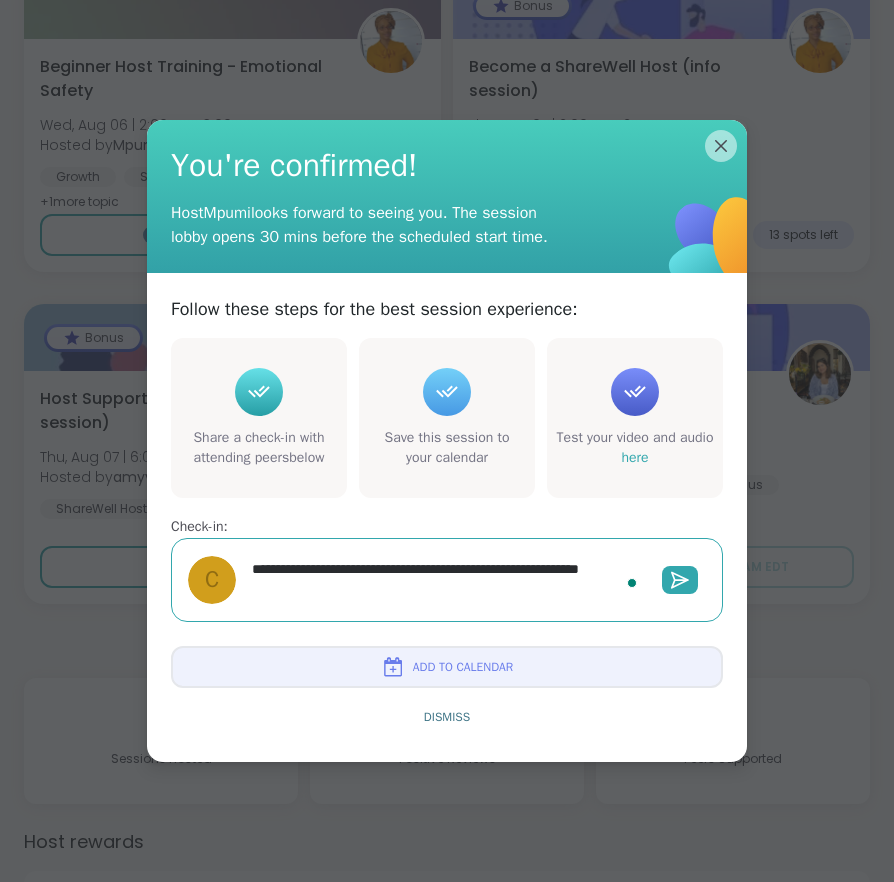 type on "*" 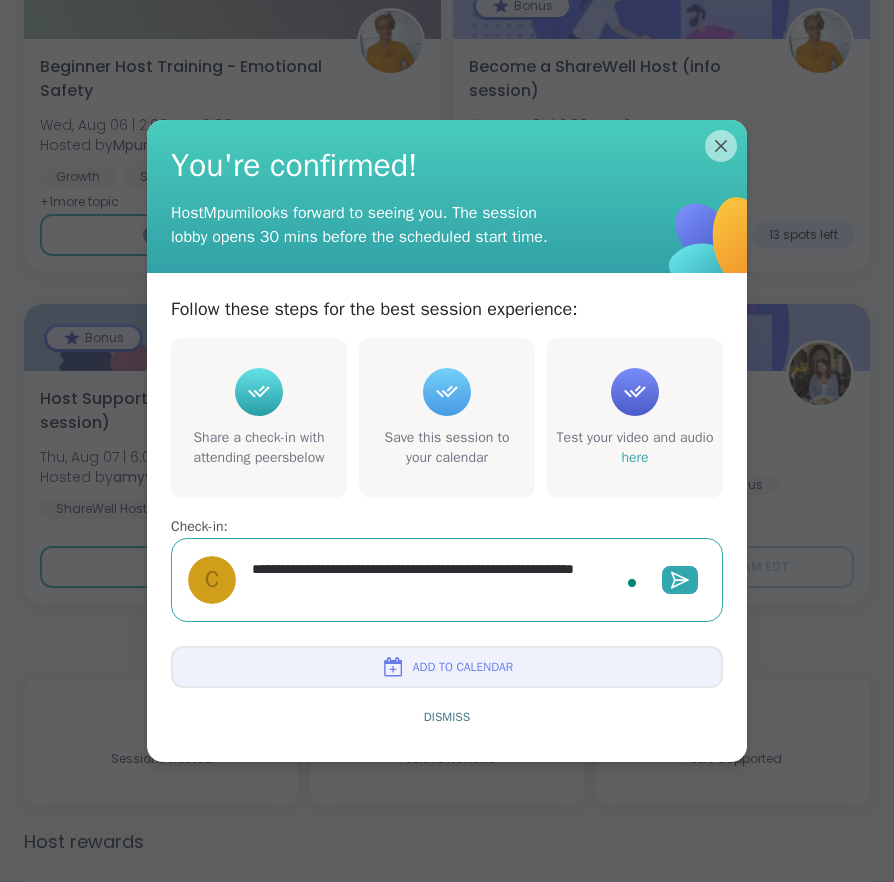 type on "*" 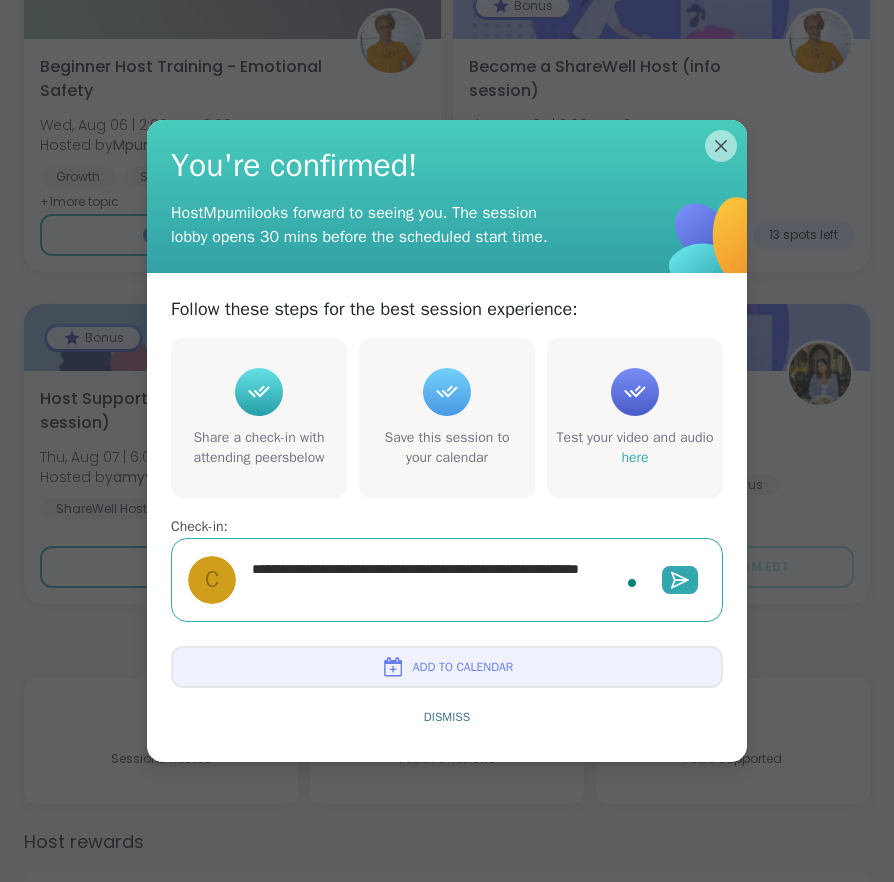 type on "*" 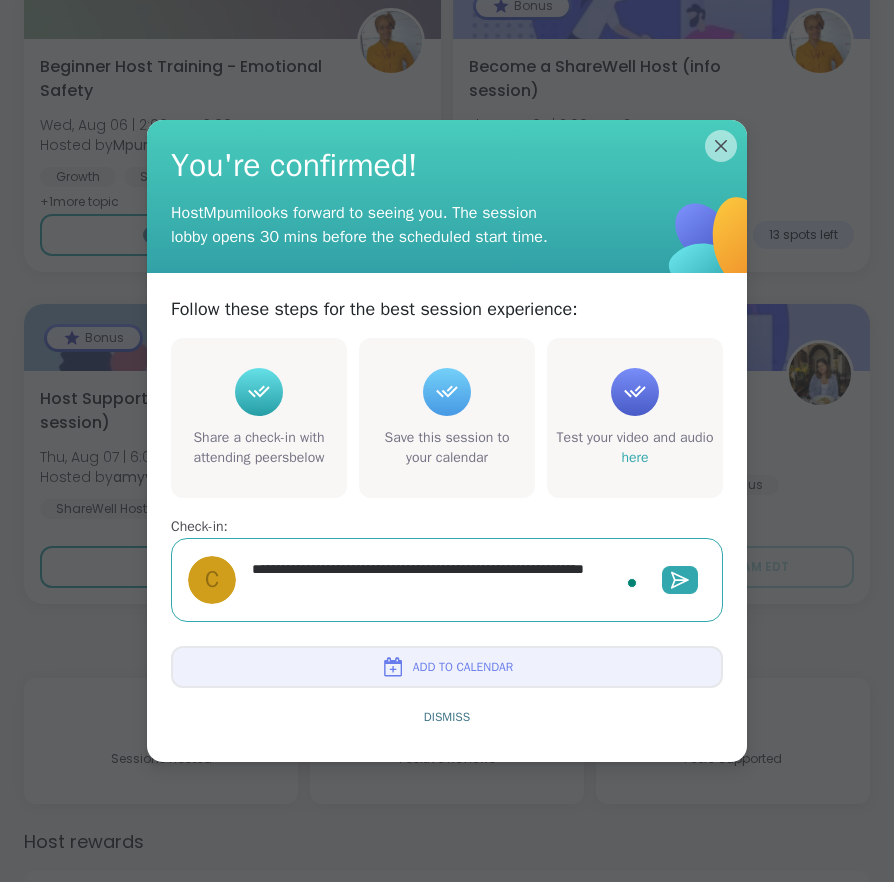 type on "*" 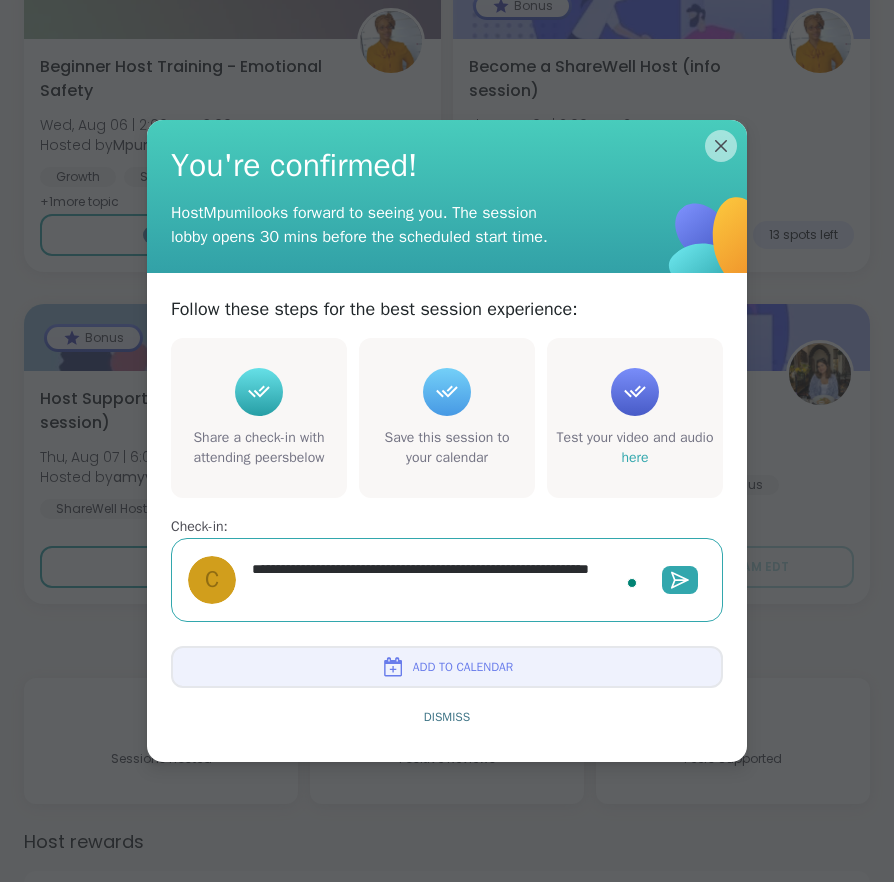 type on "*" 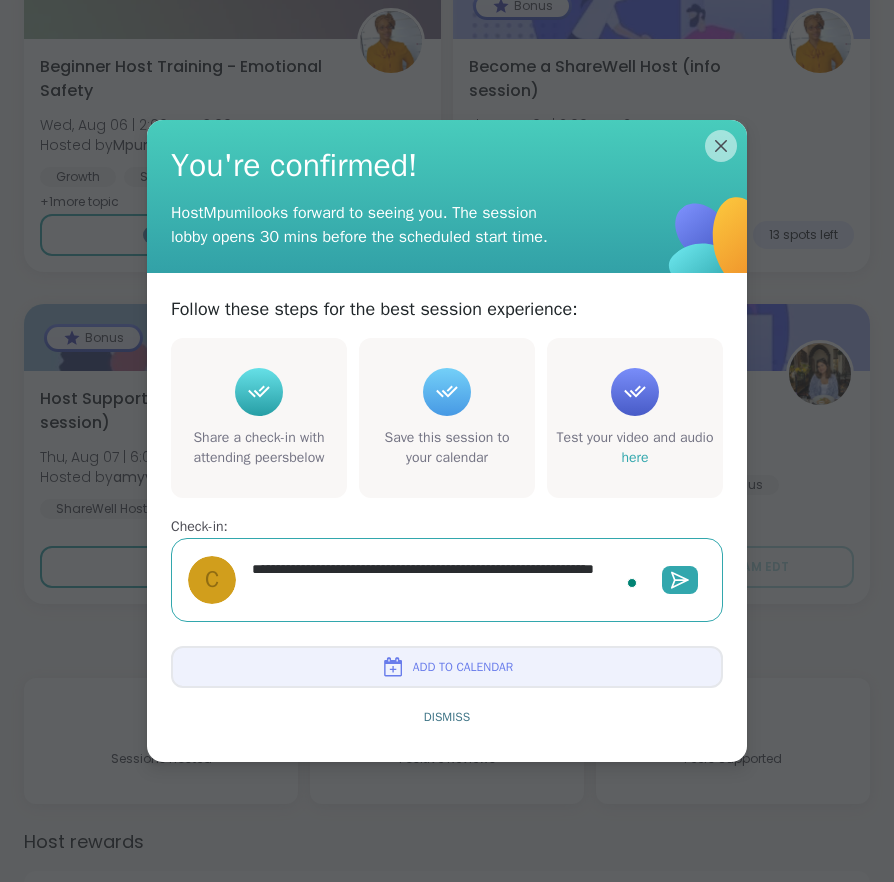 type on "*" 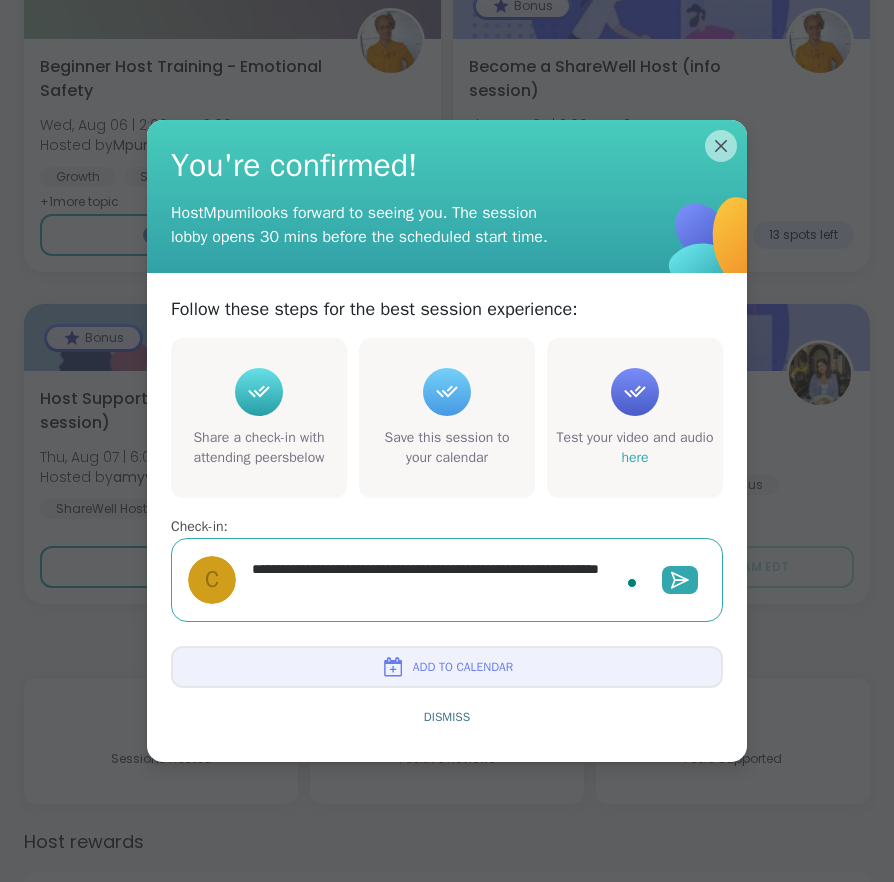 type on "*" 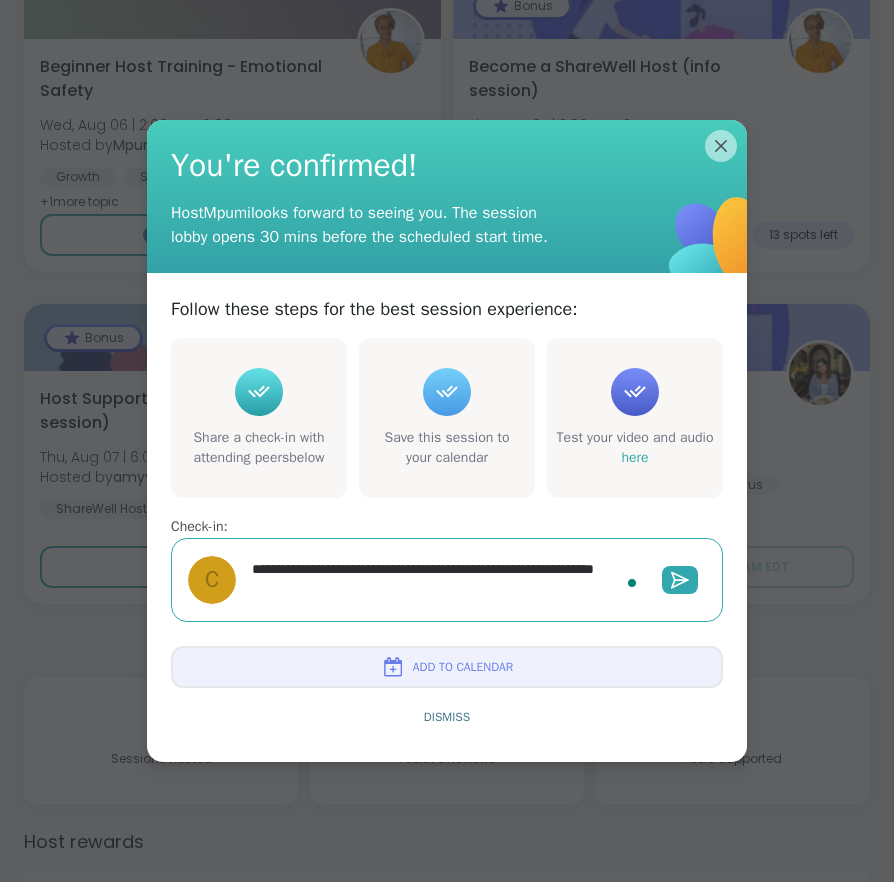 type on "*" 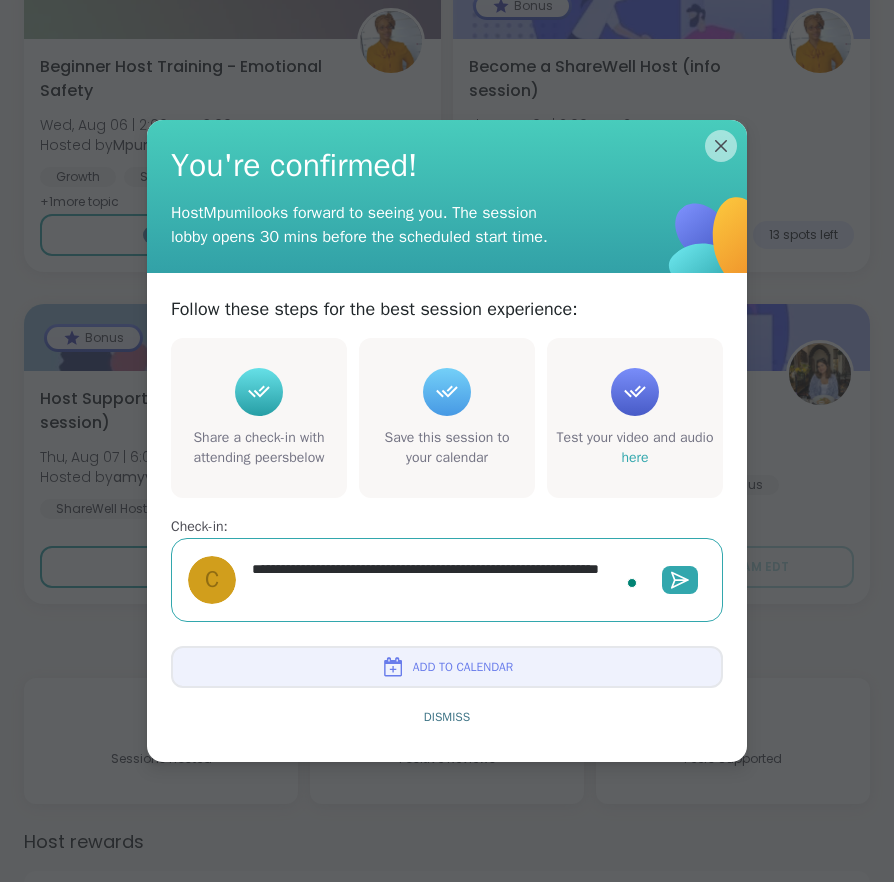 type on "*" 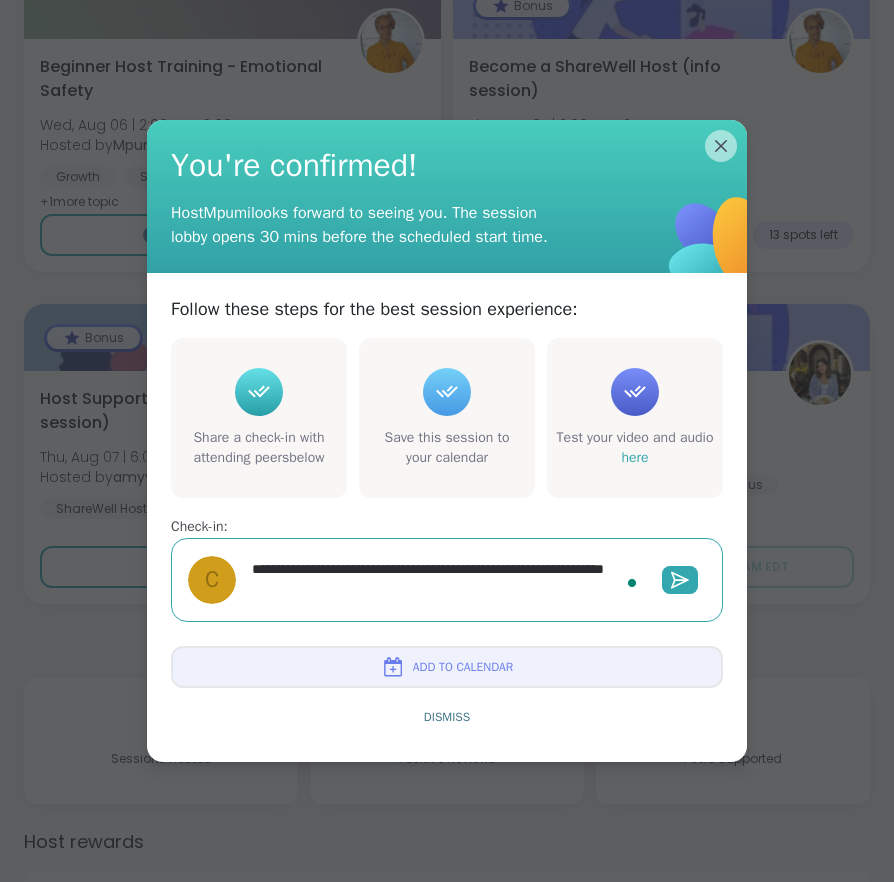 type on "*" 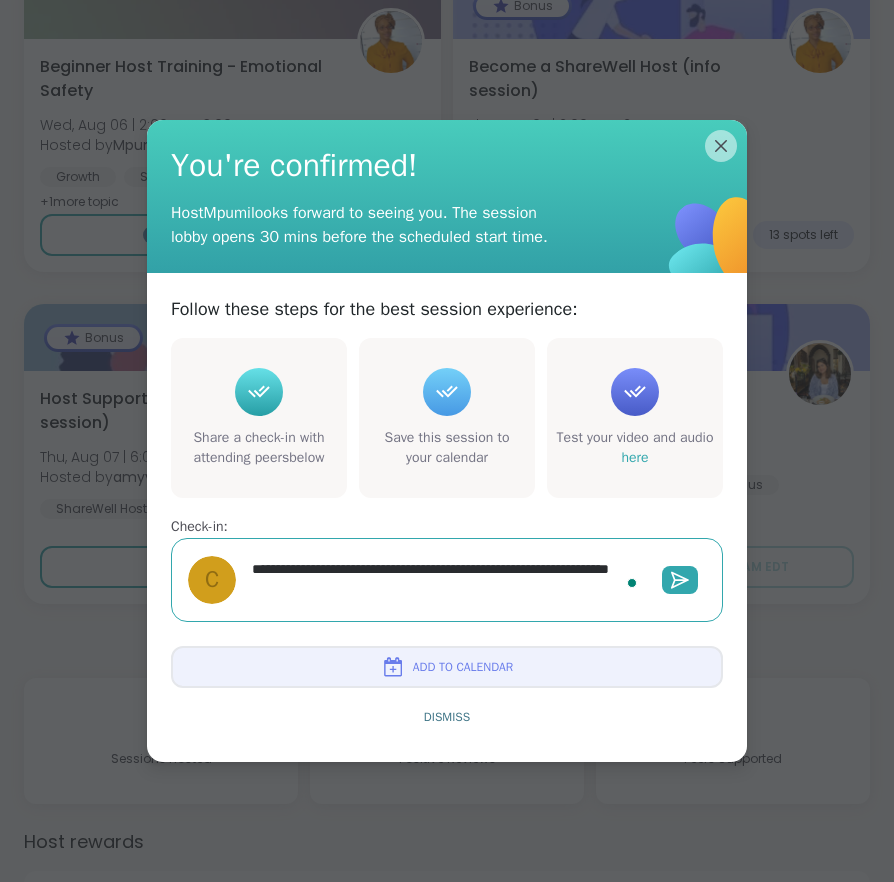 type on "*" 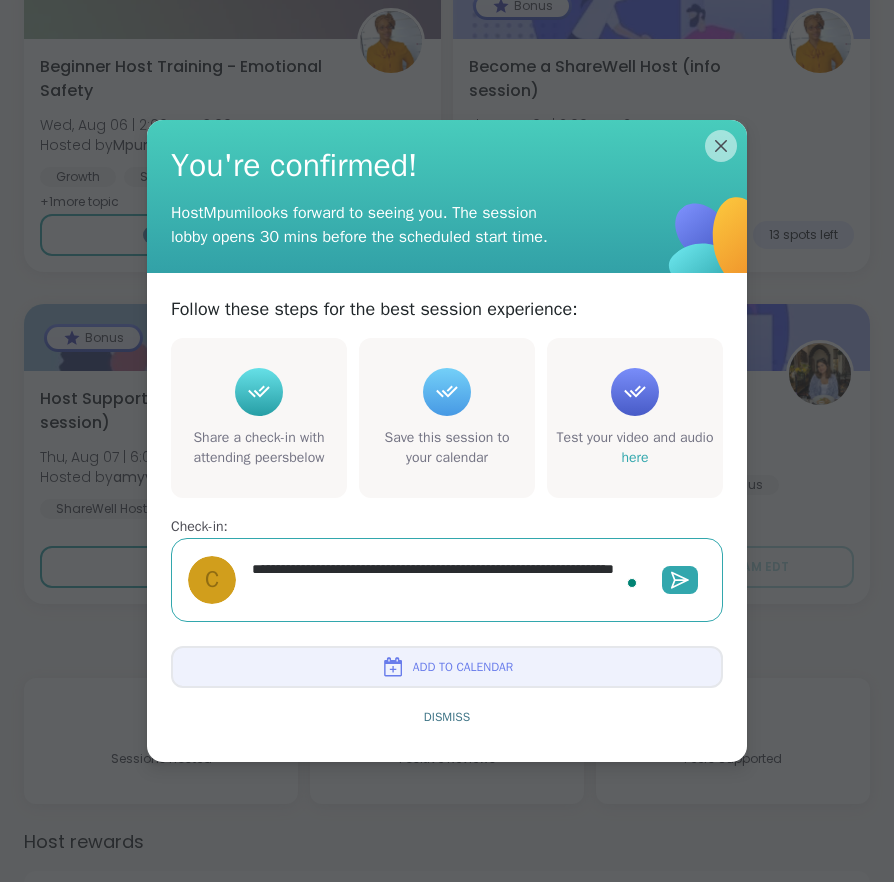 type on "**********" 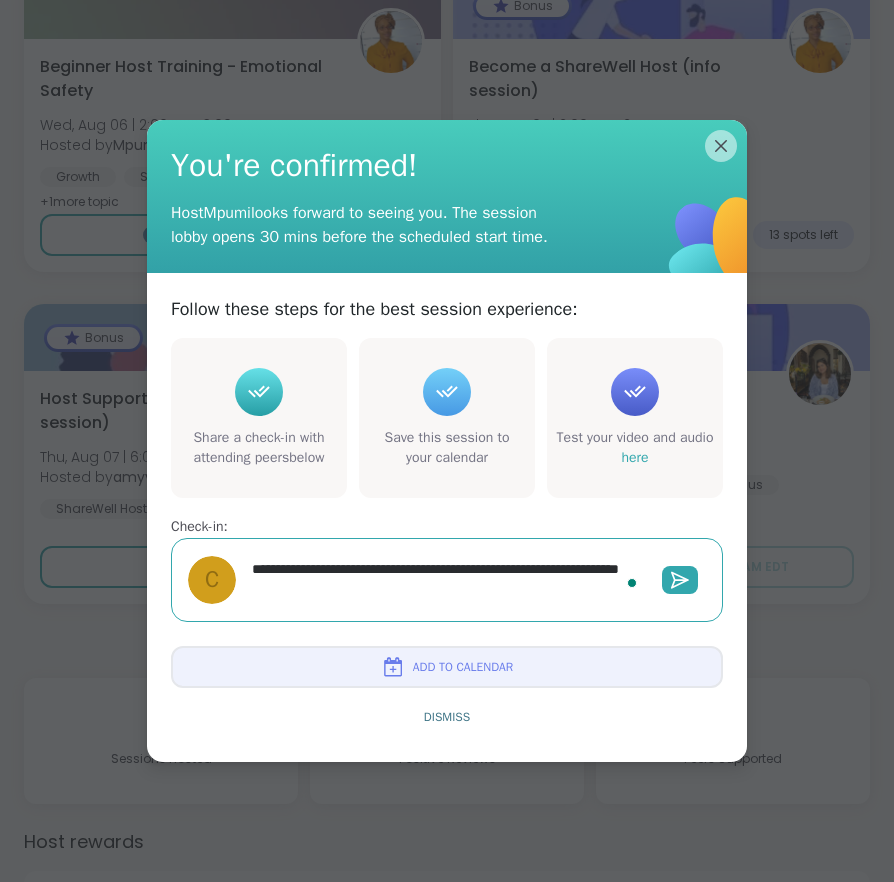 type on "*" 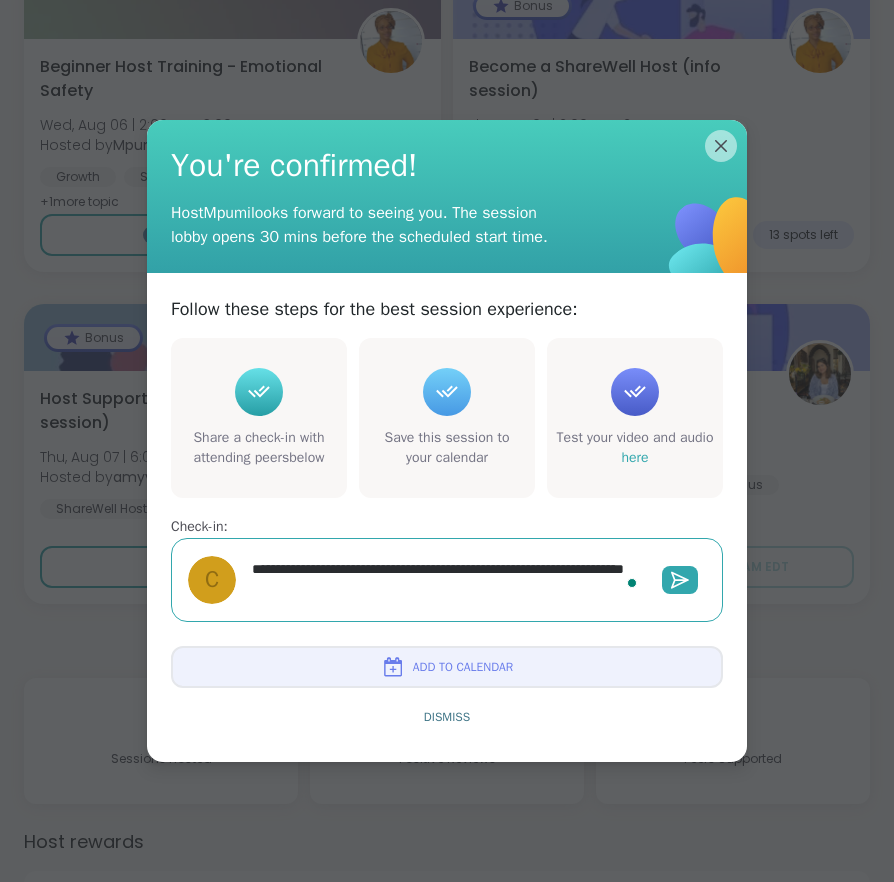 type on "*" 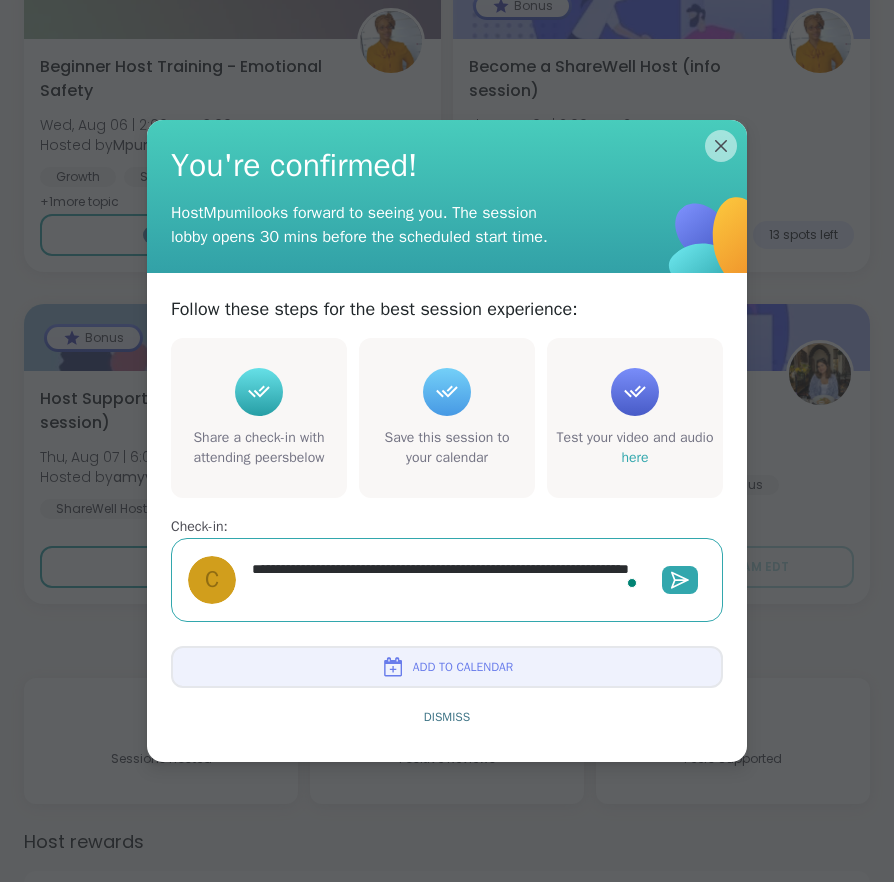 type on "*" 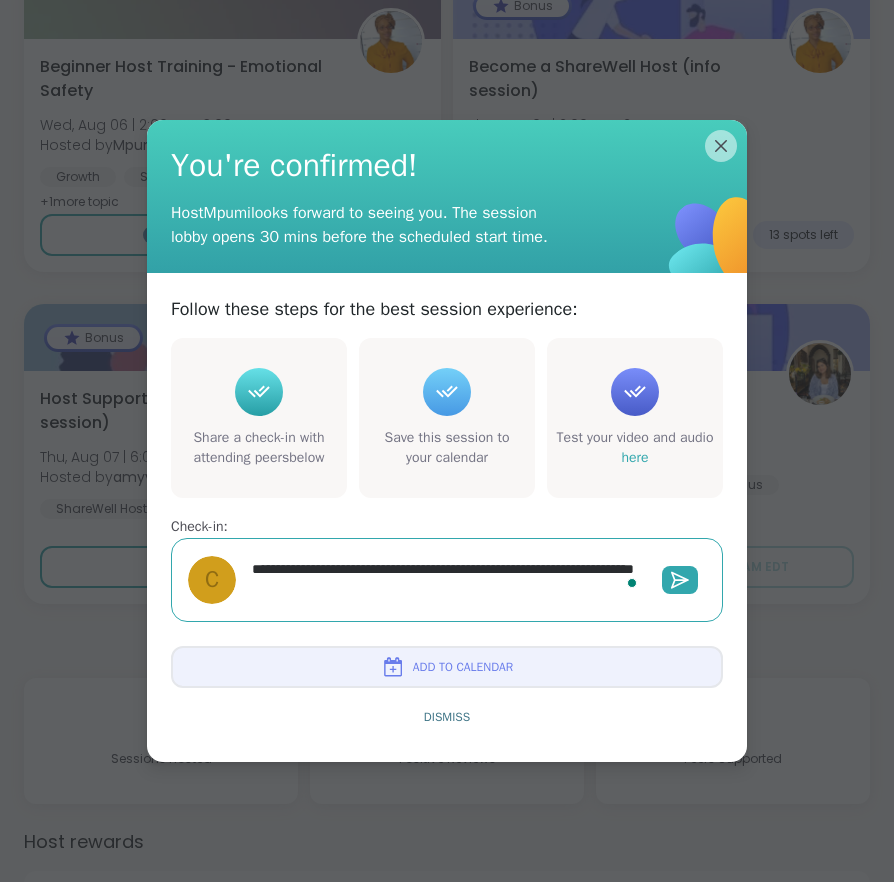 type on "*" 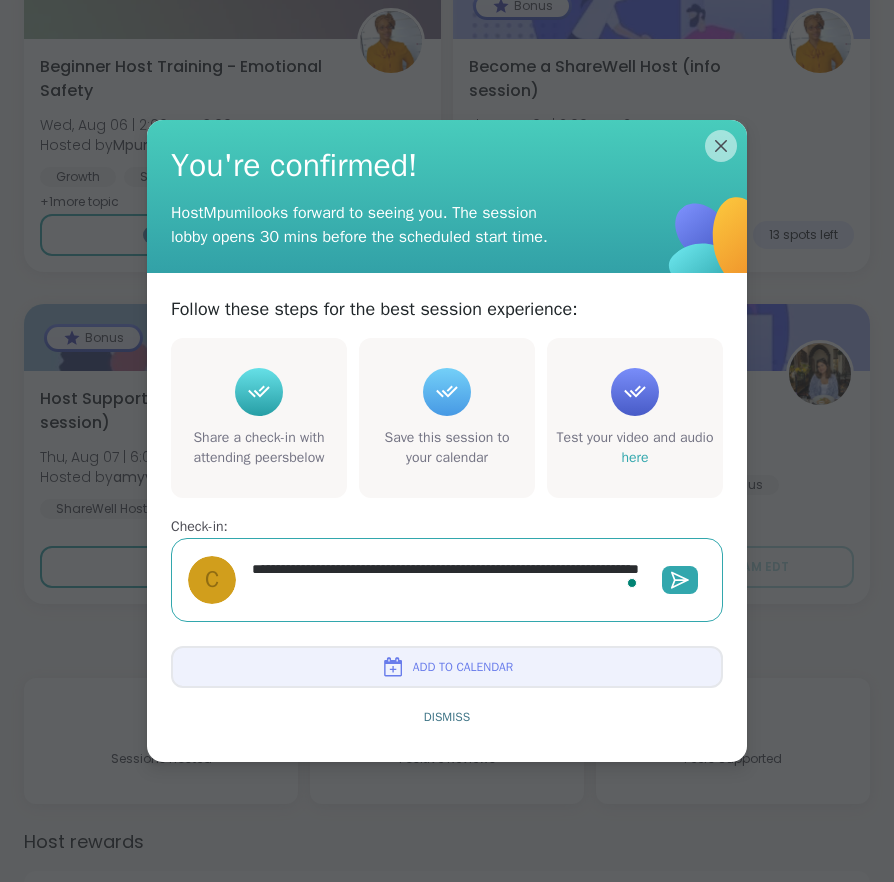 type on "*" 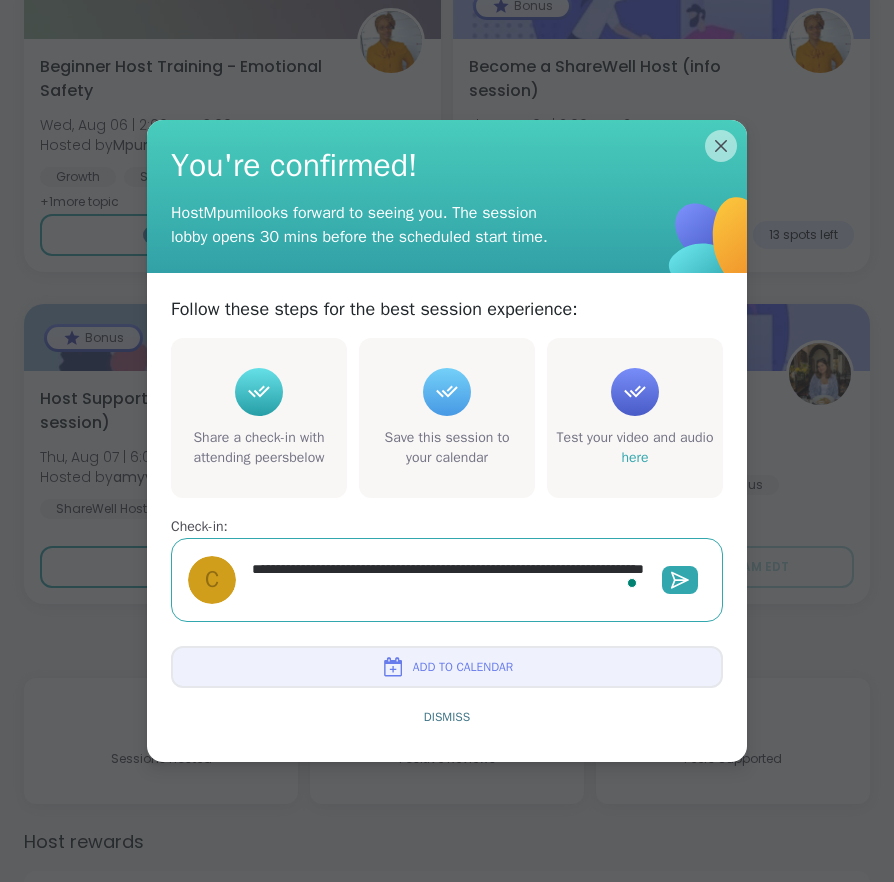 type on "*" 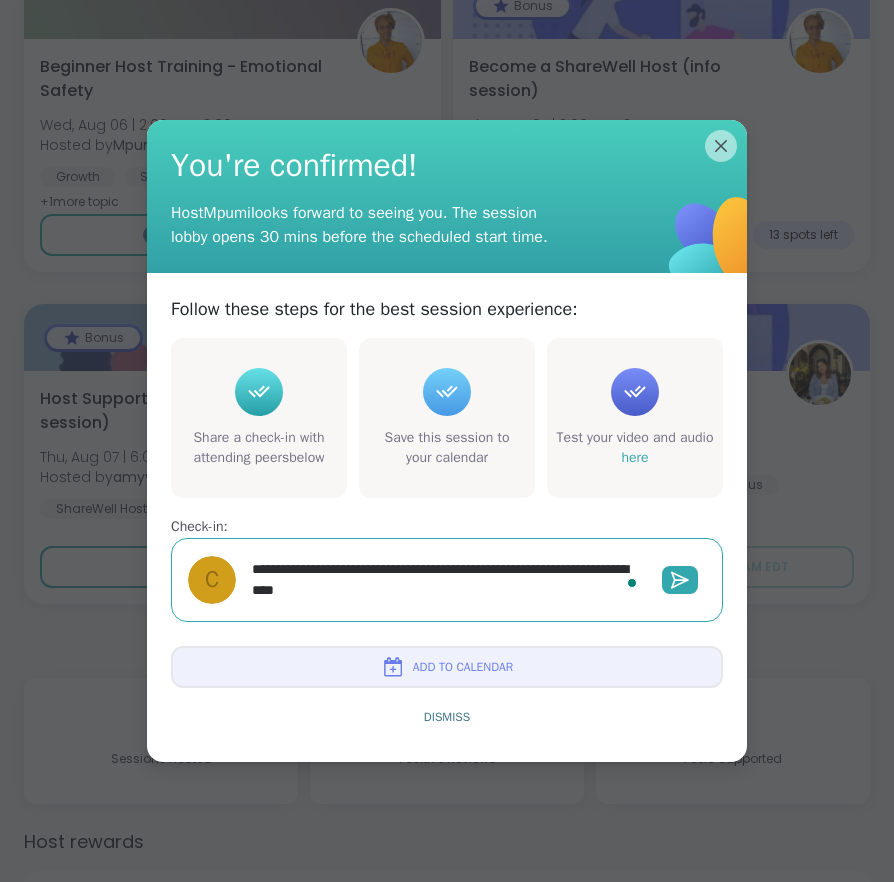 type on "*" 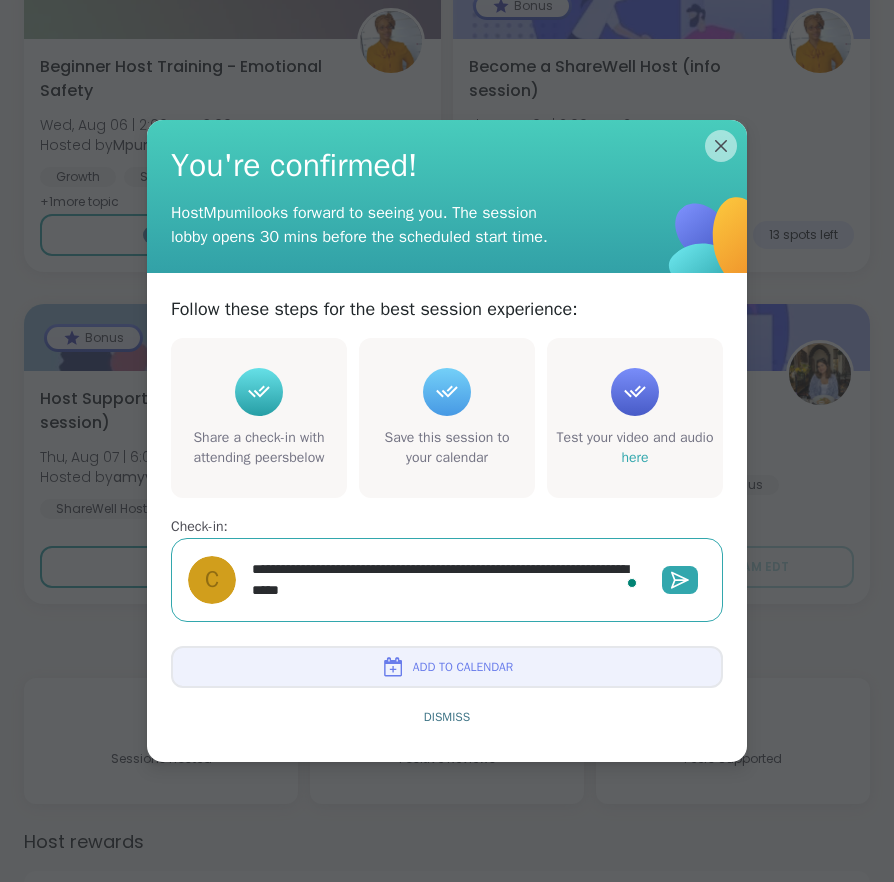 type on "*" 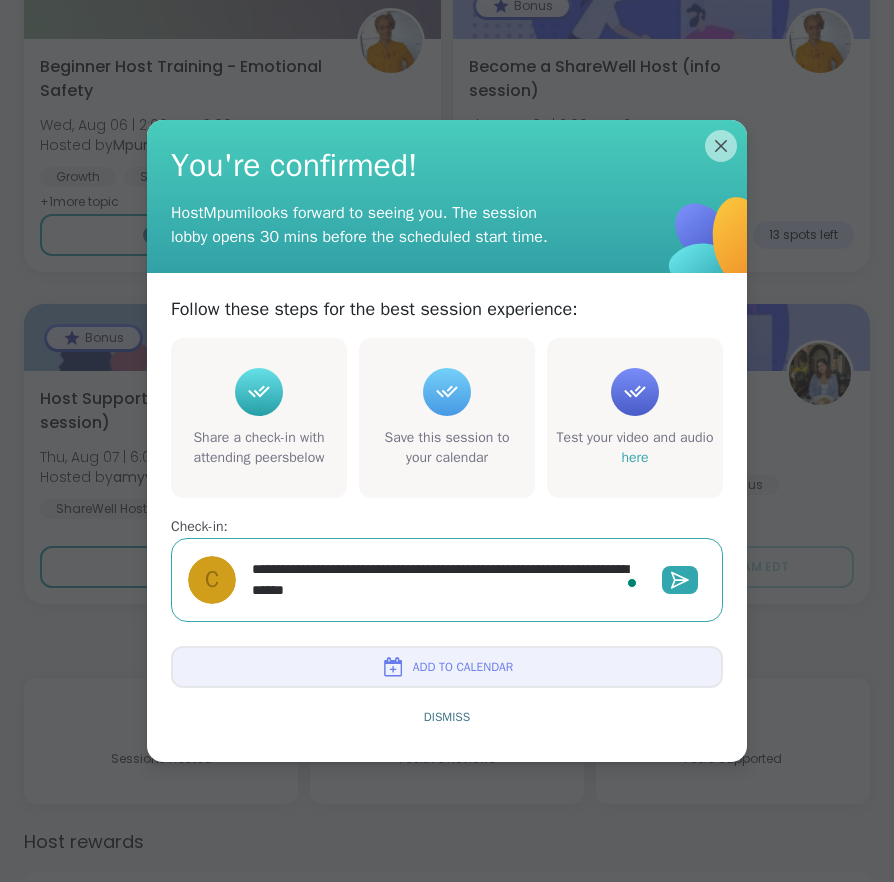 type on "*" 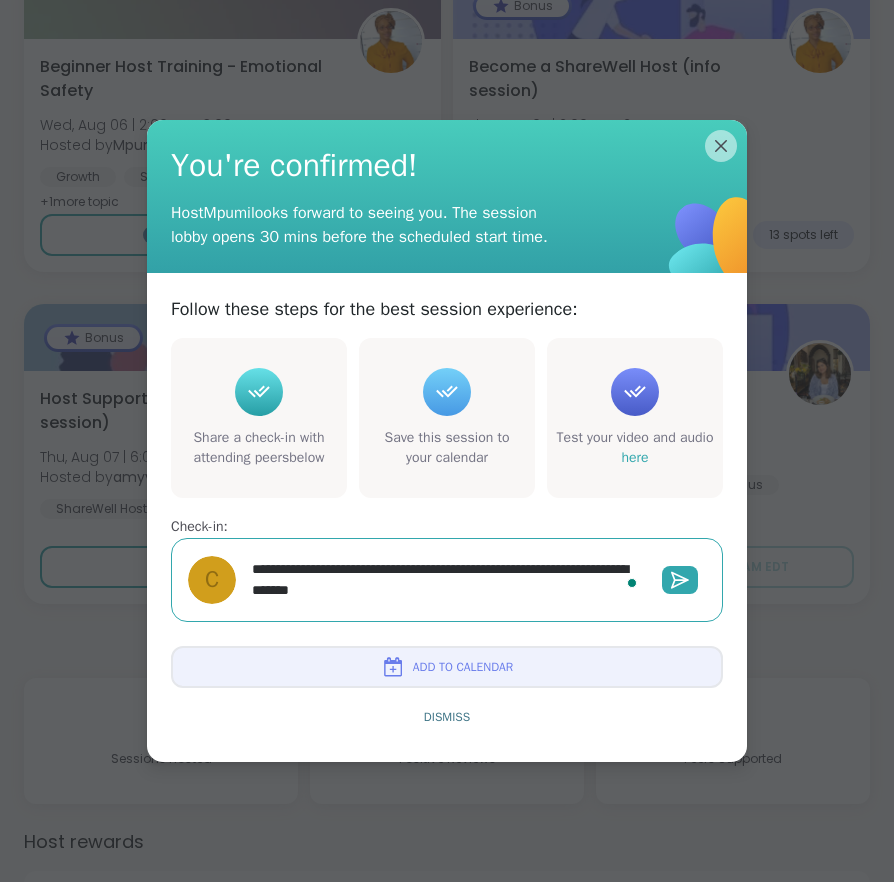 type on "*" 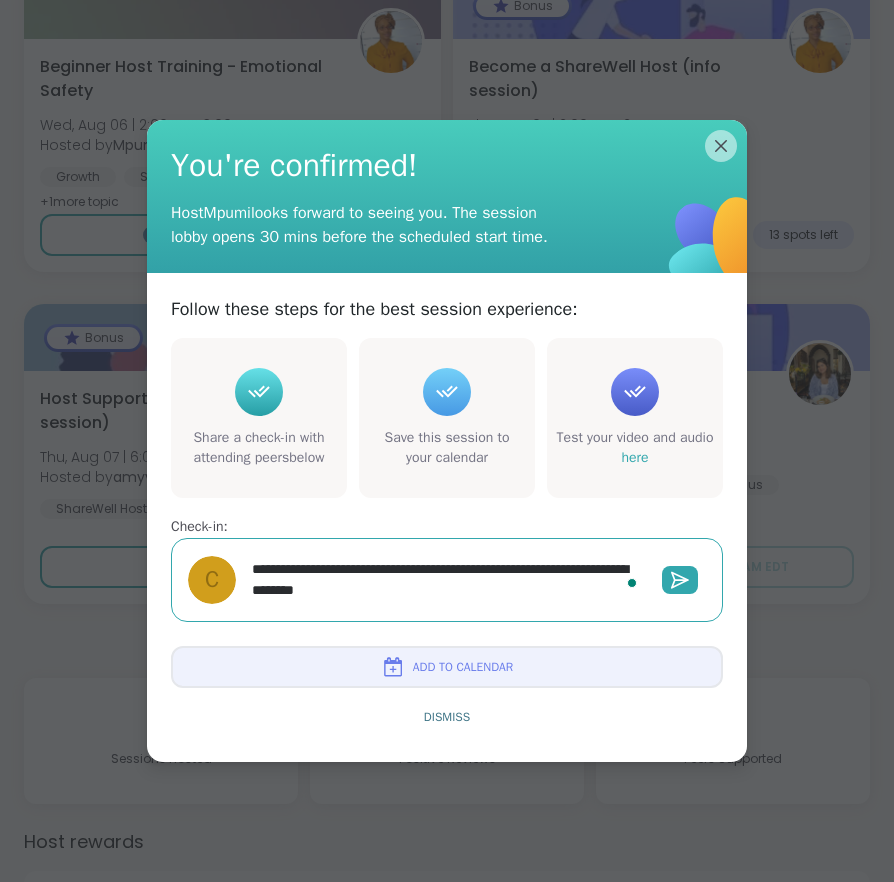 type on "*" 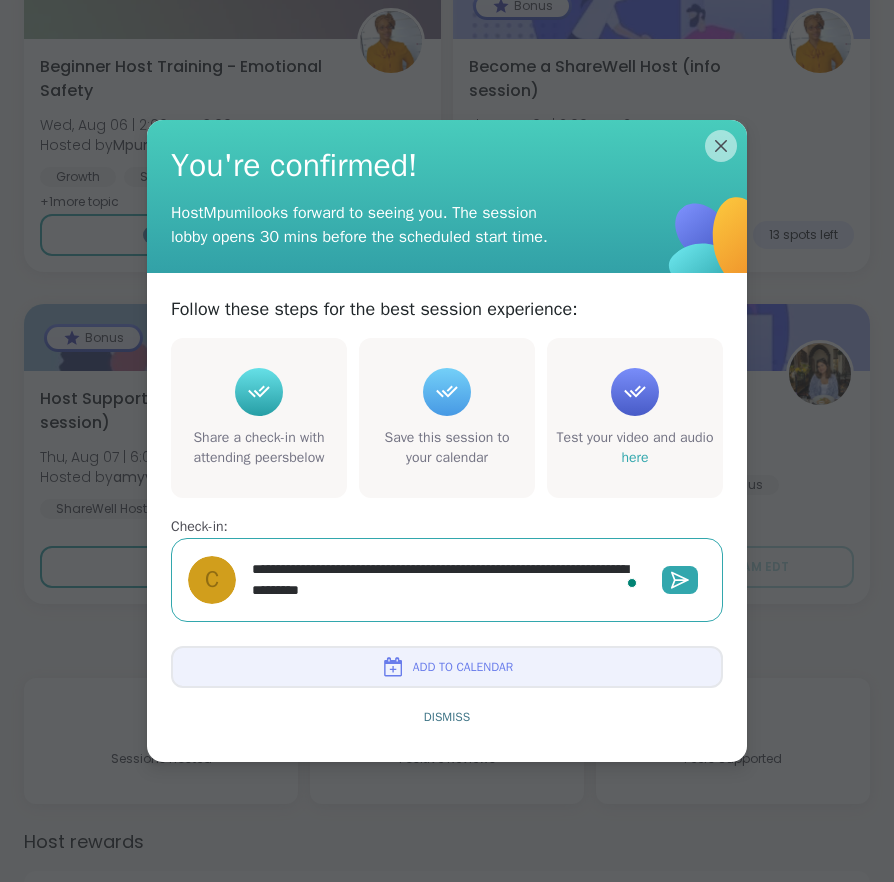 type on "*" 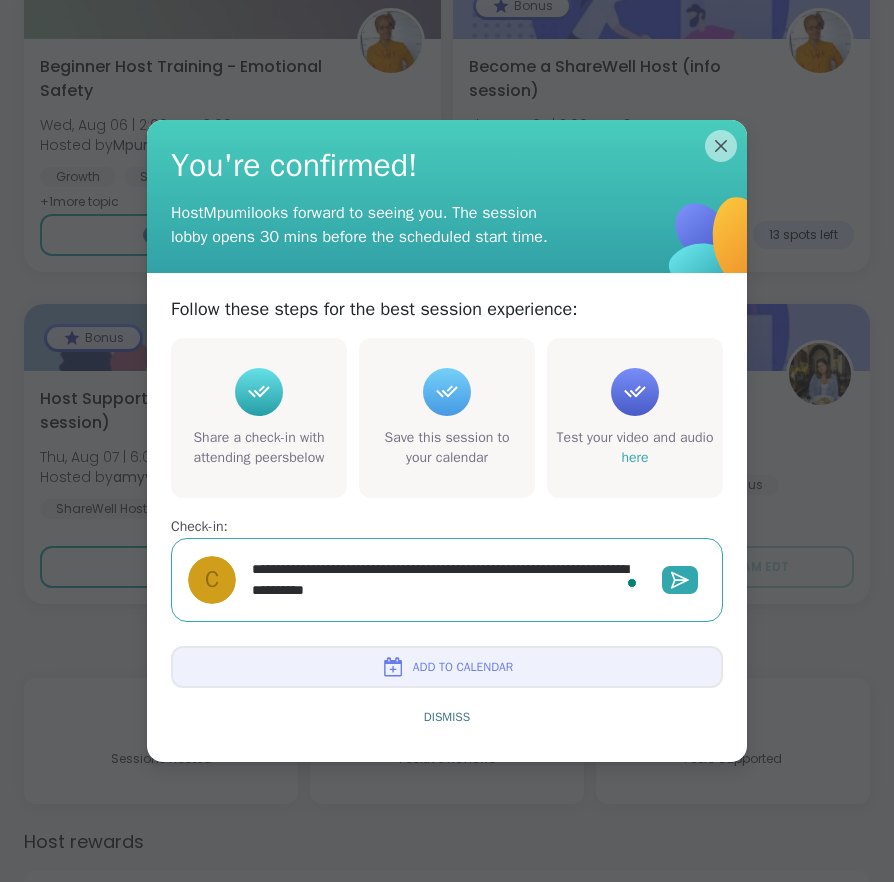 type on "*" 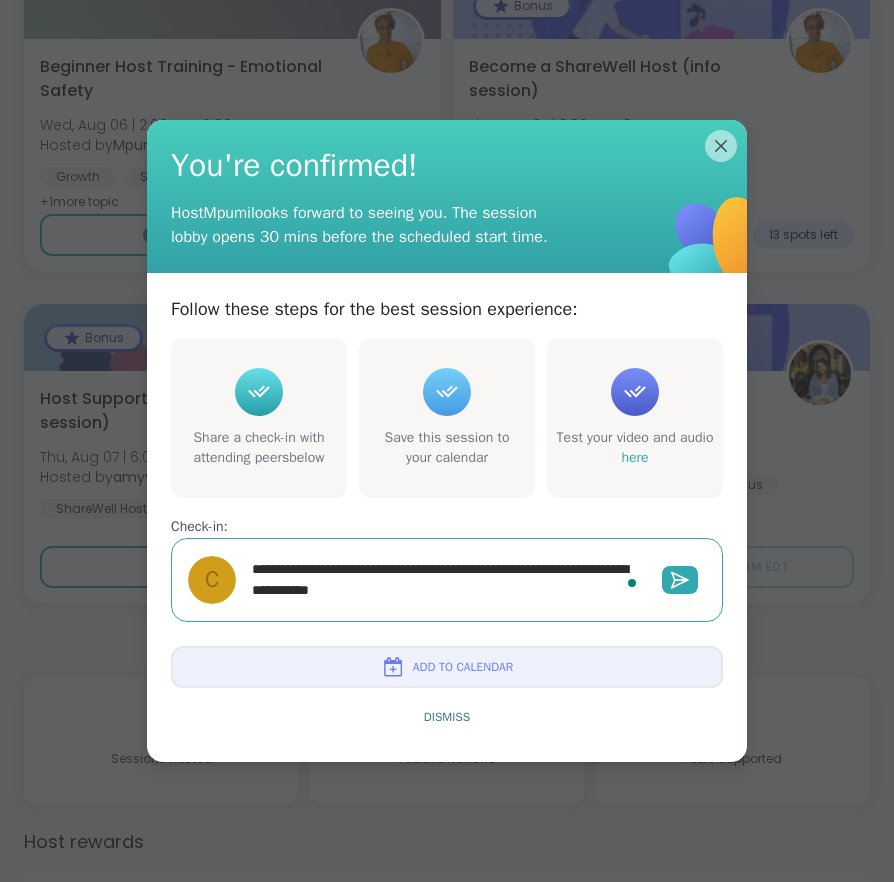 type on "*" 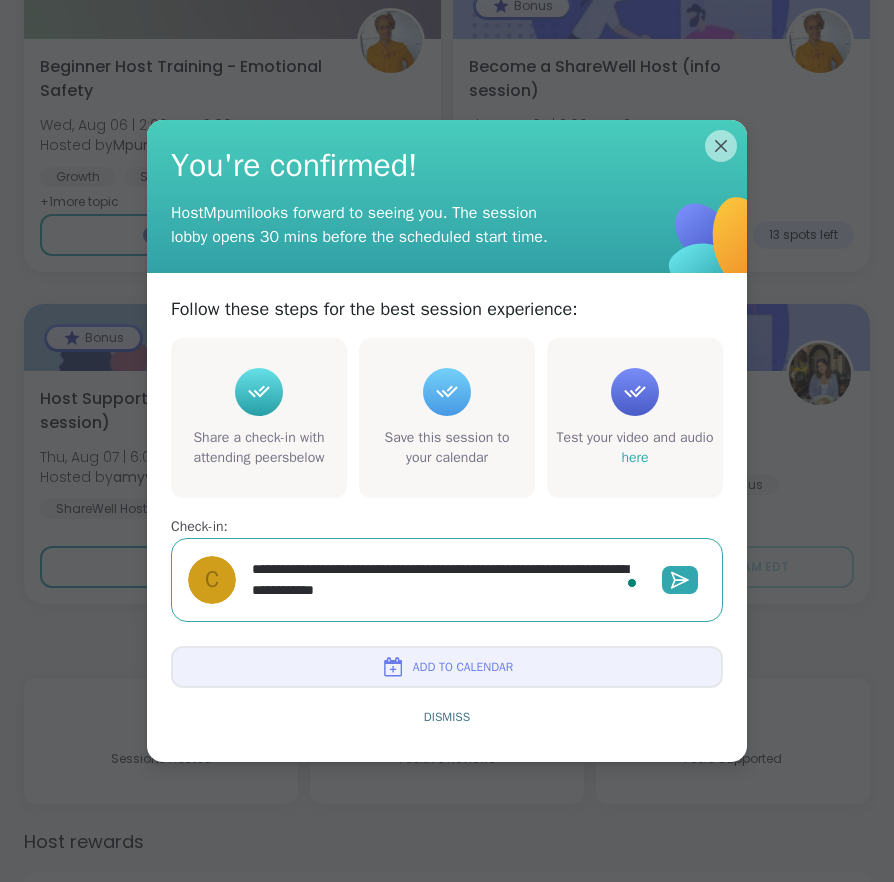 type on "*" 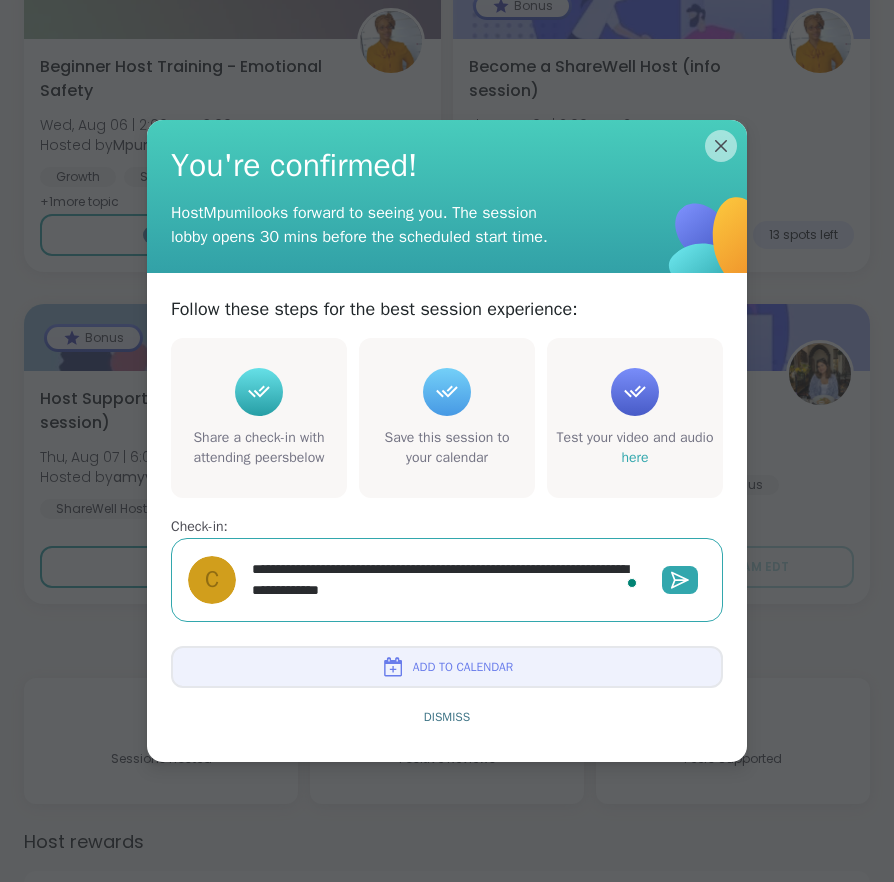 type on "*" 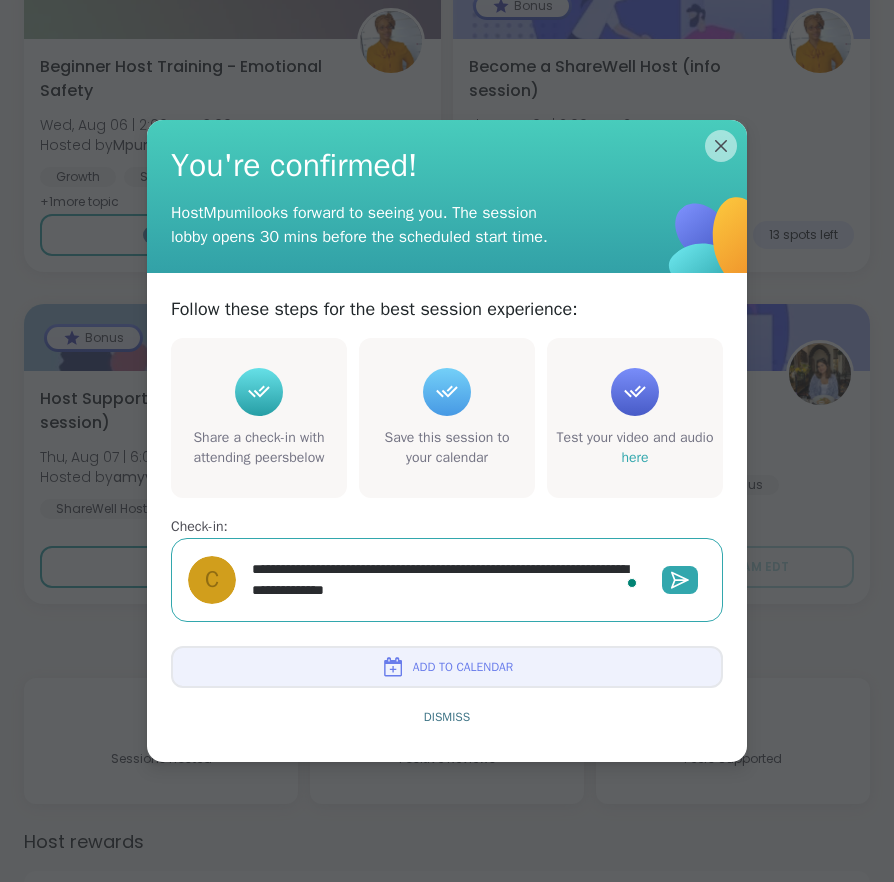 type on "*" 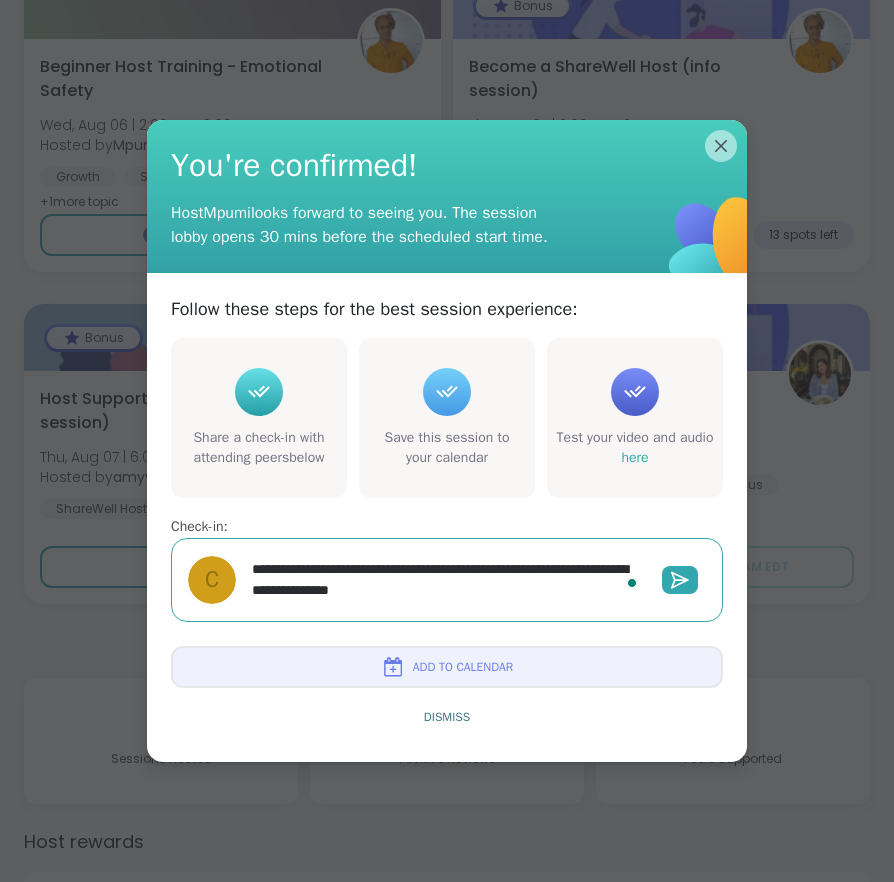 type on "*" 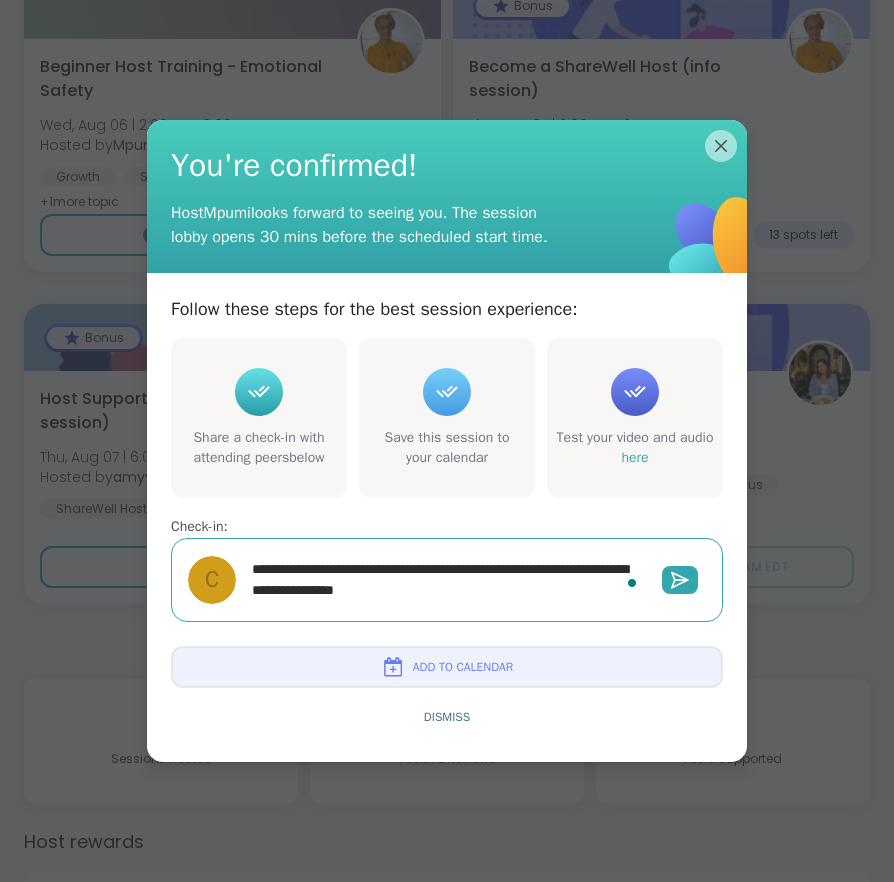 type 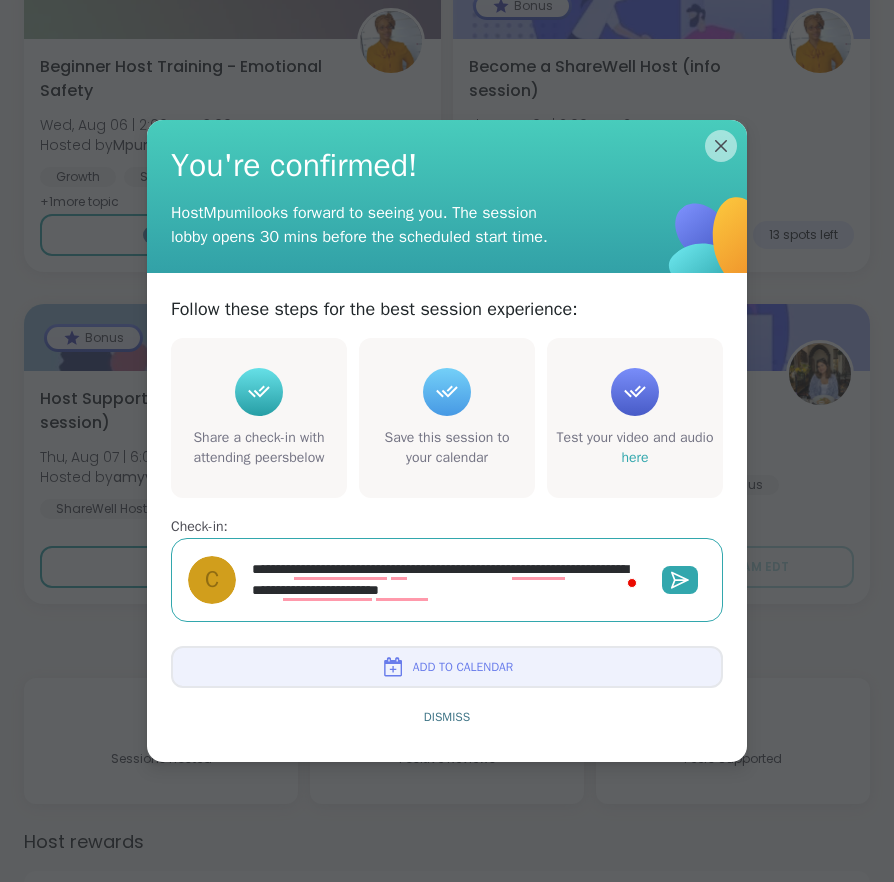 click on "**********" at bounding box center [445, 580] 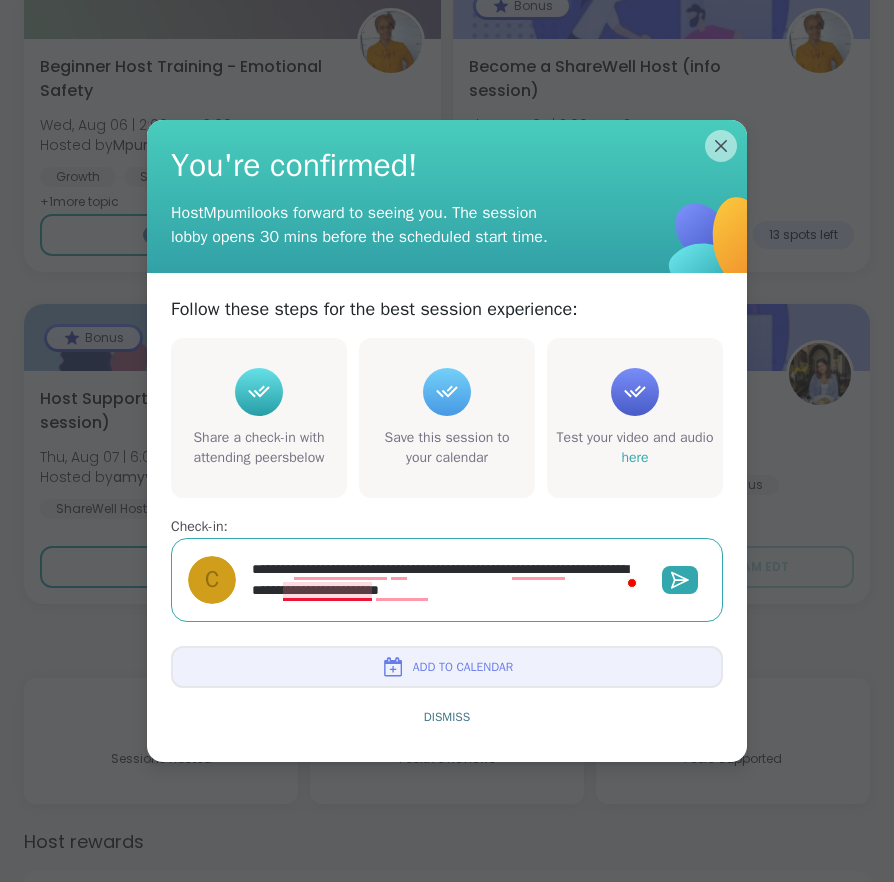 click on "**********" at bounding box center (445, 580) 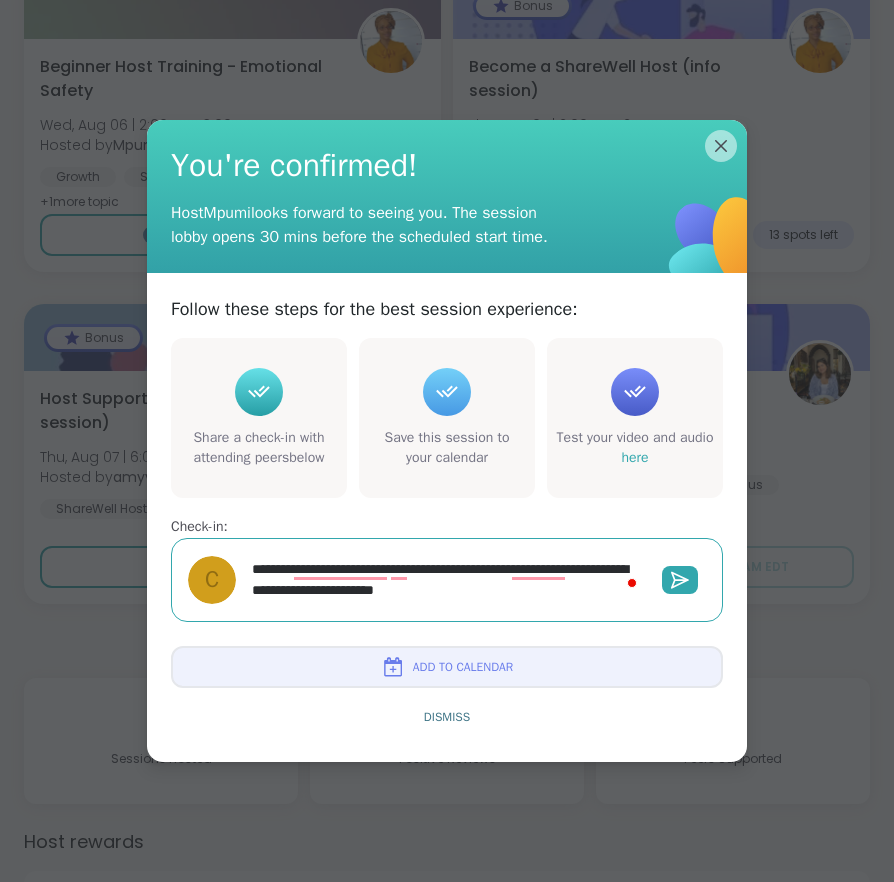 click on "**********" at bounding box center [445, 580] 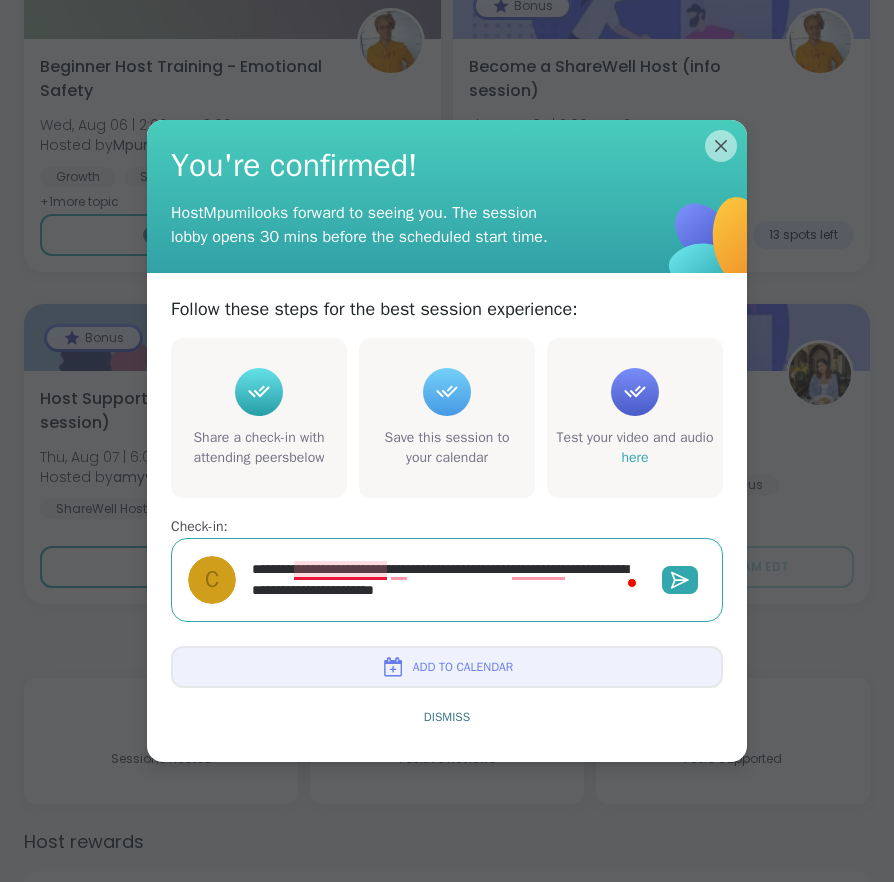 click on "**********" at bounding box center [445, 580] 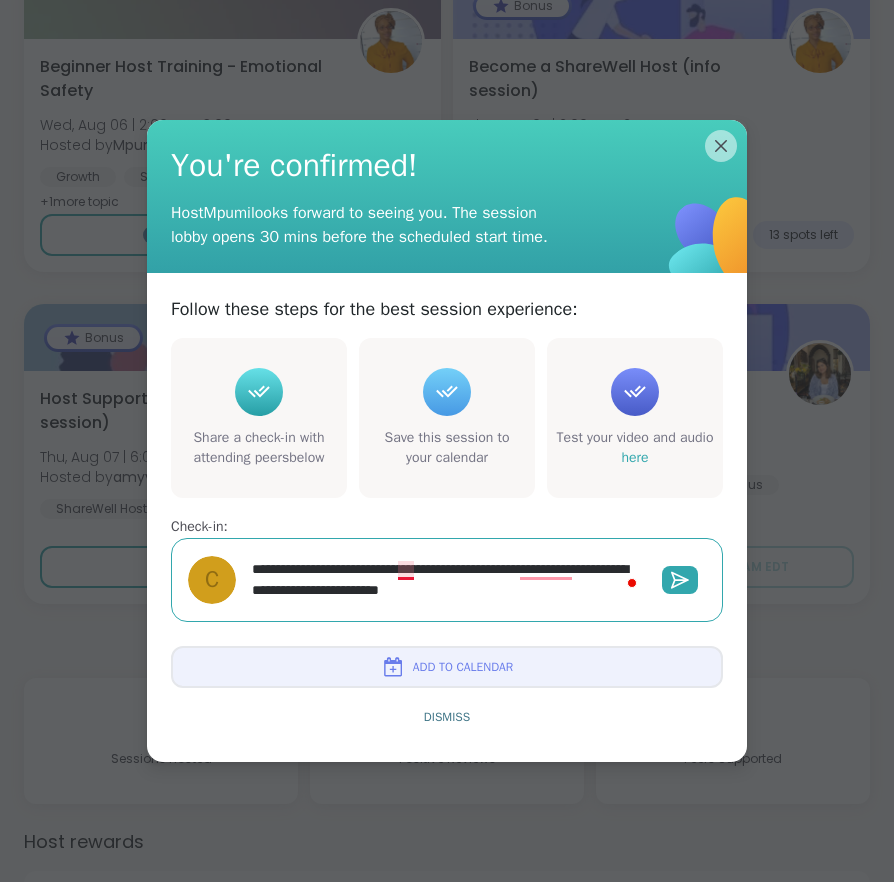 click on "**********" at bounding box center (445, 580) 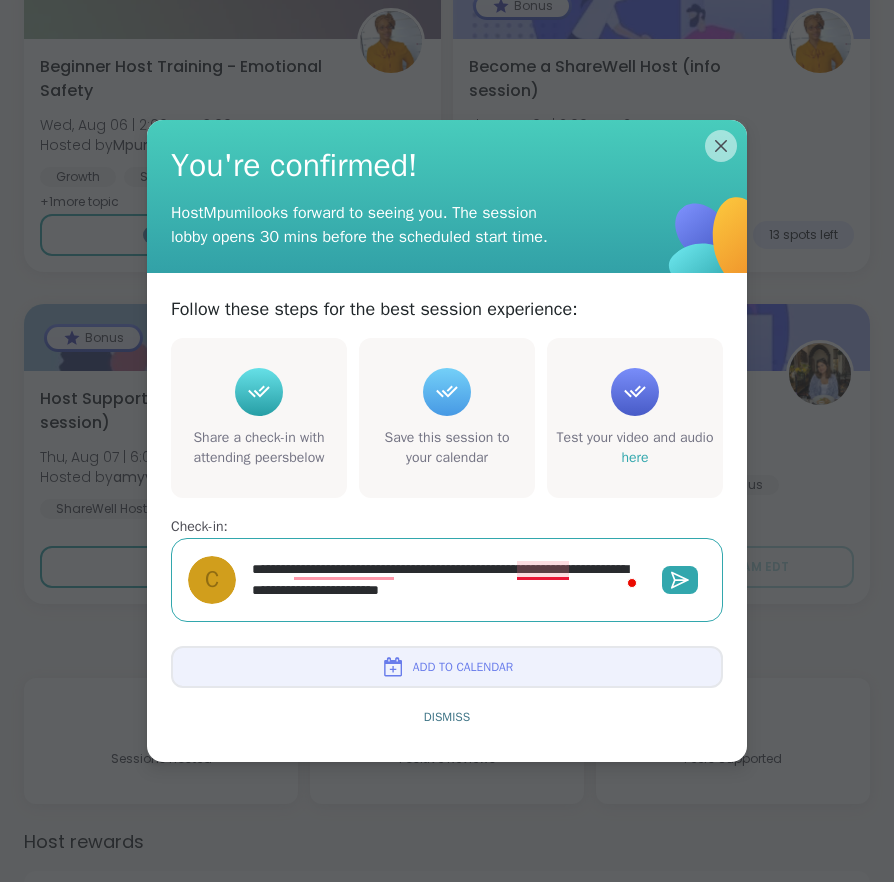 click on "**********" at bounding box center [445, 580] 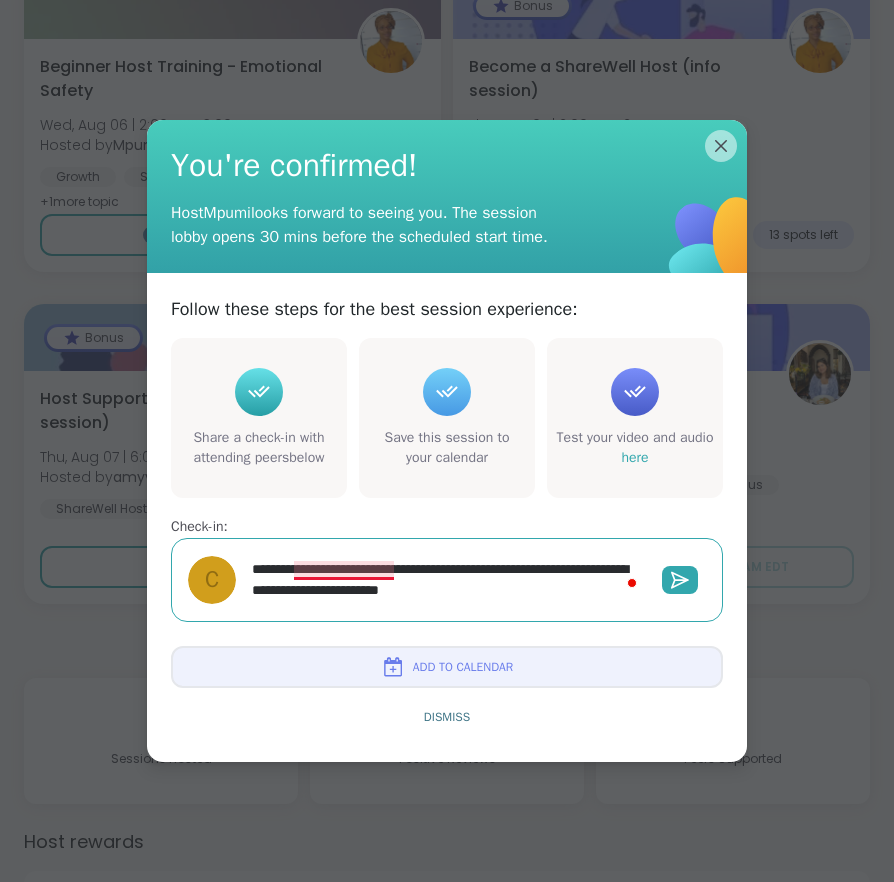click on "**********" at bounding box center (445, 580) 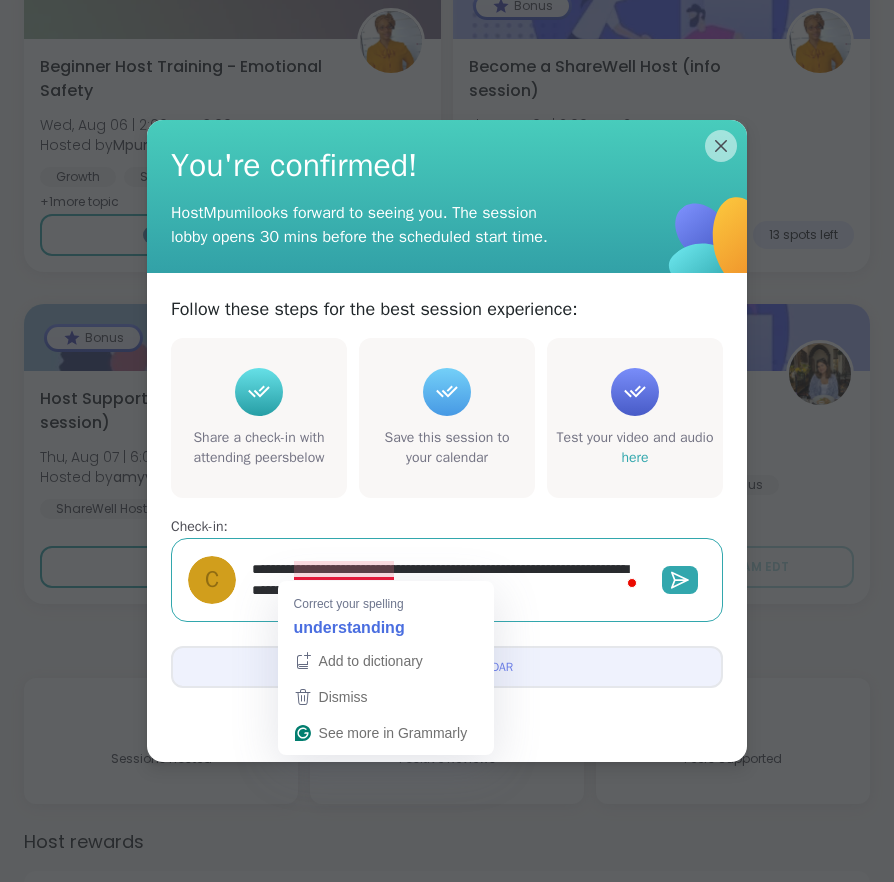 click on "**********" at bounding box center [445, 580] 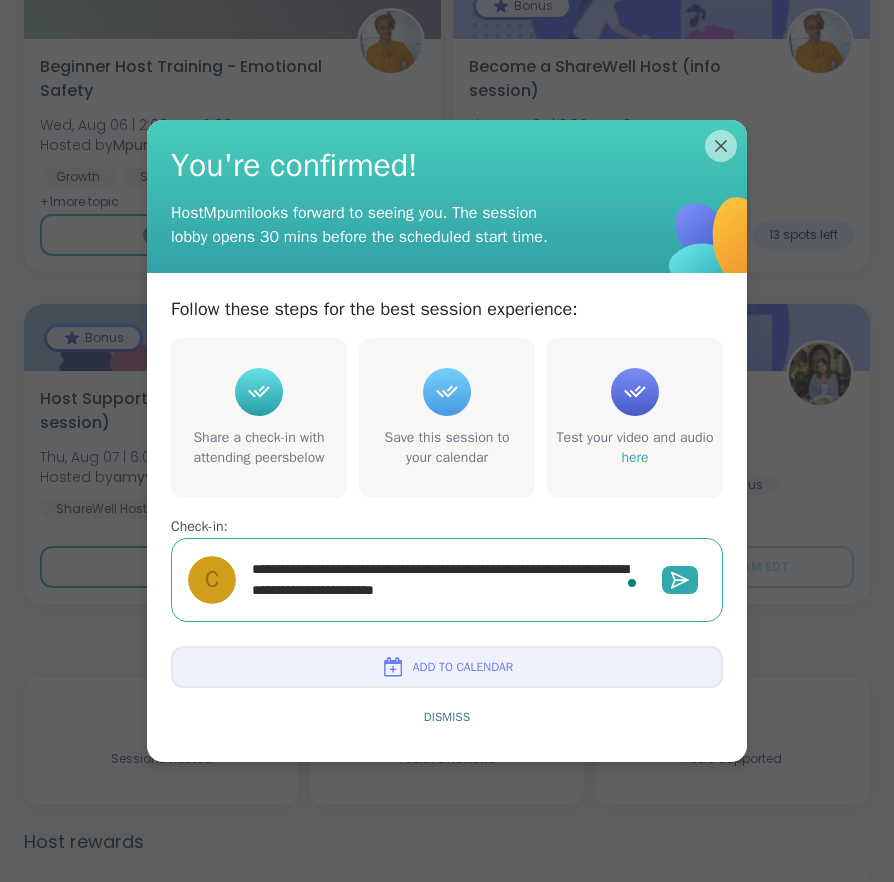 click on "**********" at bounding box center [445, 580] 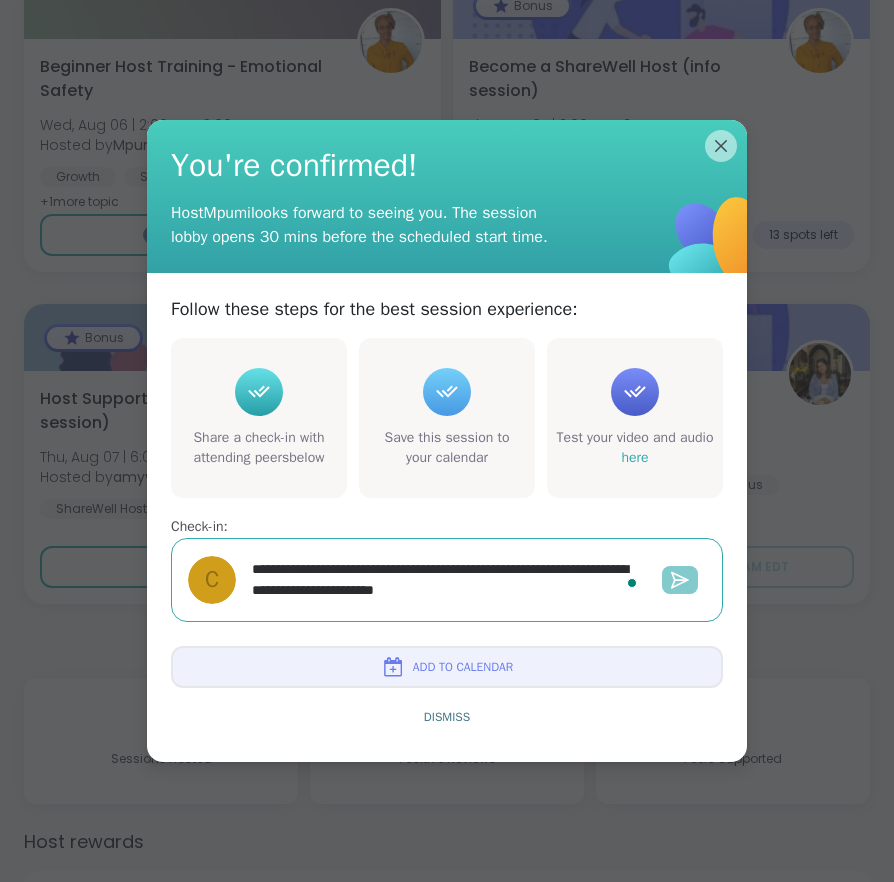 click 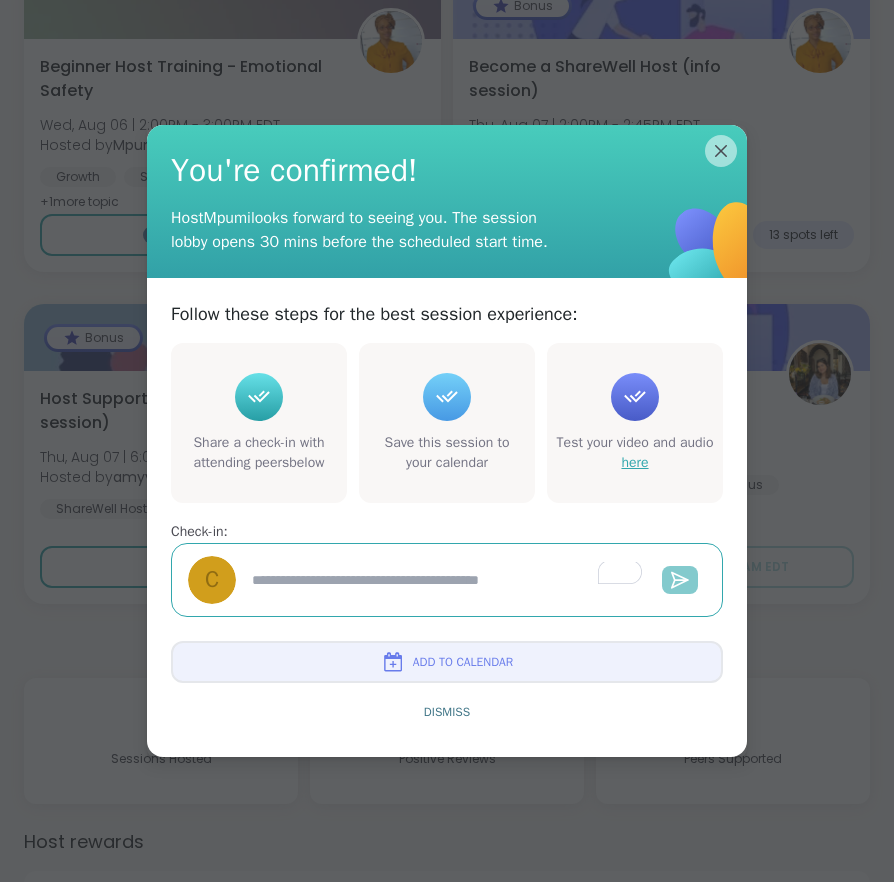 click on "here" at bounding box center [634, 462] 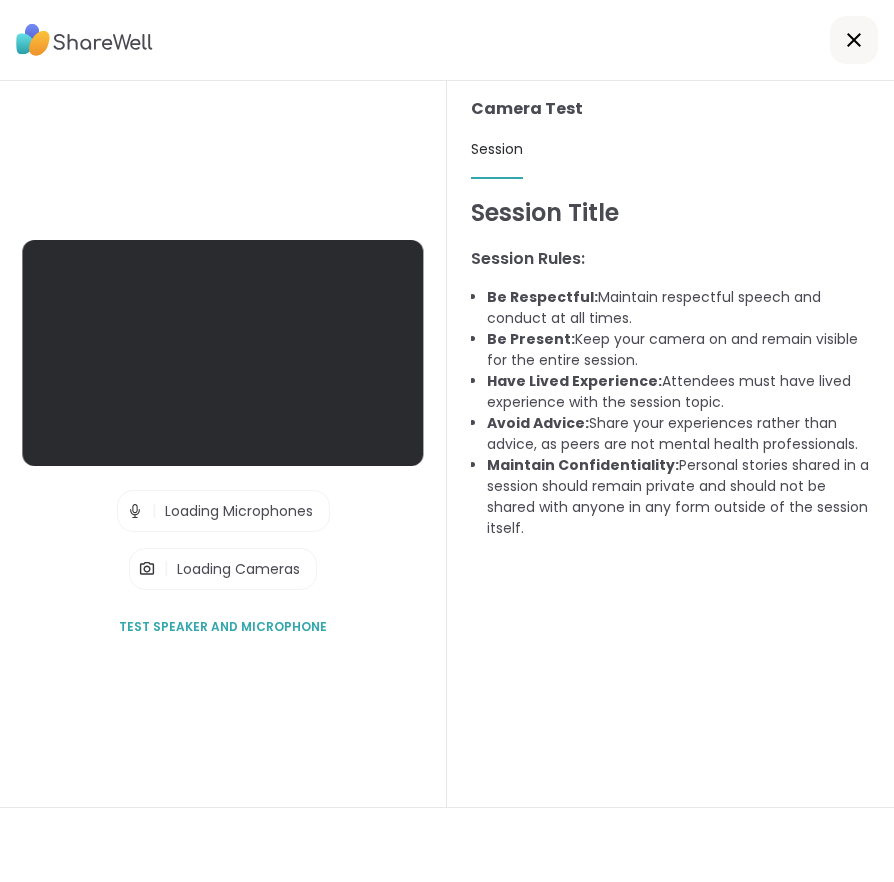 scroll, scrollTop: 0, scrollLeft: 0, axis: both 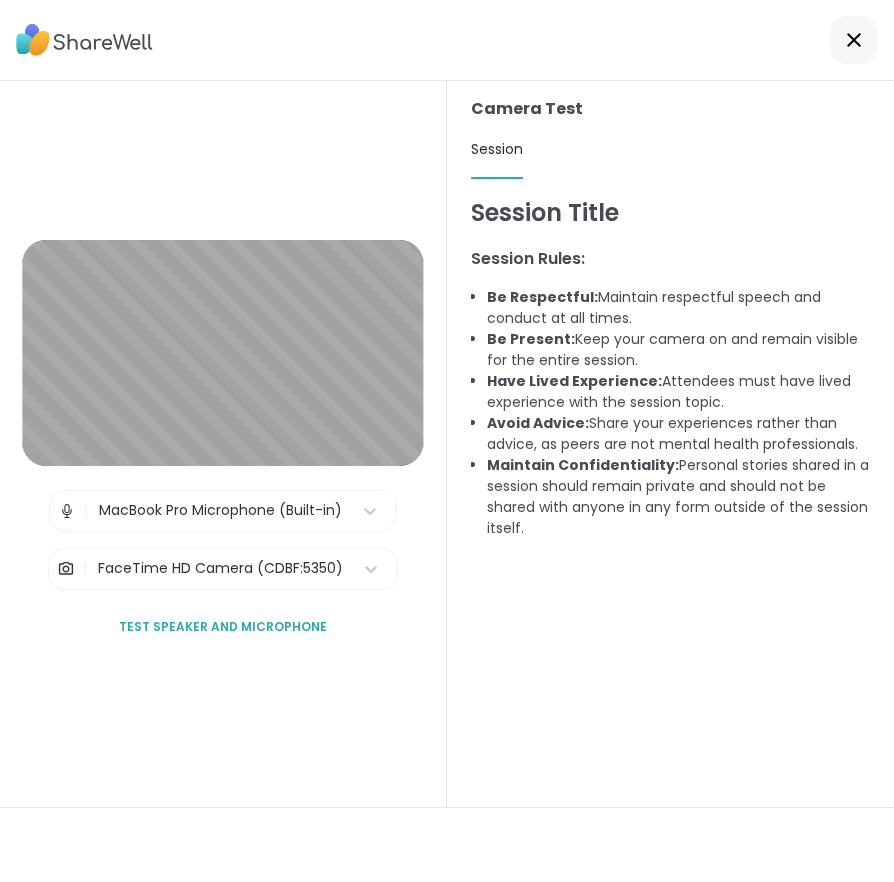 click 